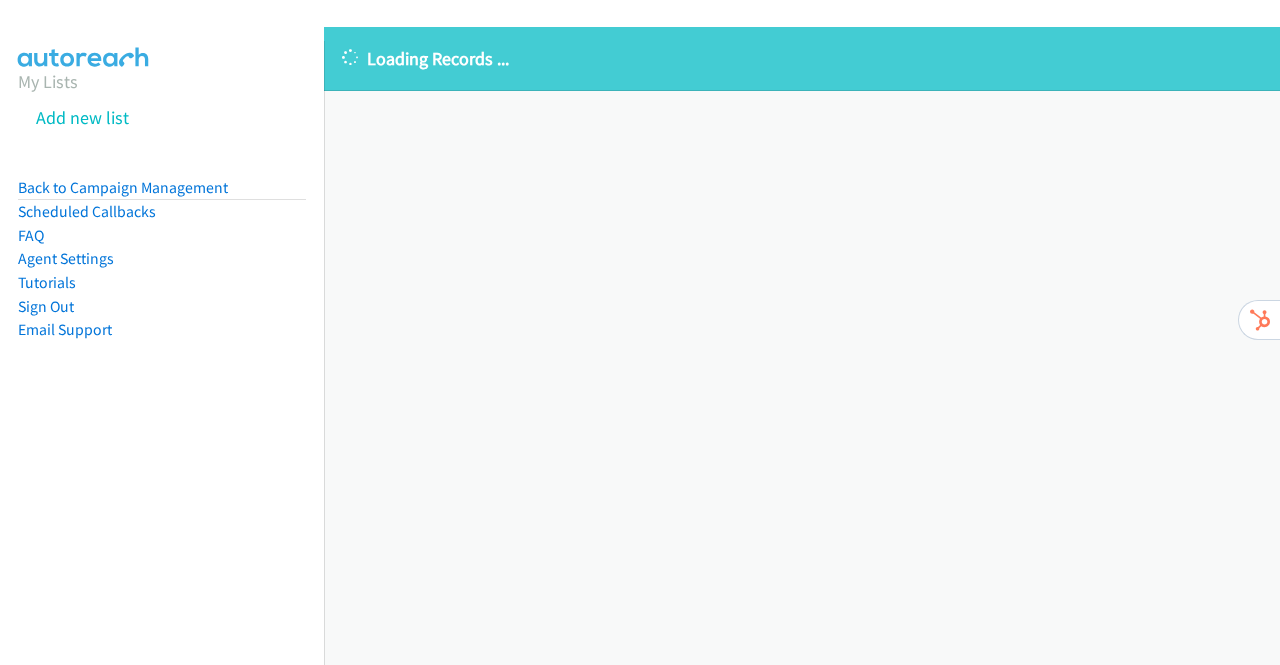 scroll, scrollTop: 0, scrollLeft: 0, axis: both 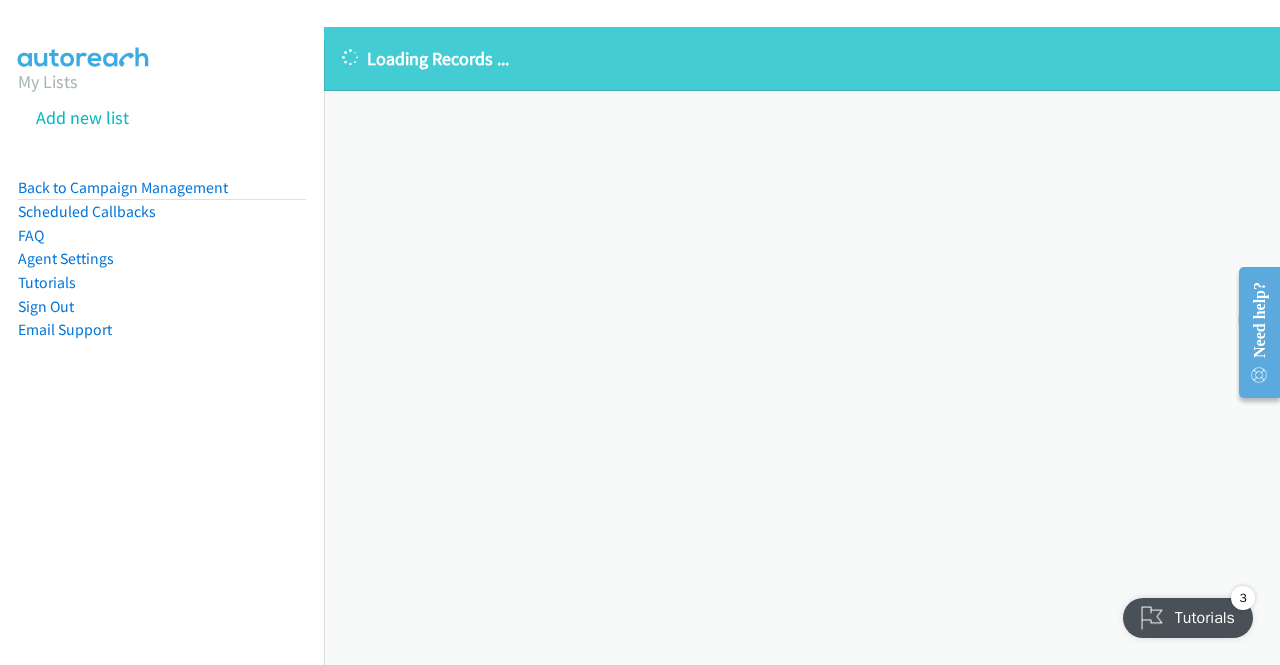 click on "Loading Records ...
Sorry, something went wrong please try again." at bounding box center [802, 346] 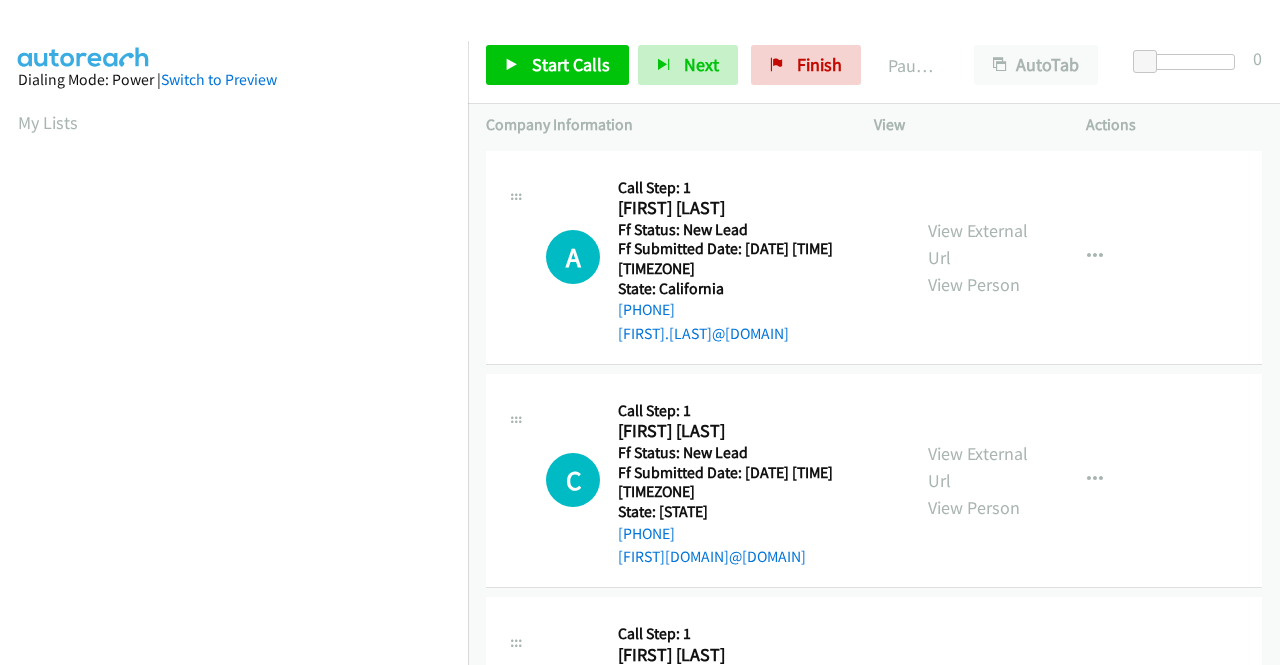 scroll, scrollTop: 0, scrollLeft: 0, axis: both 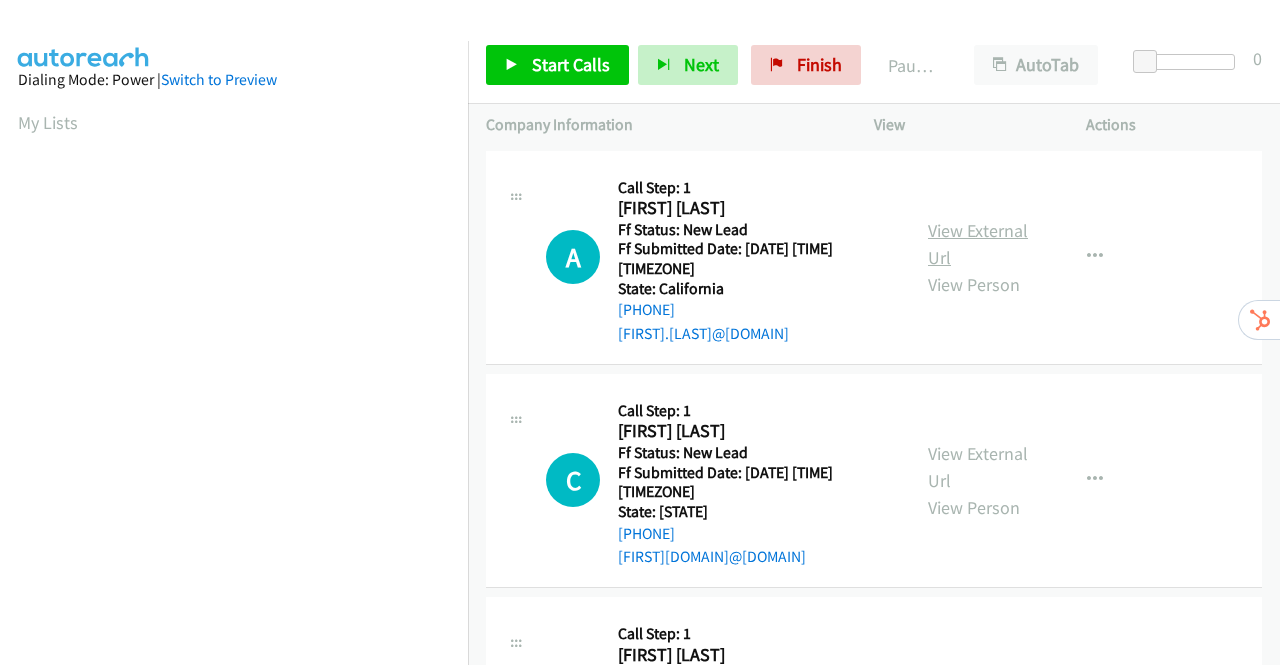 click on "View External Url" at bounding box center [978, 244] 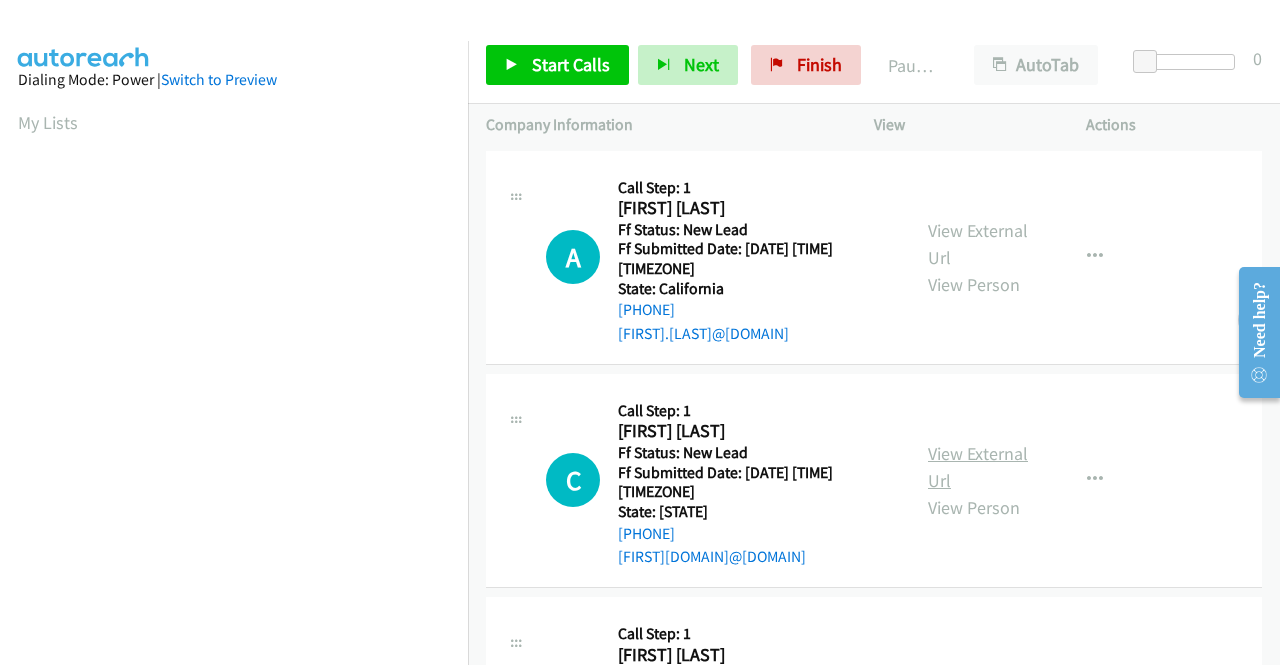 click on "View External Url" at bounding box center [978, 467] 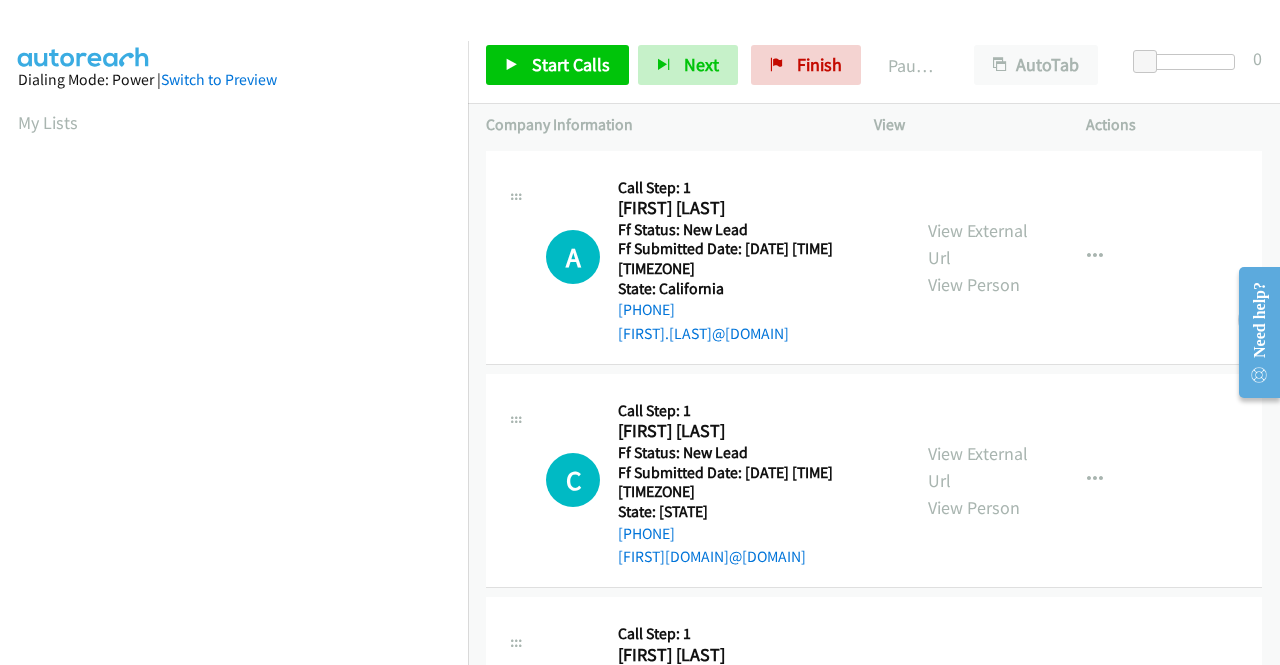 scroll, scrollTop: 200, scrollLeft: 0, axis: vertical 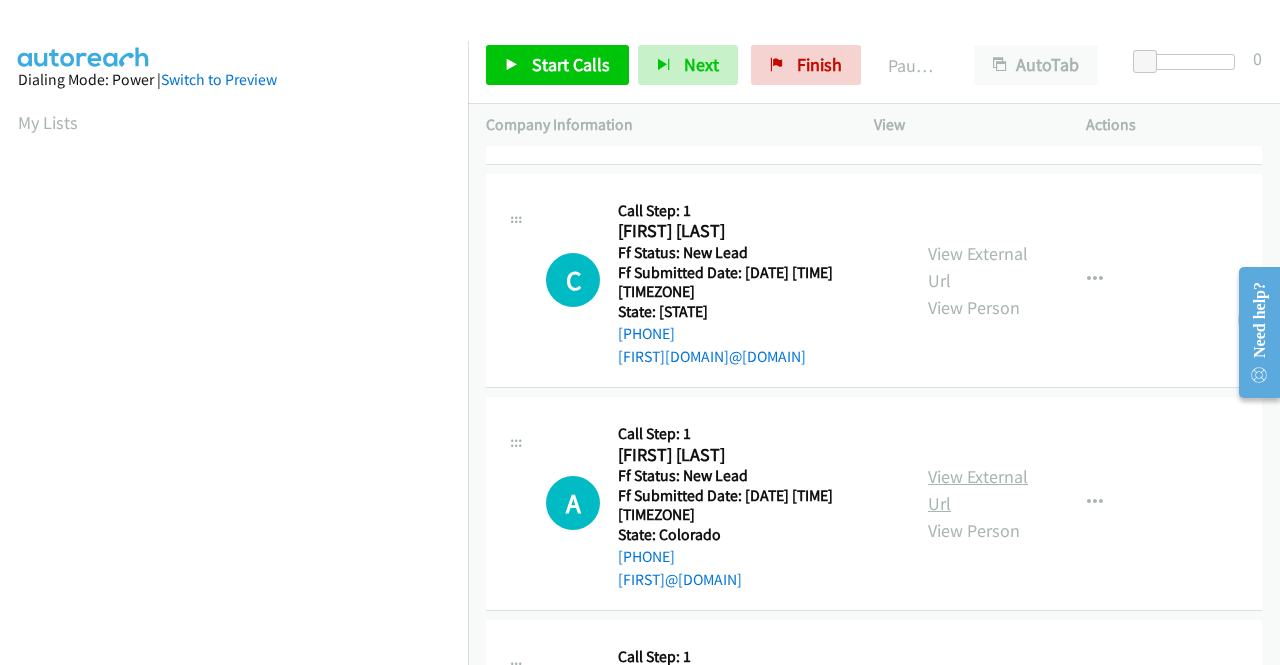 click on "View External Url" at bounding box center (978, 490) 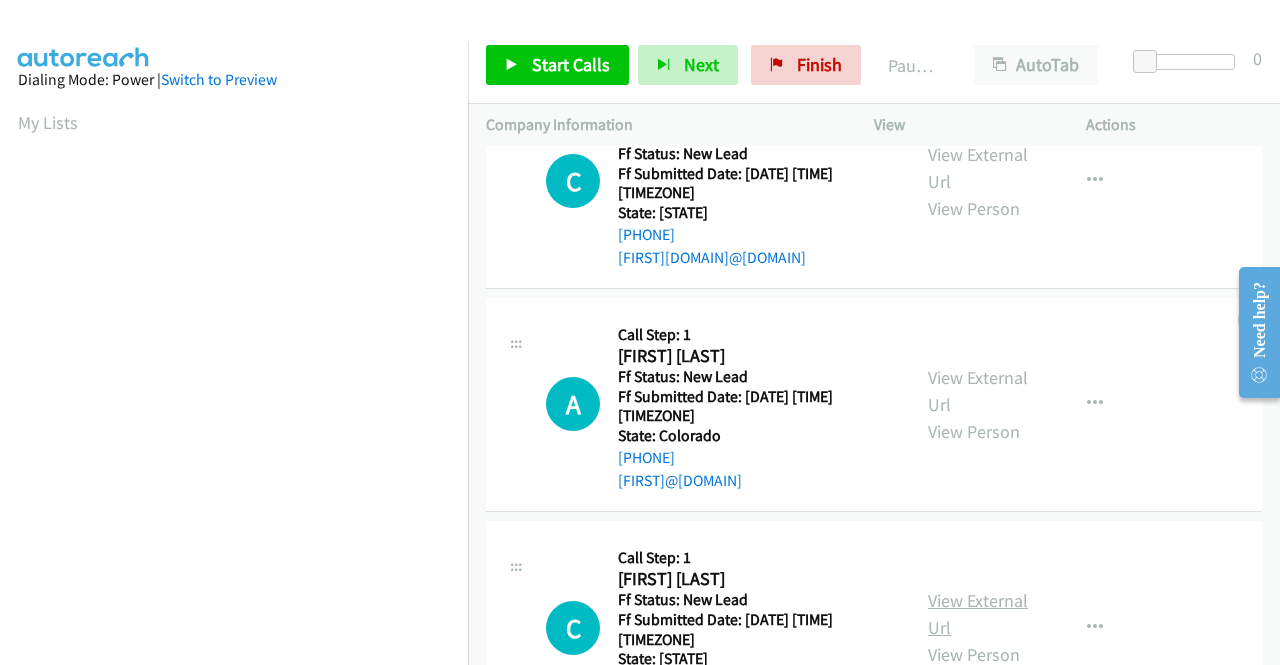scroll, scrollTop: 400, scrollLeft: 0, axis: vertical 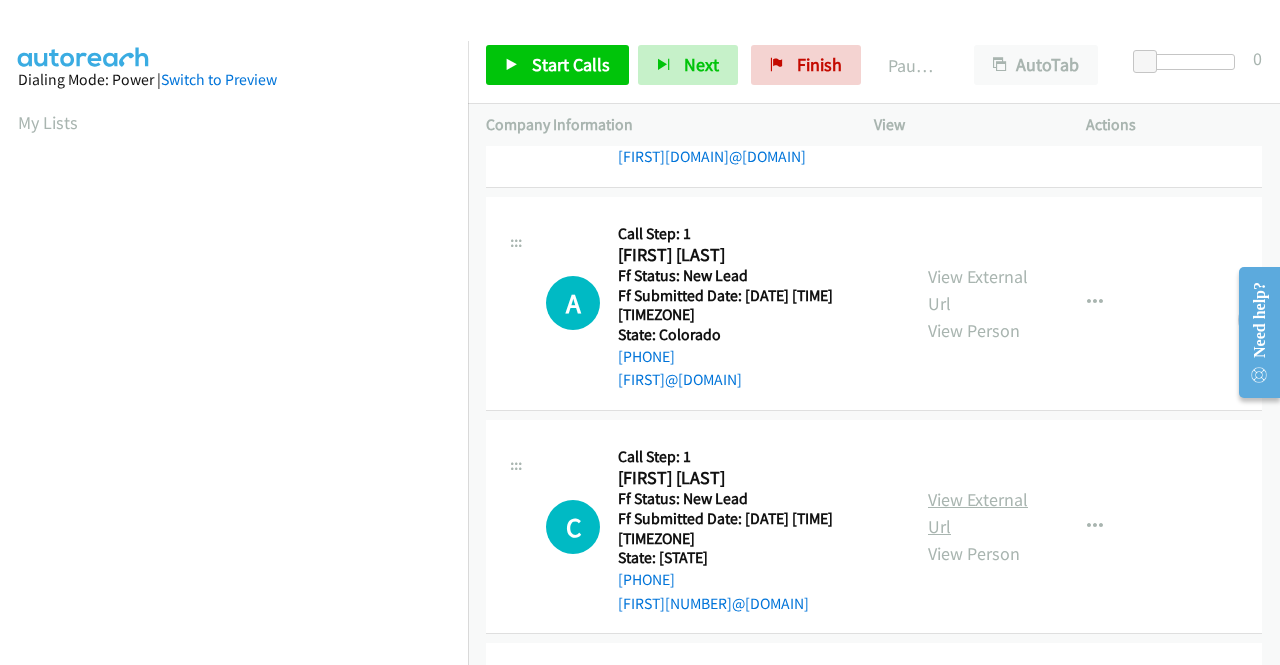 click on "View External Url" at bounding box center [978, 513] 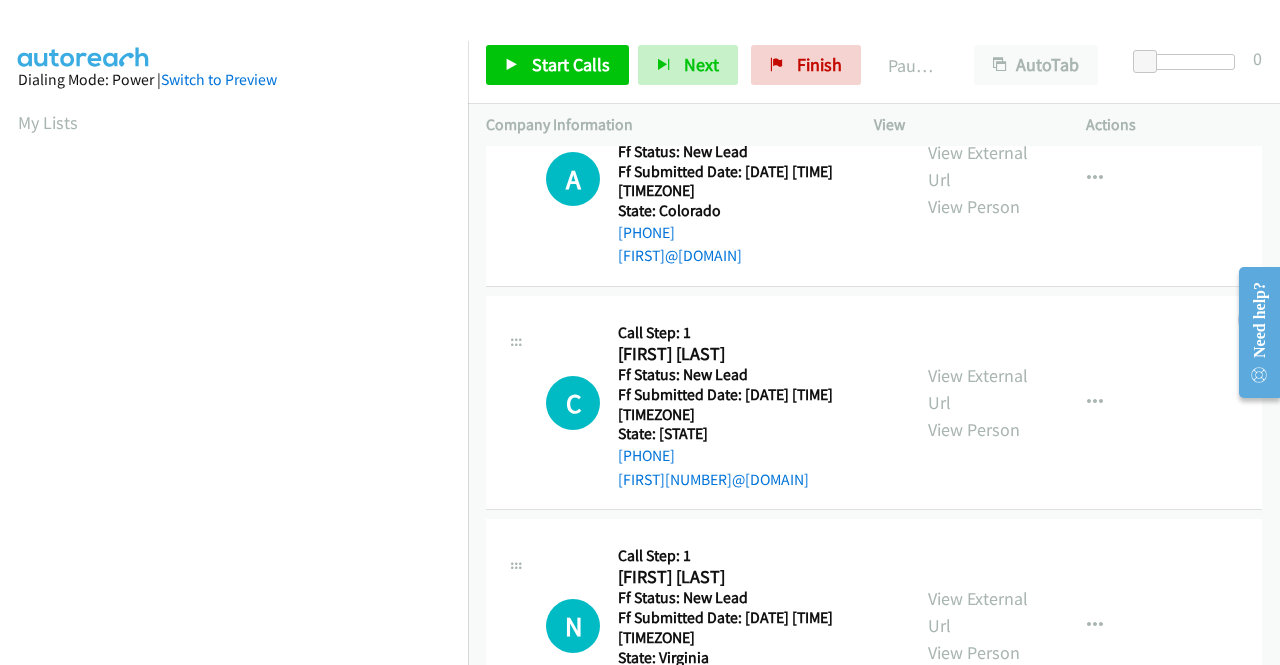 scroll, scrollTop: 620, scrollLeft: 0, axis: vertical 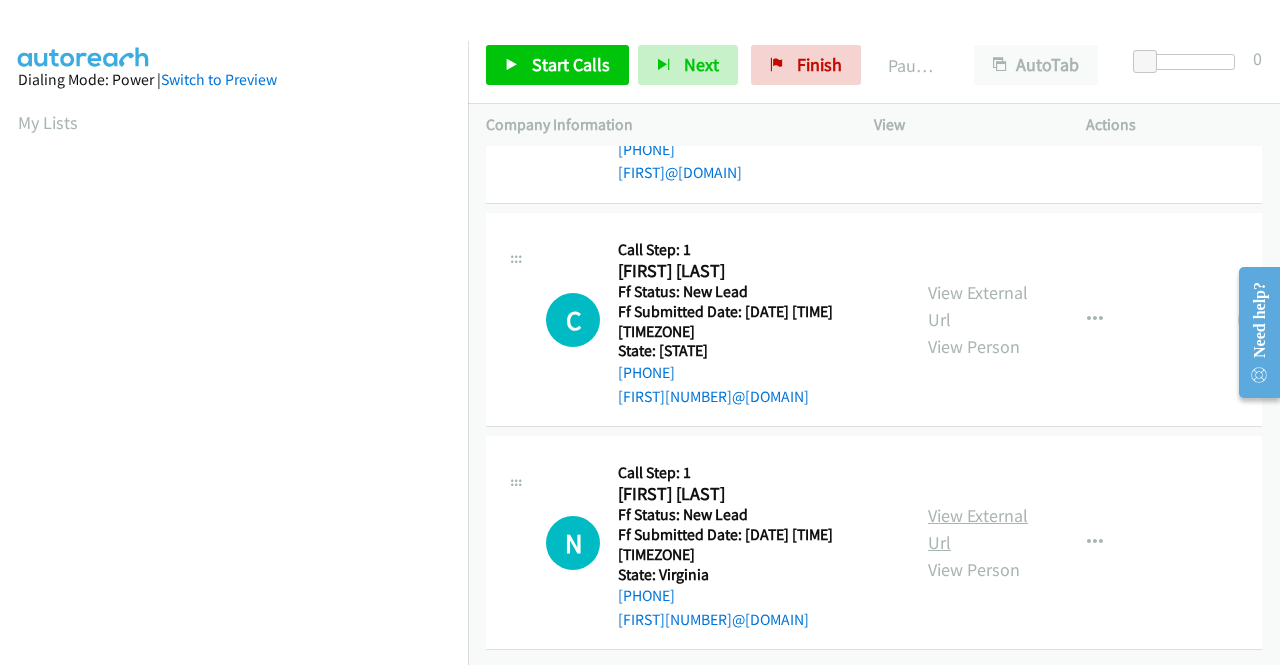 click on "View External Url" at bounding box center [978, 529] 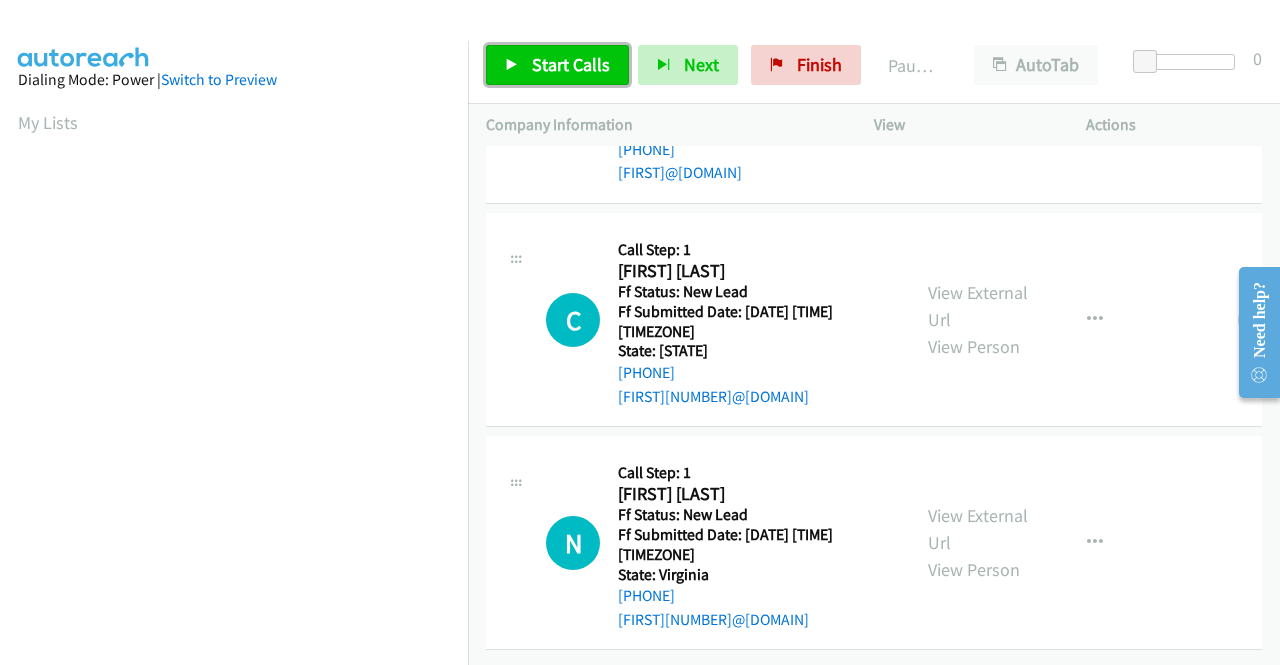 click on "Start Calls" at bounding box center (557, 65) 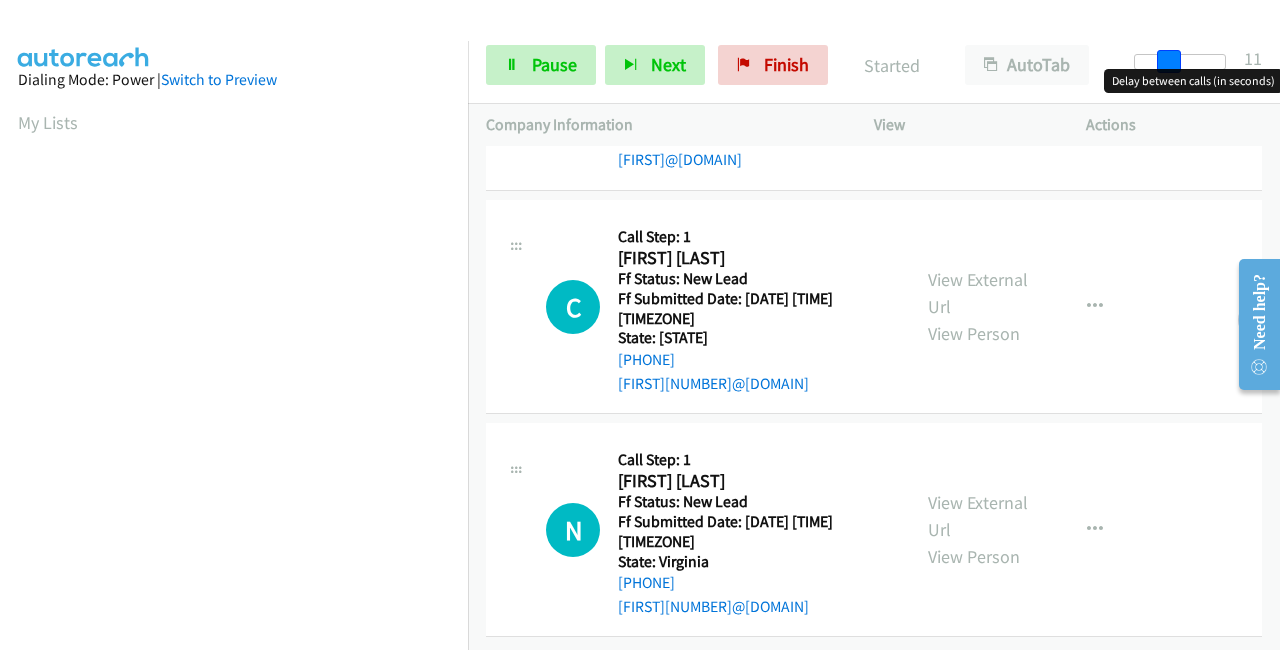 drag, startPoint x: 1143, startPoint y: 61, endPoint x: 1279, endPoint y: 71, distance: 136.36716 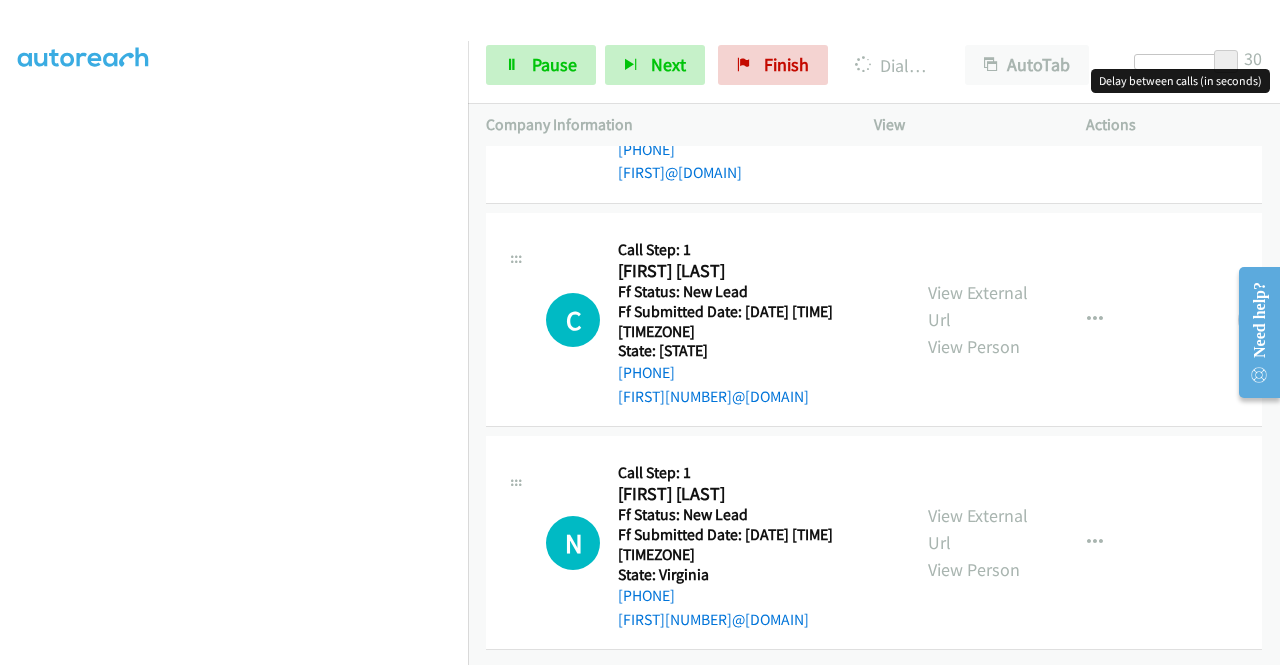 scroll, scrollTop: 456, scrollLeft: 0, axis: vertical 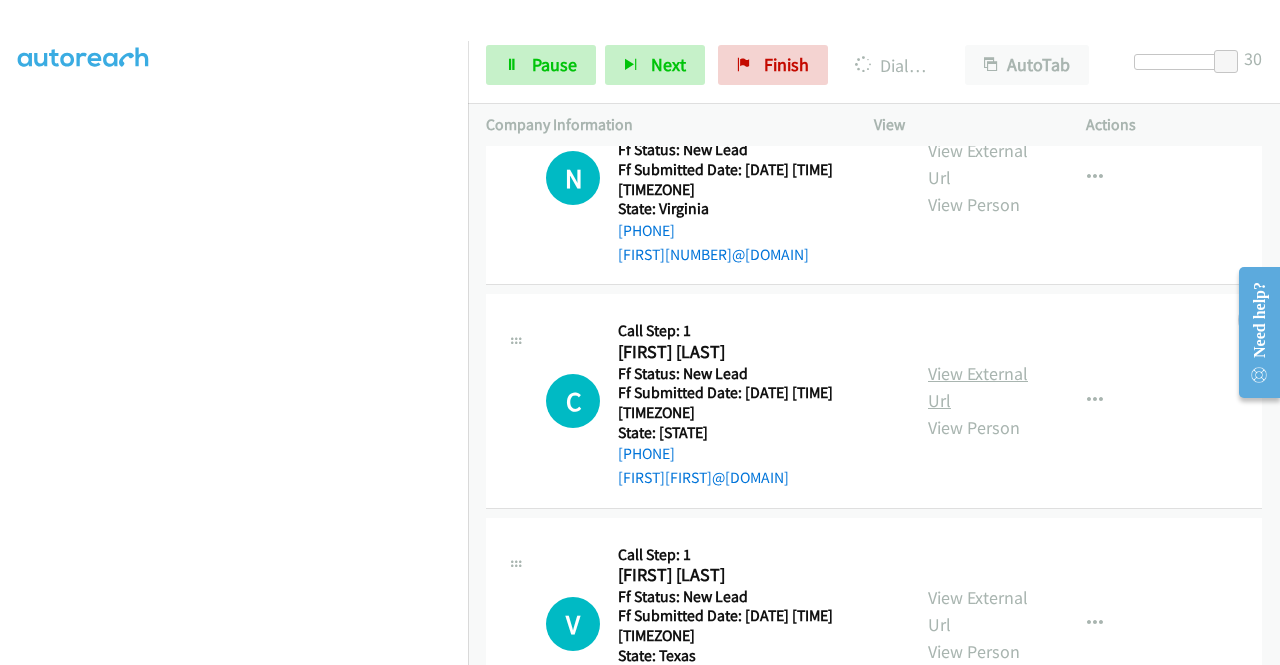 click on "View External Url" at bounding box center [978, 387] 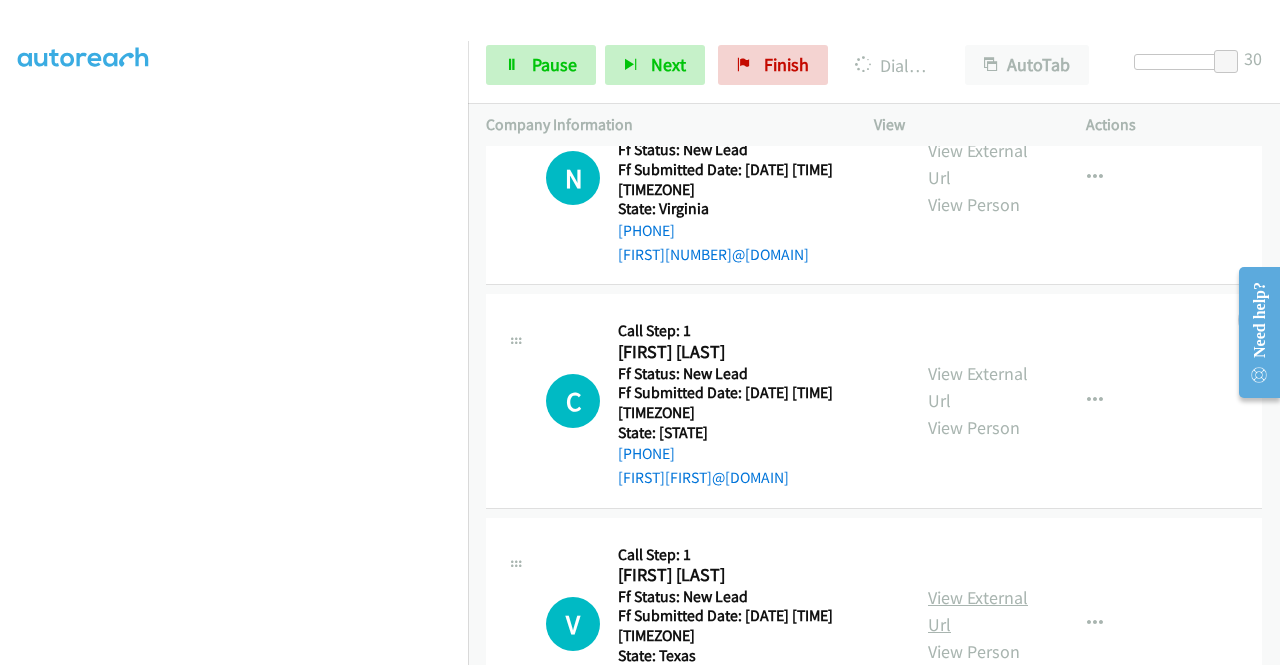 click on "View External Url" at bounding box center (978, 611) 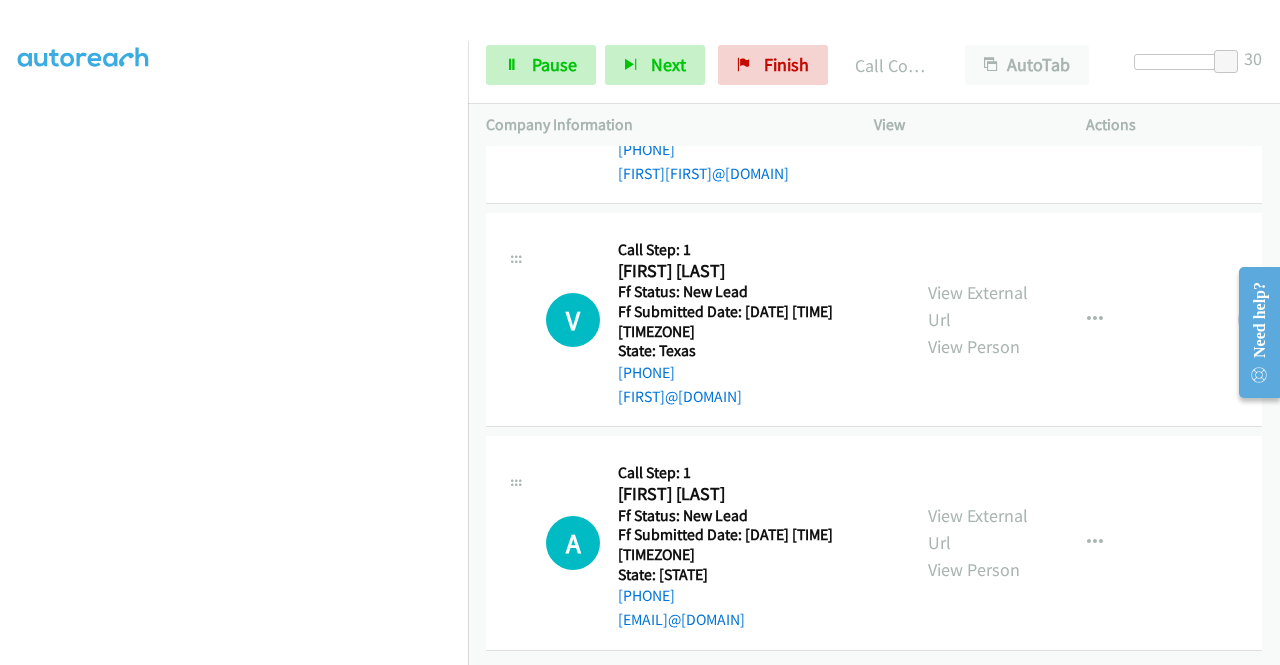 scroll, scrollTop: 1458, scrollLeft: 0, axis: vertical 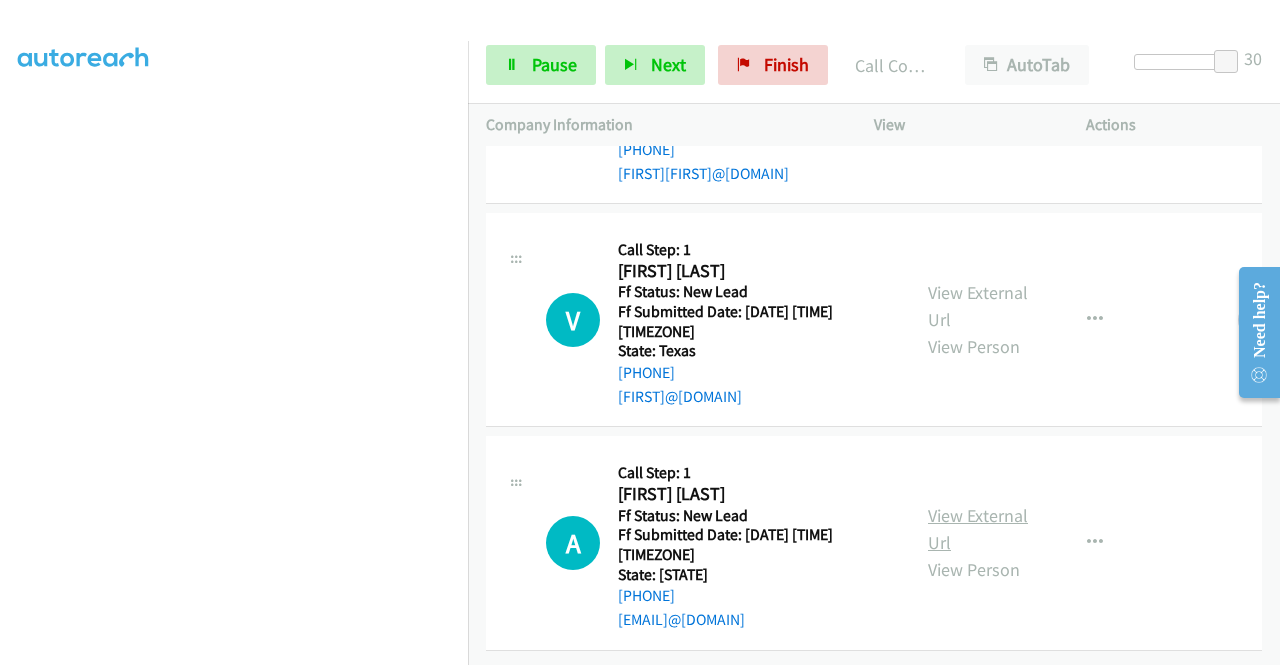 click on "View External Url" at bounding box center (978, 529) 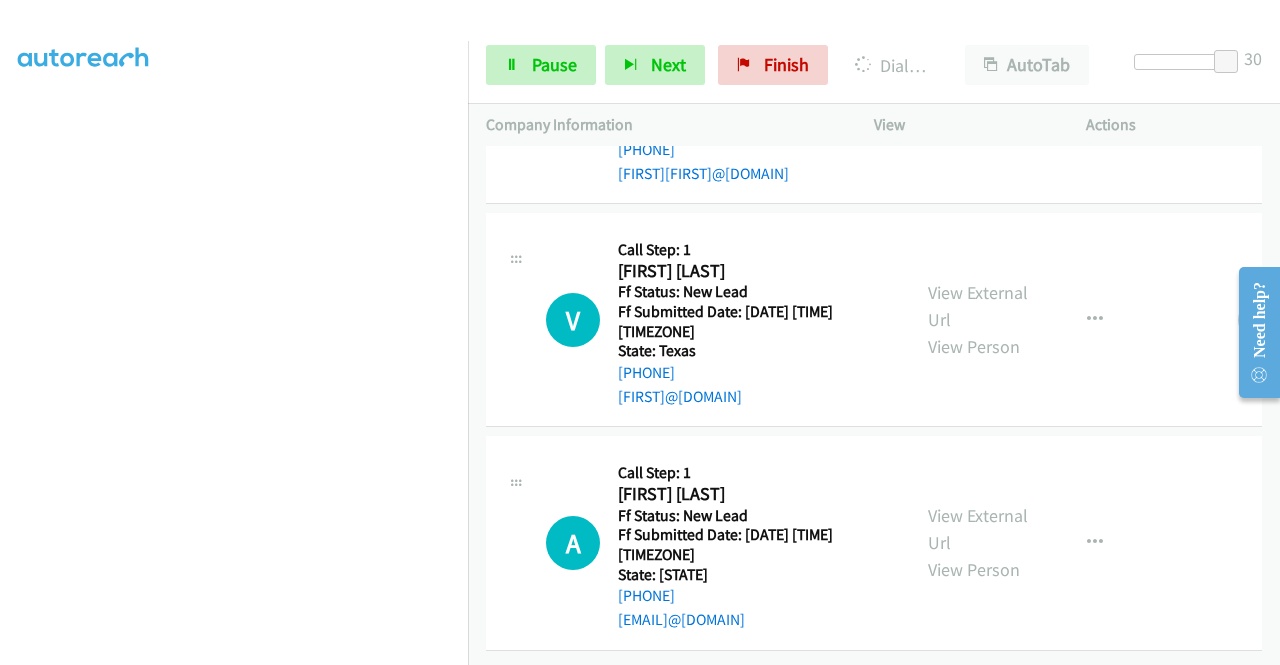 scroll, scrollTop: 1058, scrollLeft: 0, axis: vertical 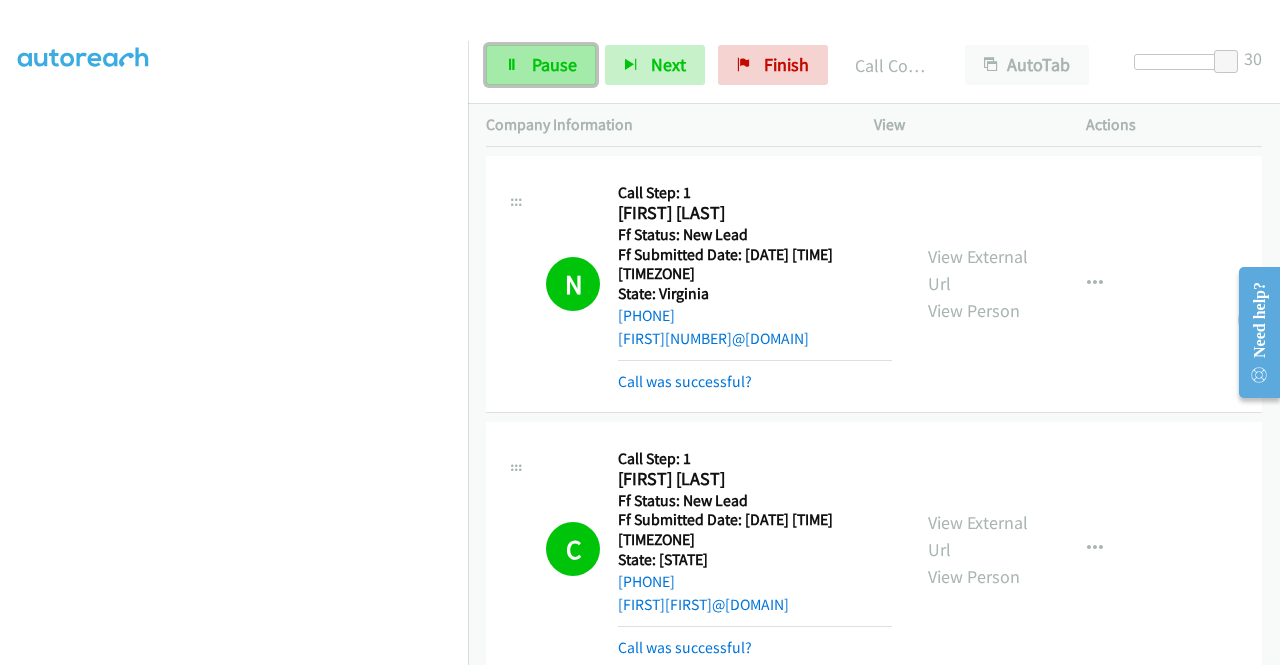 click on "Pause" at bounding box center (554, 64) 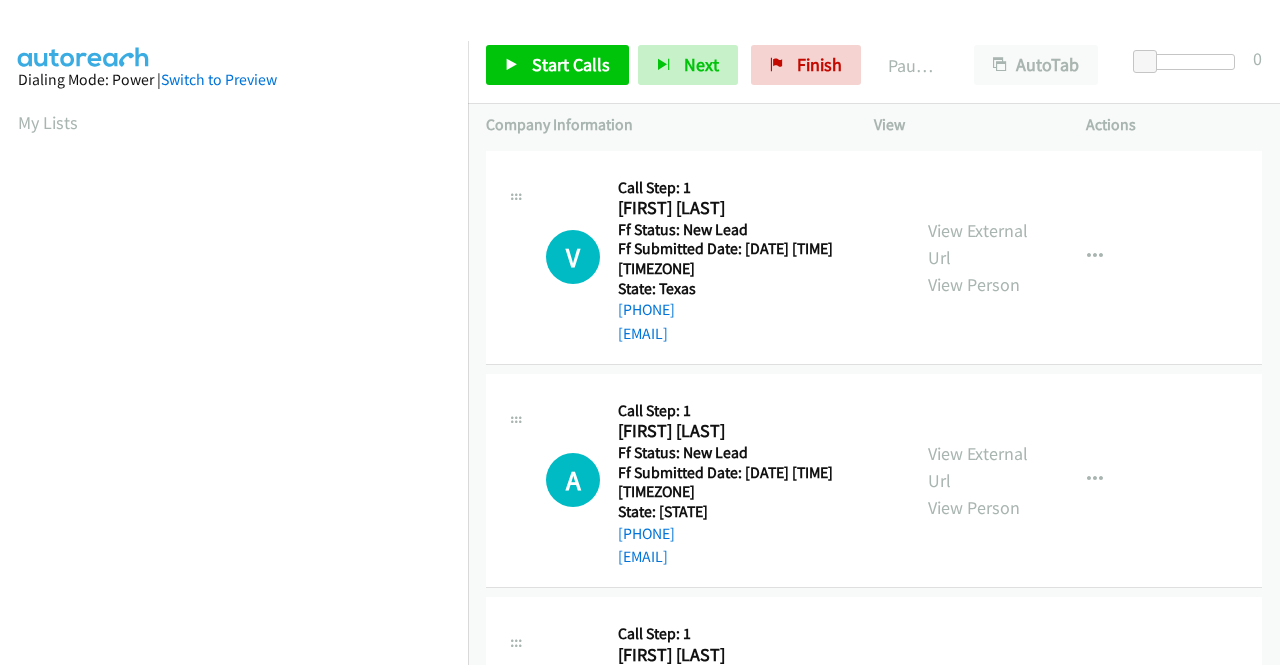 scroll, scrollTop: 0, scrollLeft: 0, axis: both 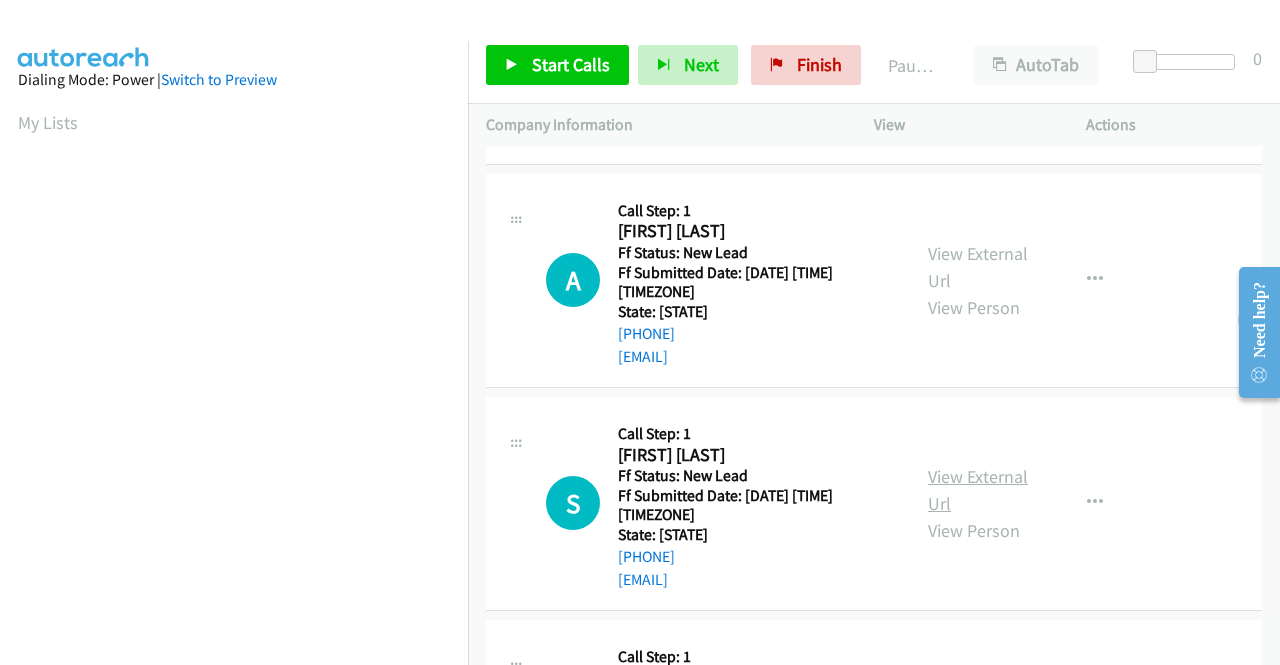 click on "View External Url" at bounding box center [978, 490] 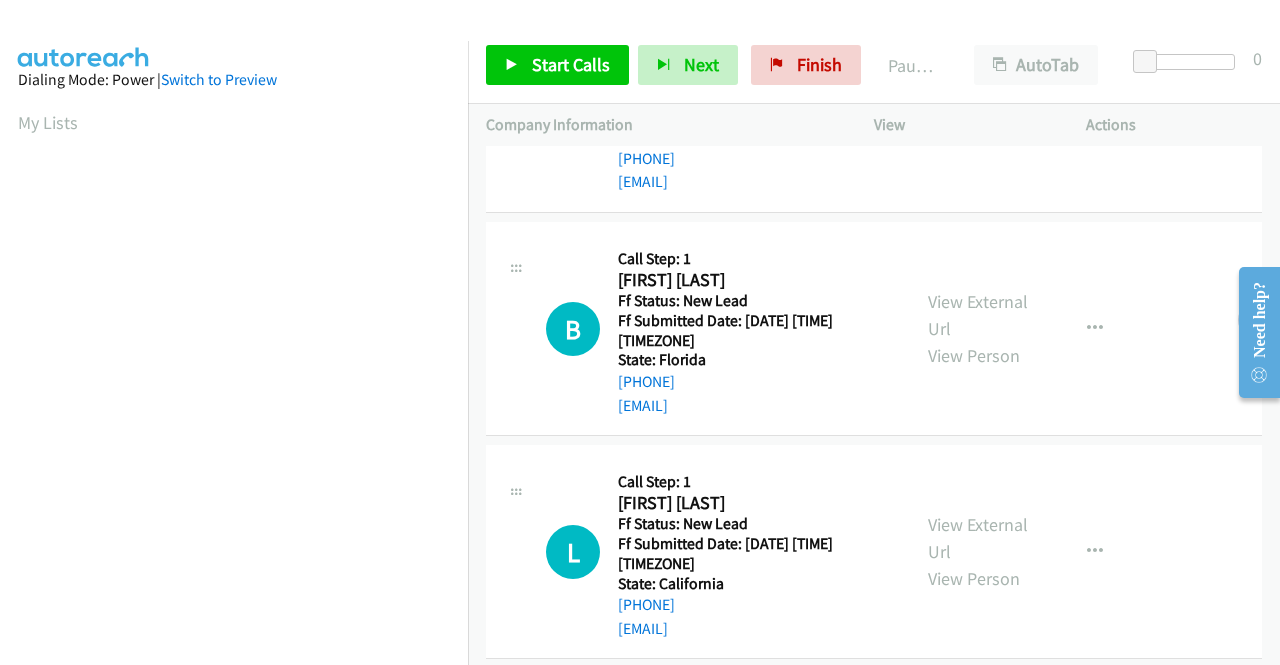 scroll, scrollTop: 600, scrollLeft: 0, axis: vertical 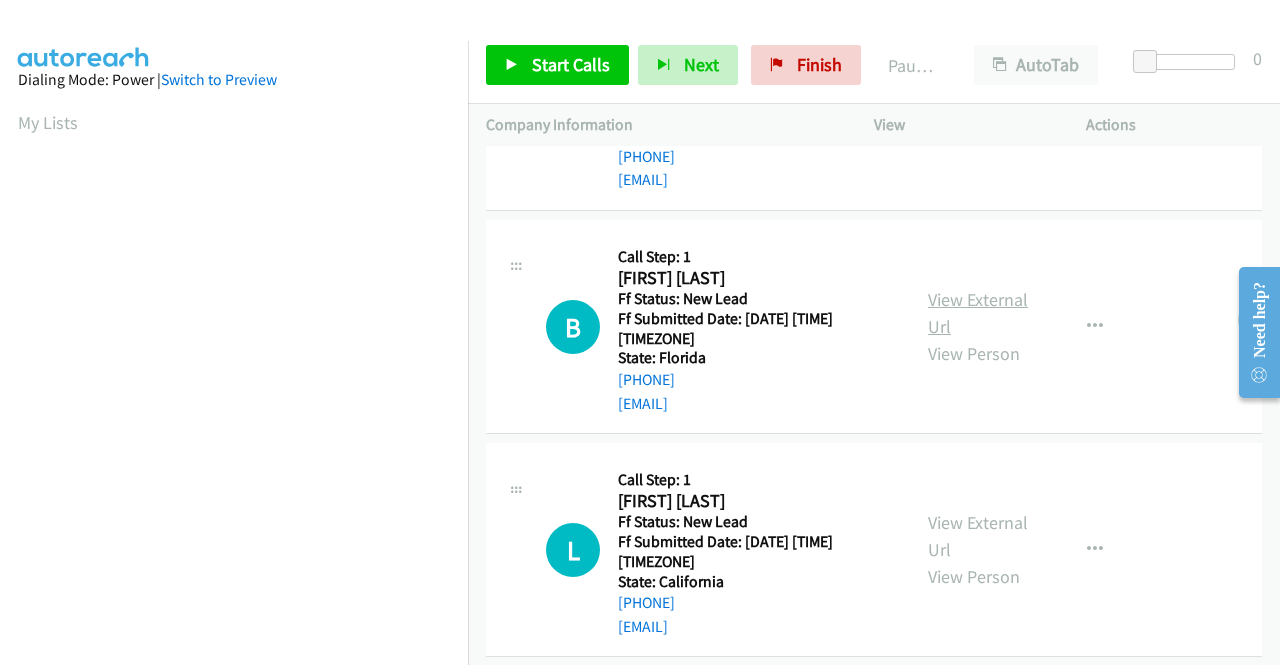 click on "View External Url" at bounding box center [978, 313] 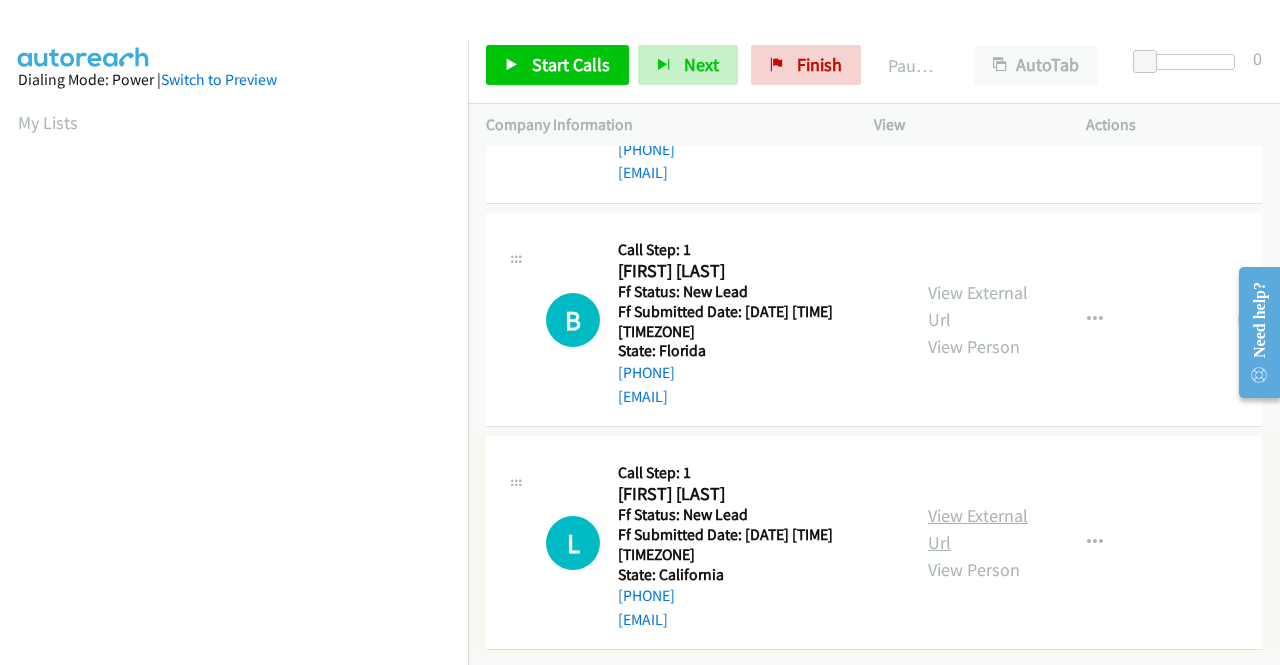 scroll, scrollTop: 620, scrollLeft: 0, axis: vertical 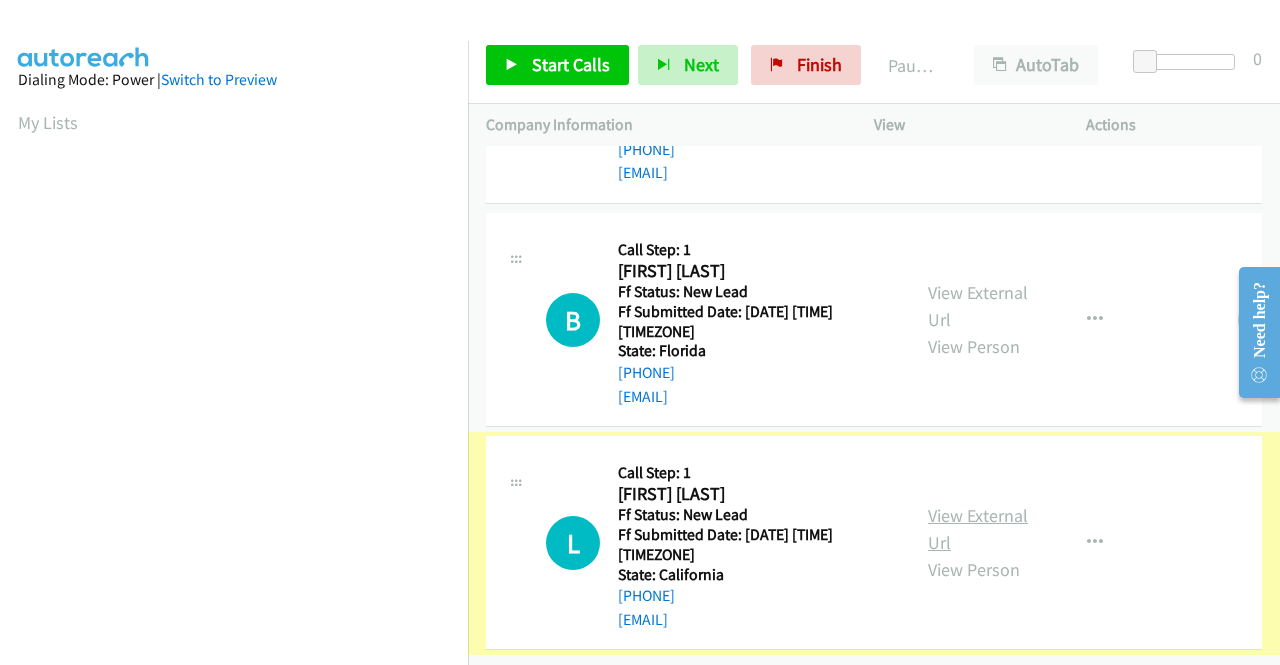 click on "View External Url" at bounding box center (978, 529) 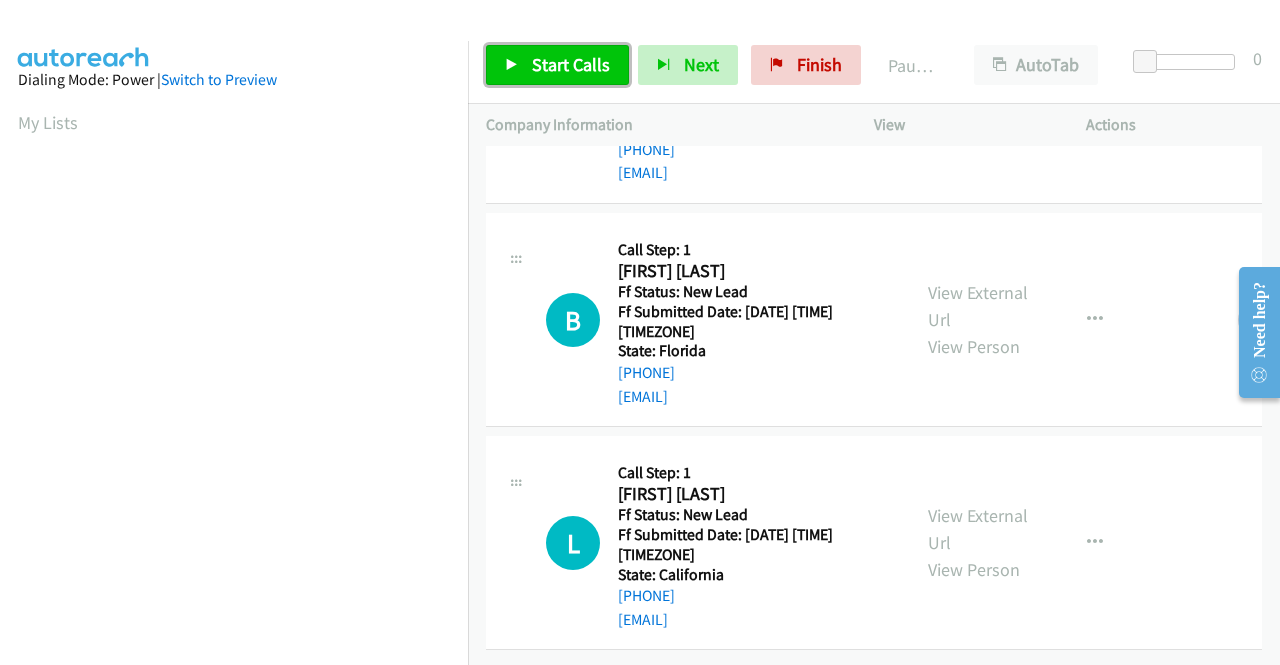 click on "Start Calls" at bounding box center (571, 64) 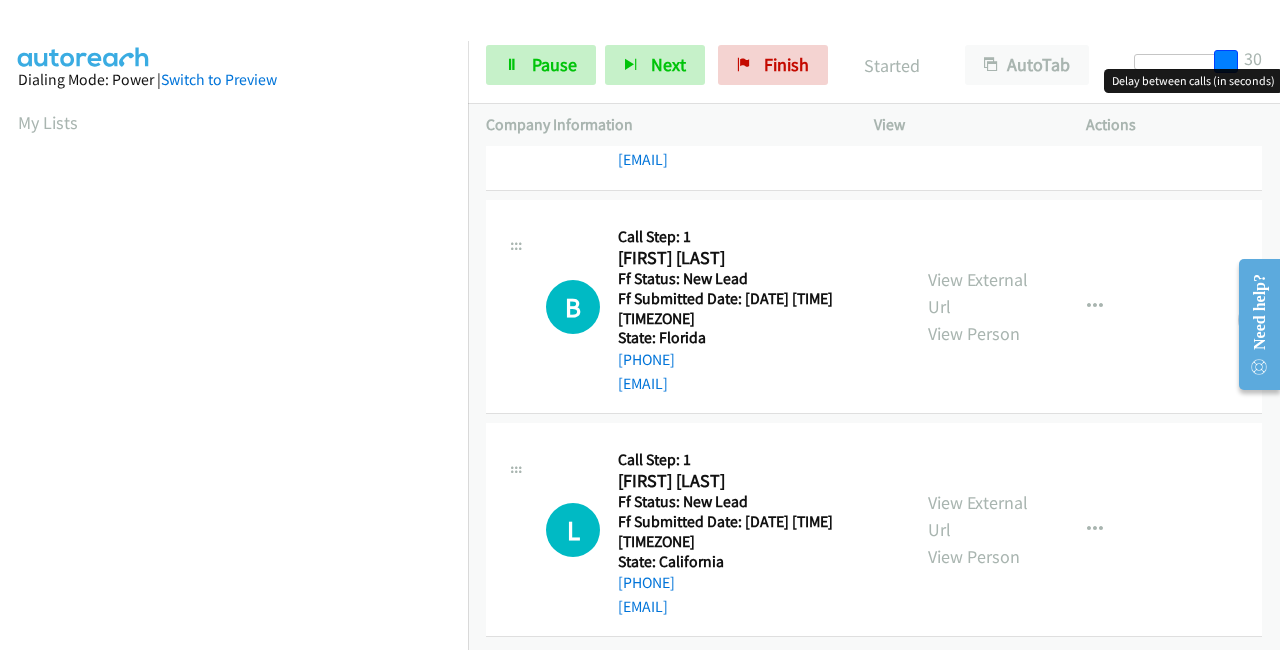 drag, startPoint x: 1149, startPoint y: 60, endPoint x: 1279, endPoint y: 48, distance: 130.55267 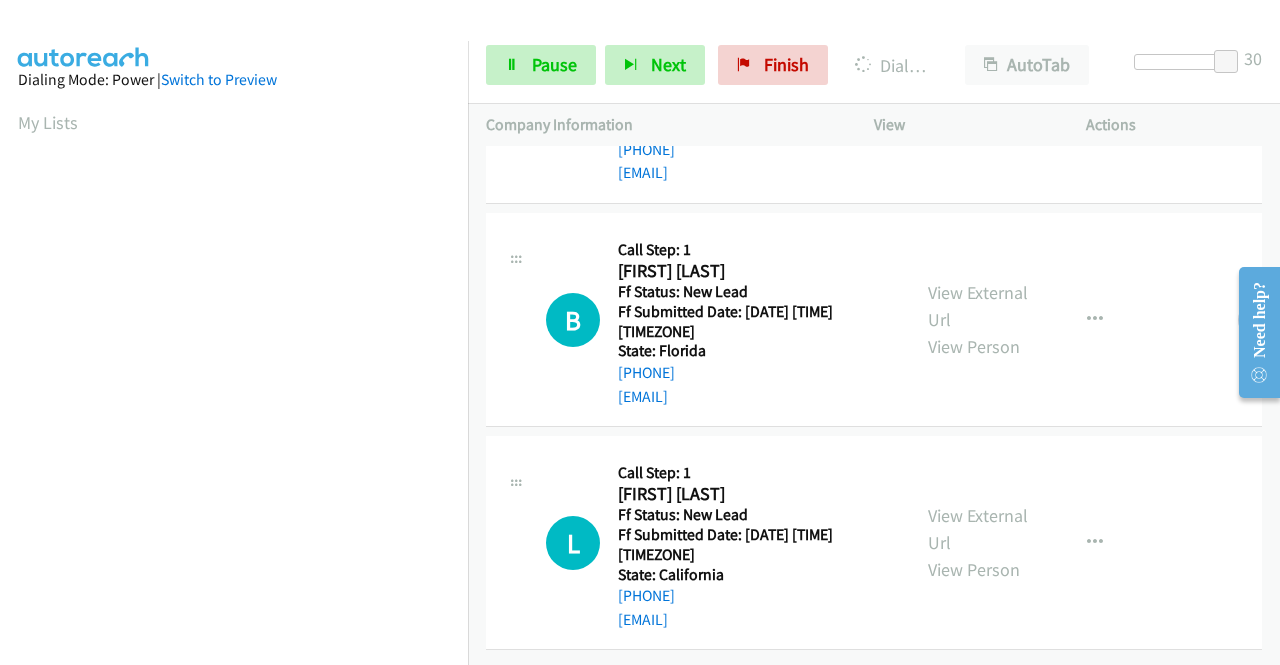 scroll, scrollTop: 456, scrollLeft: 0, axis: vertical 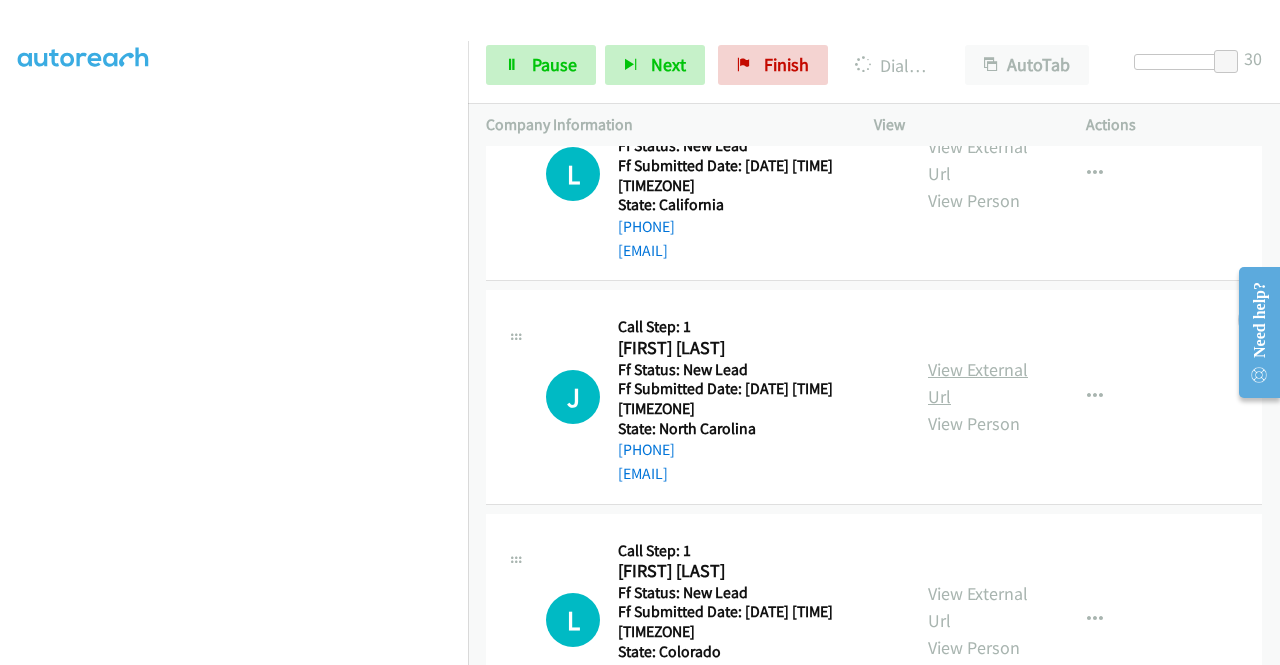 click on "View External Url" at bounding box center (978, 383) 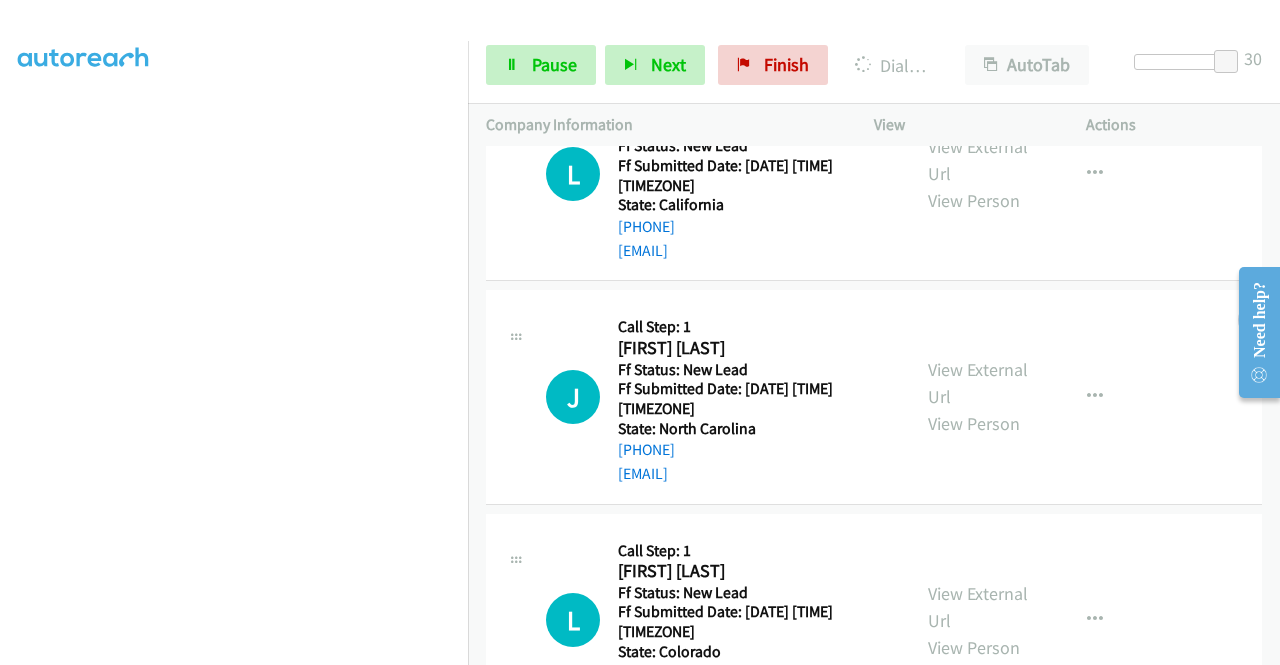 scroll, scrollTop: 1304, scrollLeft: 0, axis: vertical 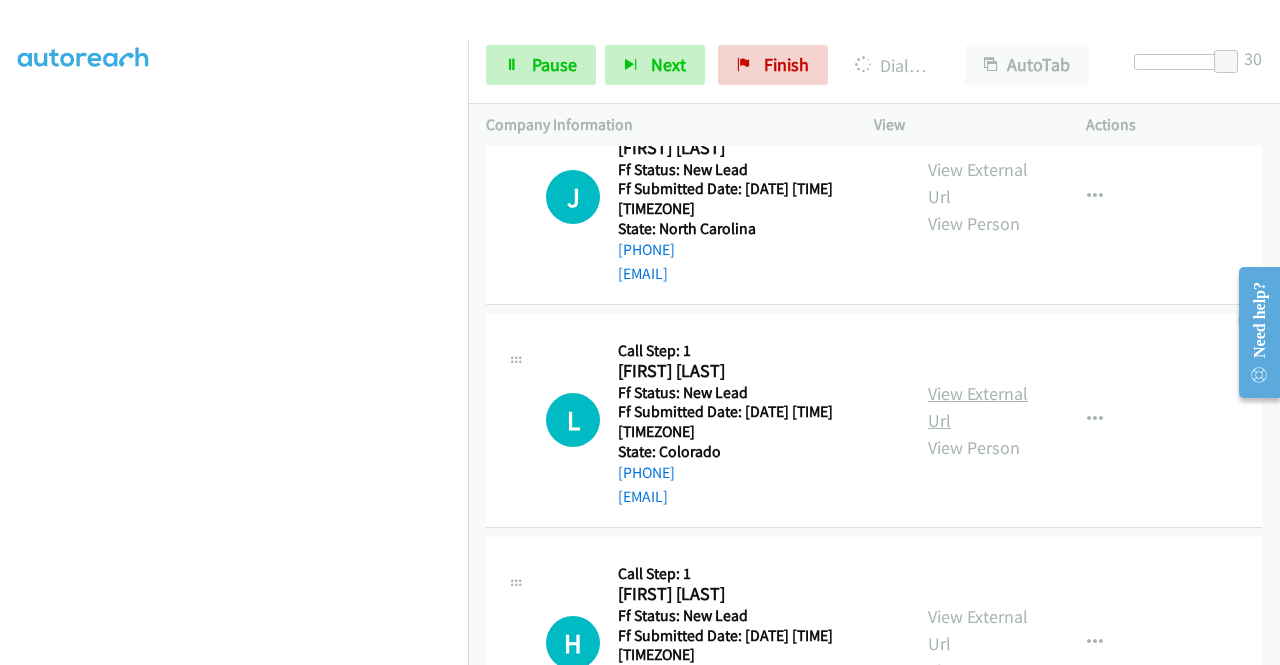click on "View External Url" at bounding box center (978, 407) 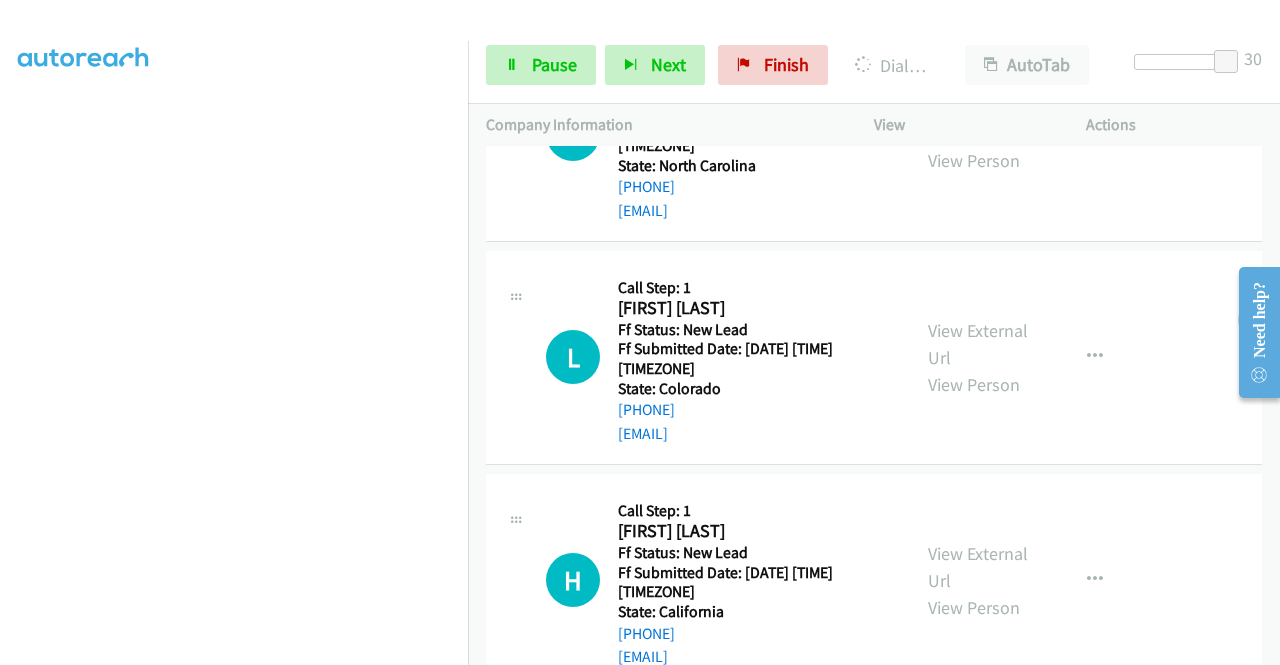 scroll, scrollTop: 1416, scrollLeft: 0, axis: vertical 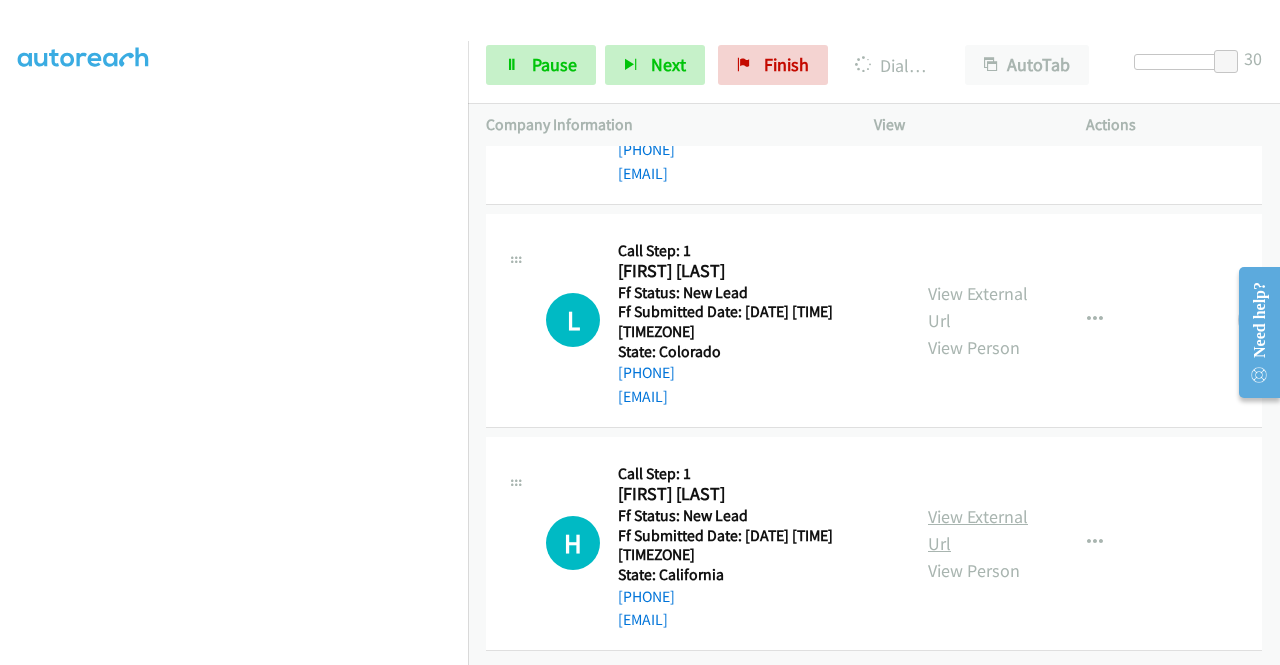 click on "View External Url" at bounding box center [978, 530] 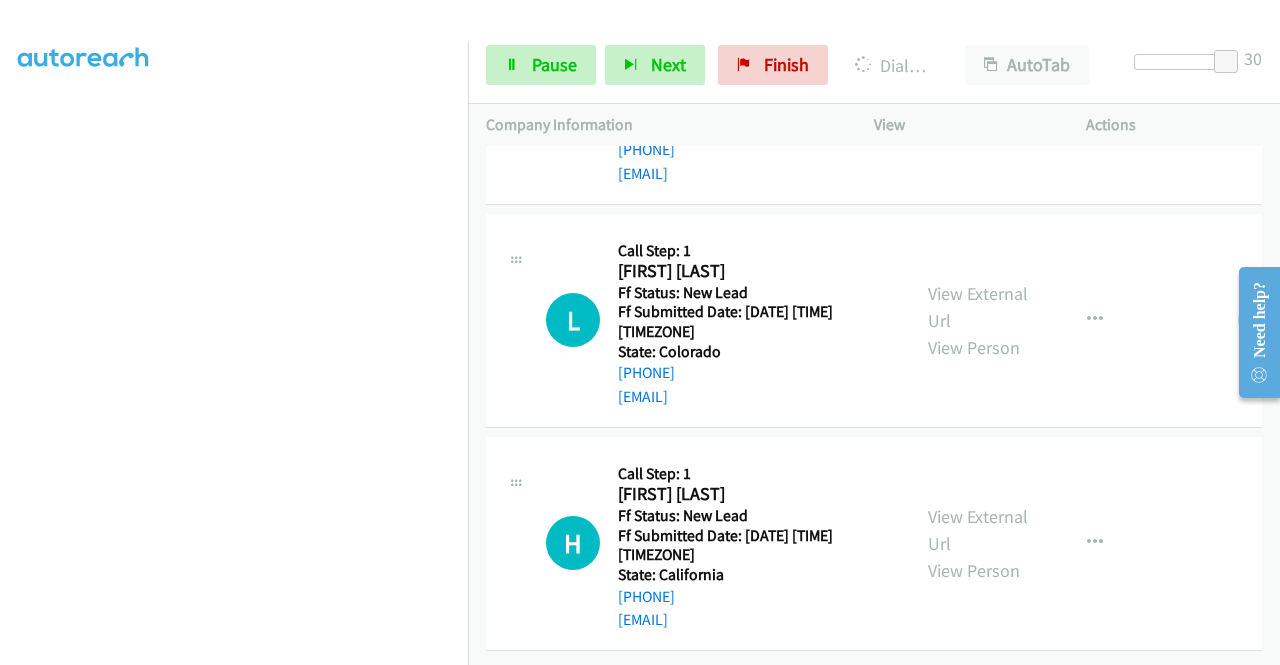 scroll, scrollTop: 456, scrollLeft: 0, axis: vertical 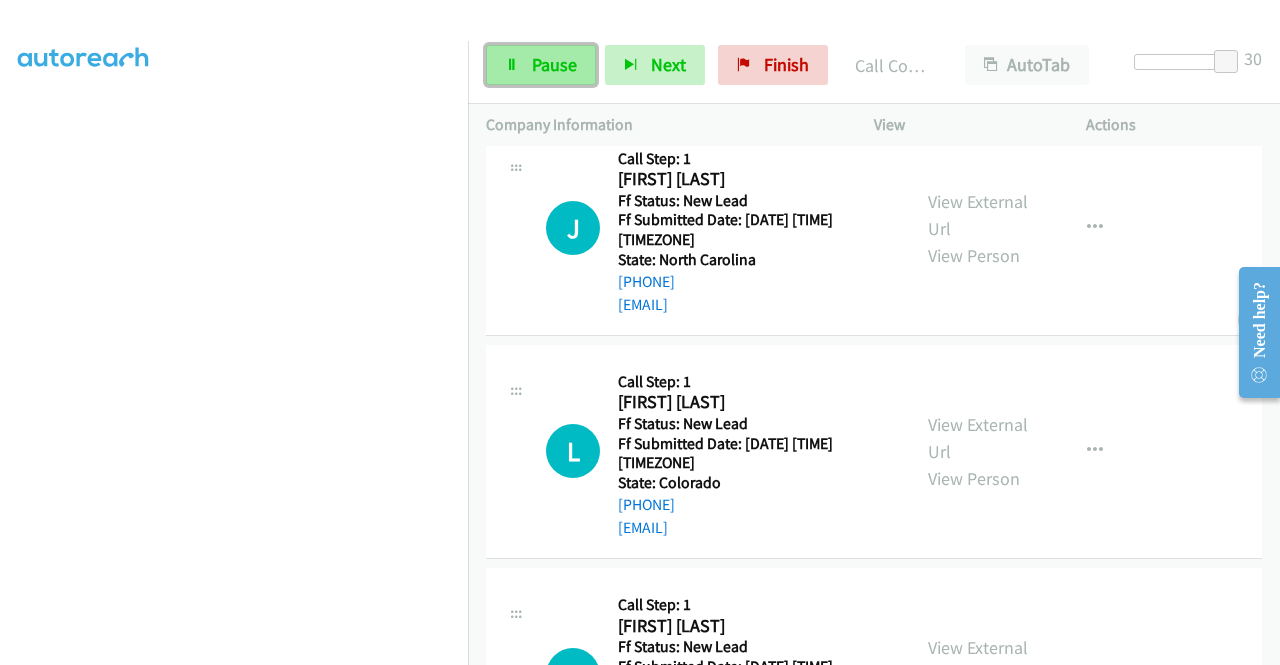 click on "Pause" at bounding box center (554, 64) 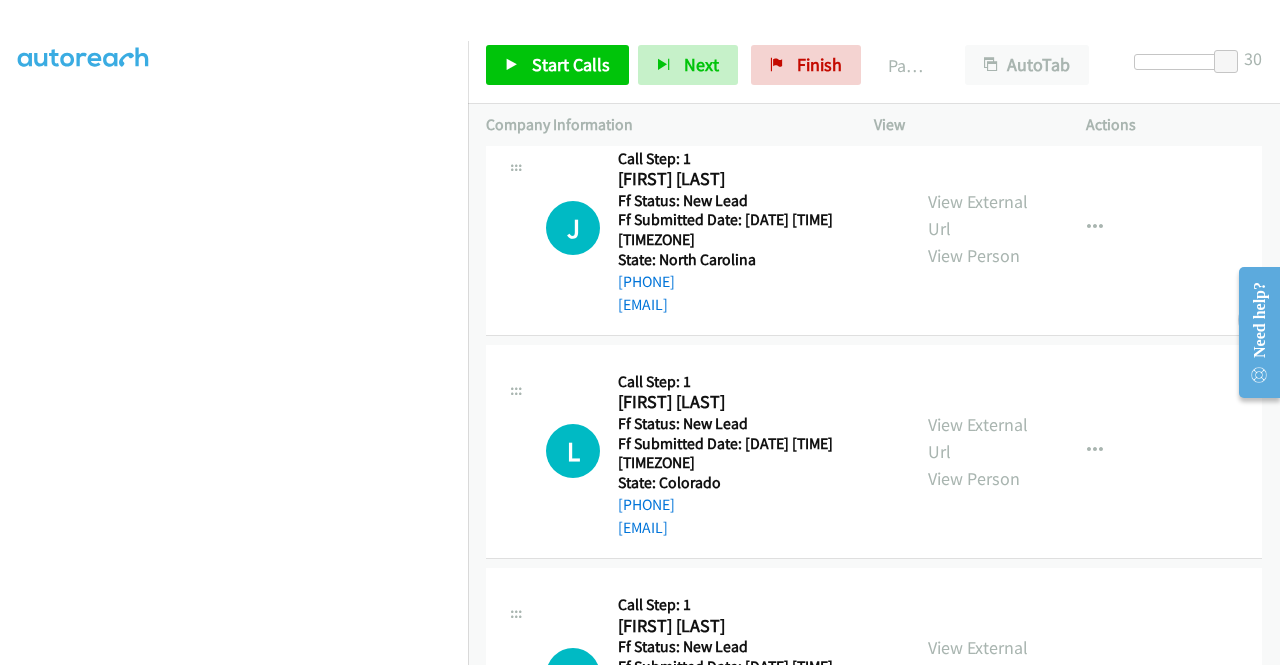 scroll, scrollTop: 958, scrollLeft: 0, axis: vertical 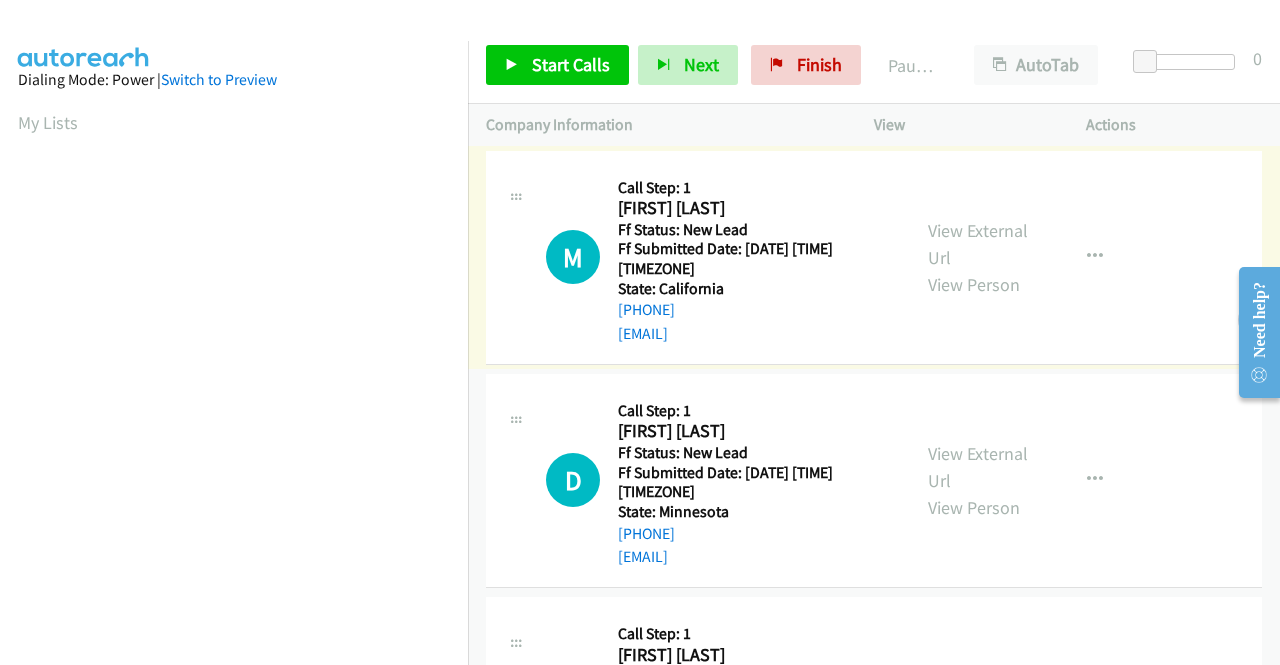 click on "View External Url" at bounding box center [978, 244] 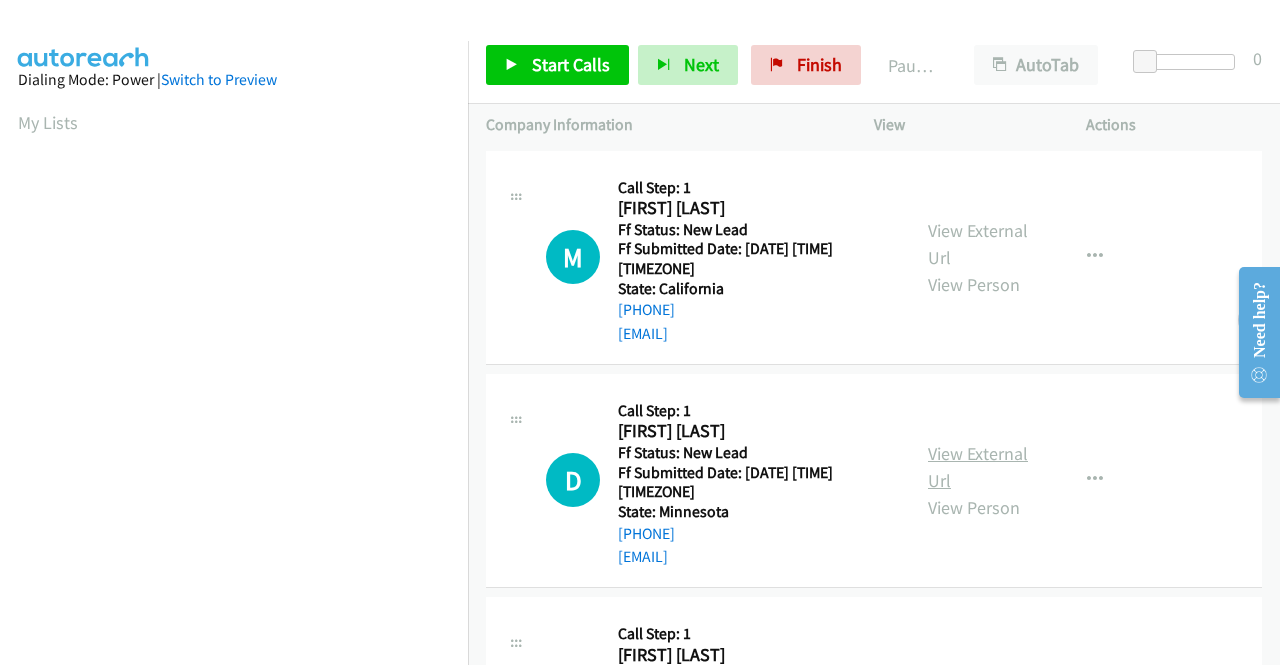 click on "View External Url" at bounding box center (978, 467) 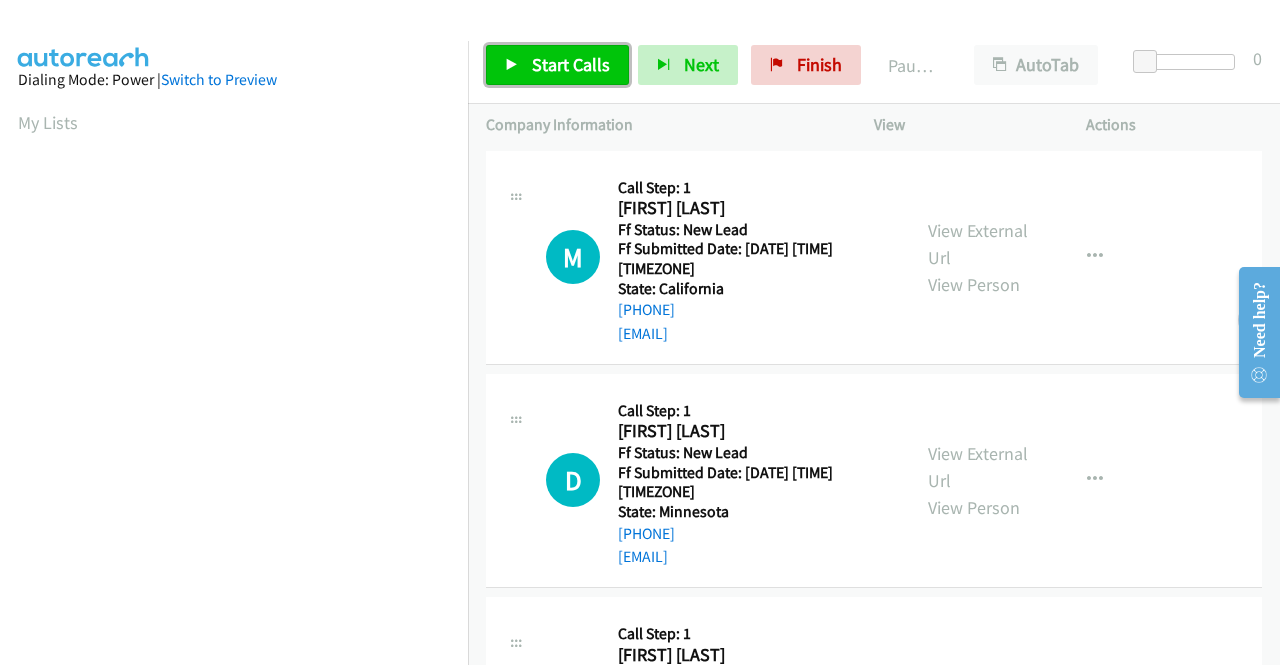 click at bounding box center [512, 66] 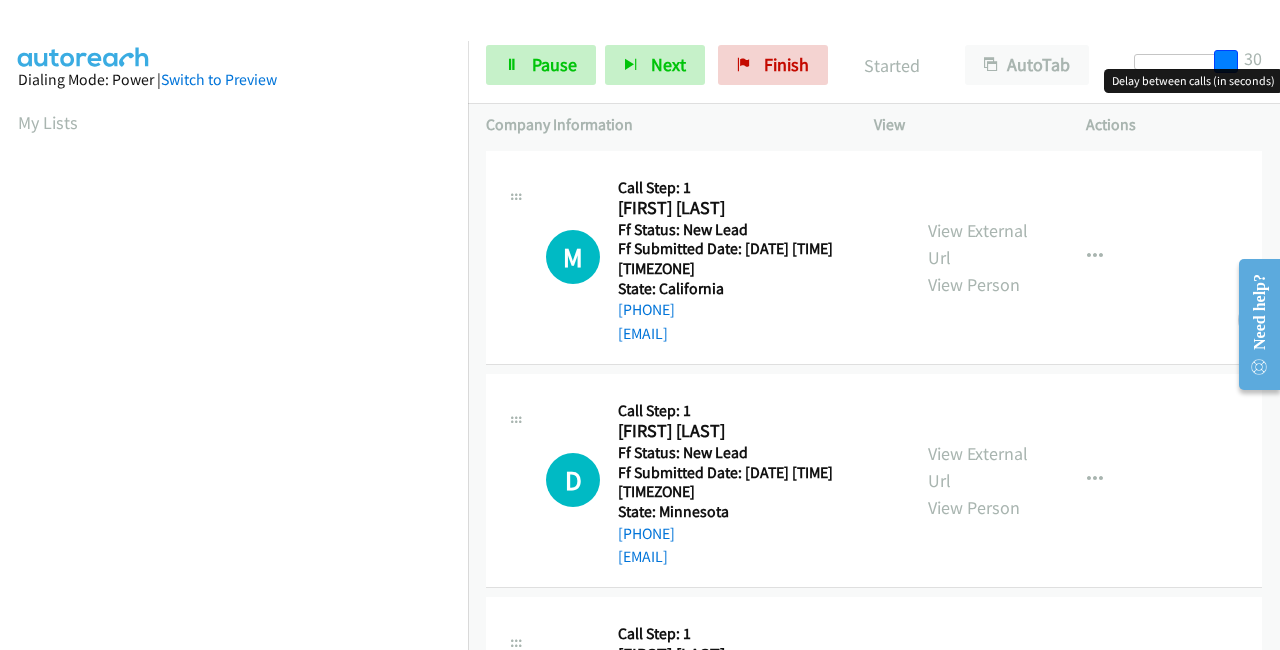 drag, startPoint x: 1145, startPoint y: 62, endPoint x: 1255, endPoint y: 61, distance: 110.00455 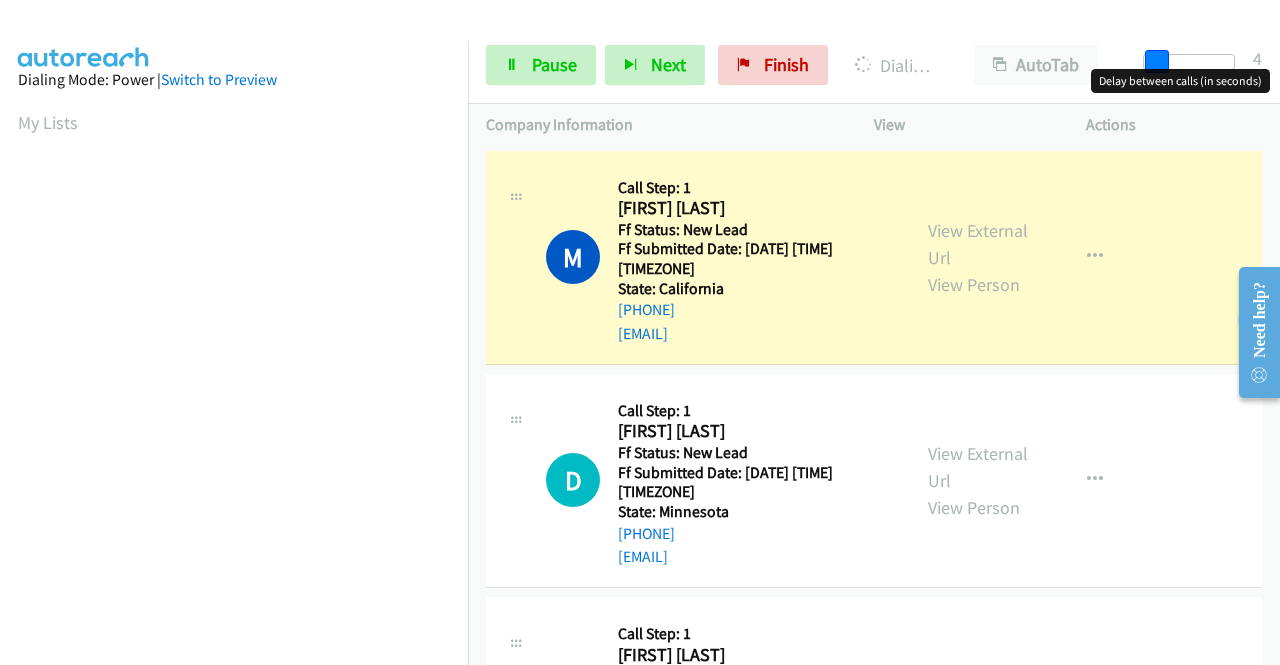 drag, startPoint x: 1231, startPoint y: 55, endPoint x: 1144, endPoint y: 57, distance: 87.02299 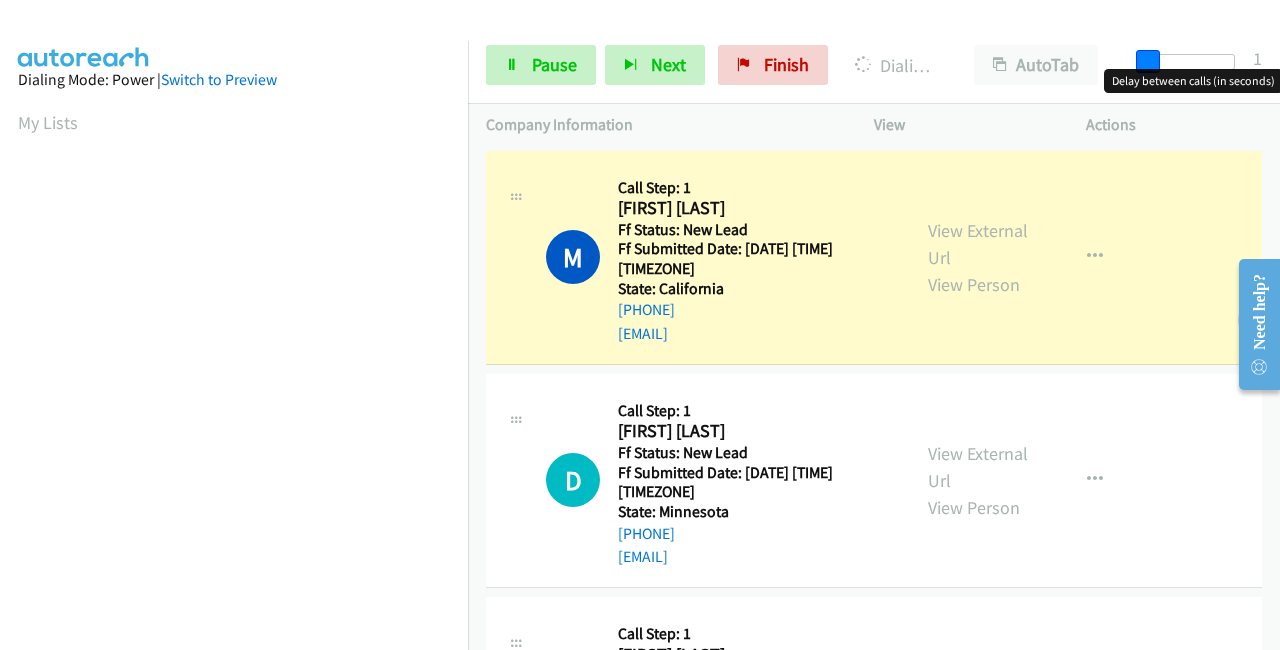 click at bounding box center [1148, 62] 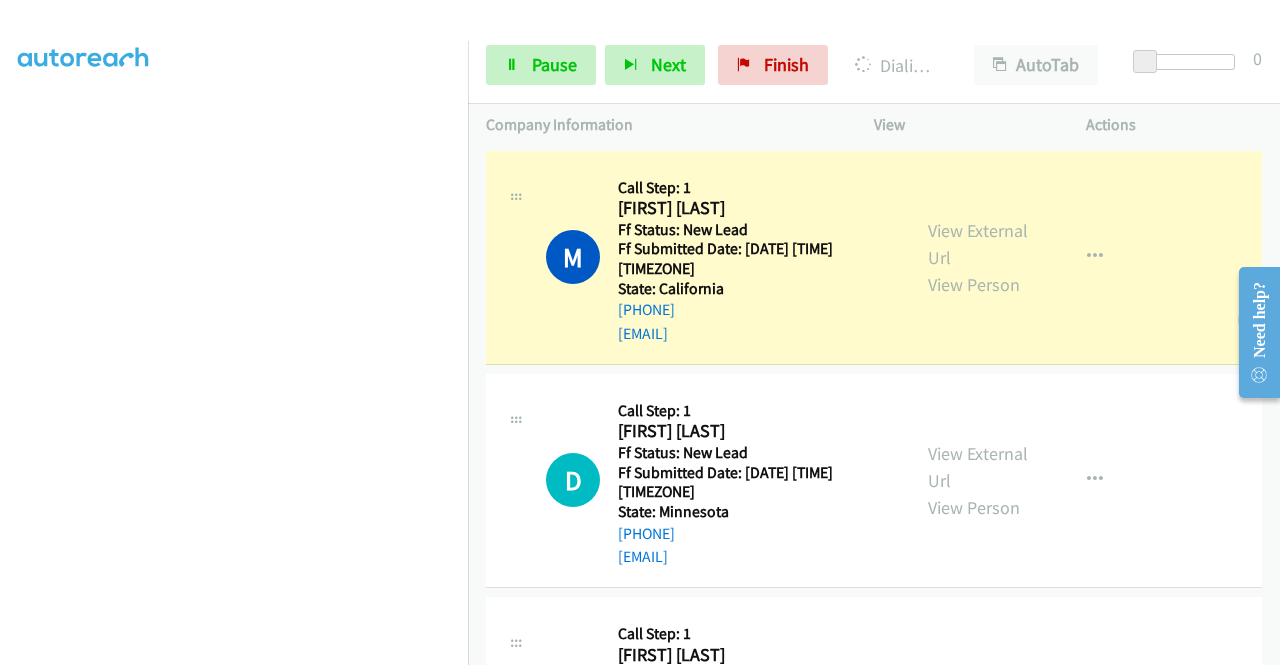 scroll, scrollTop: 456, scrollLeft: 0, axis: vertical 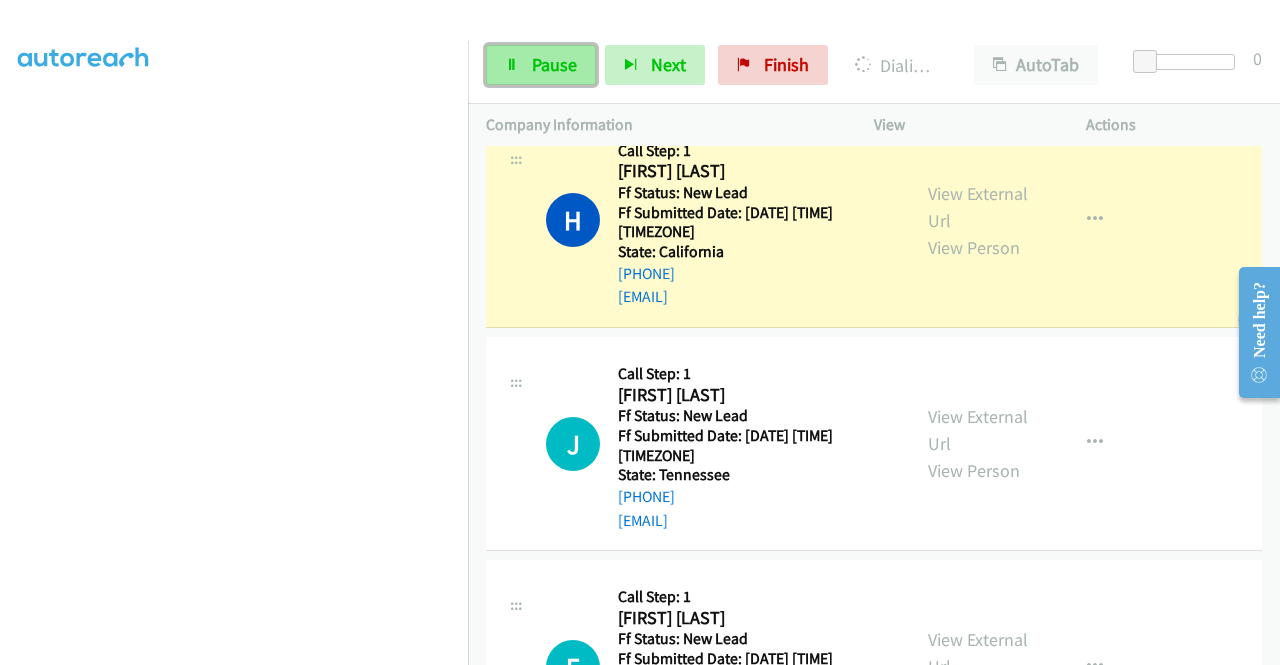 click on "Pause" at bounding box center [554, 64] 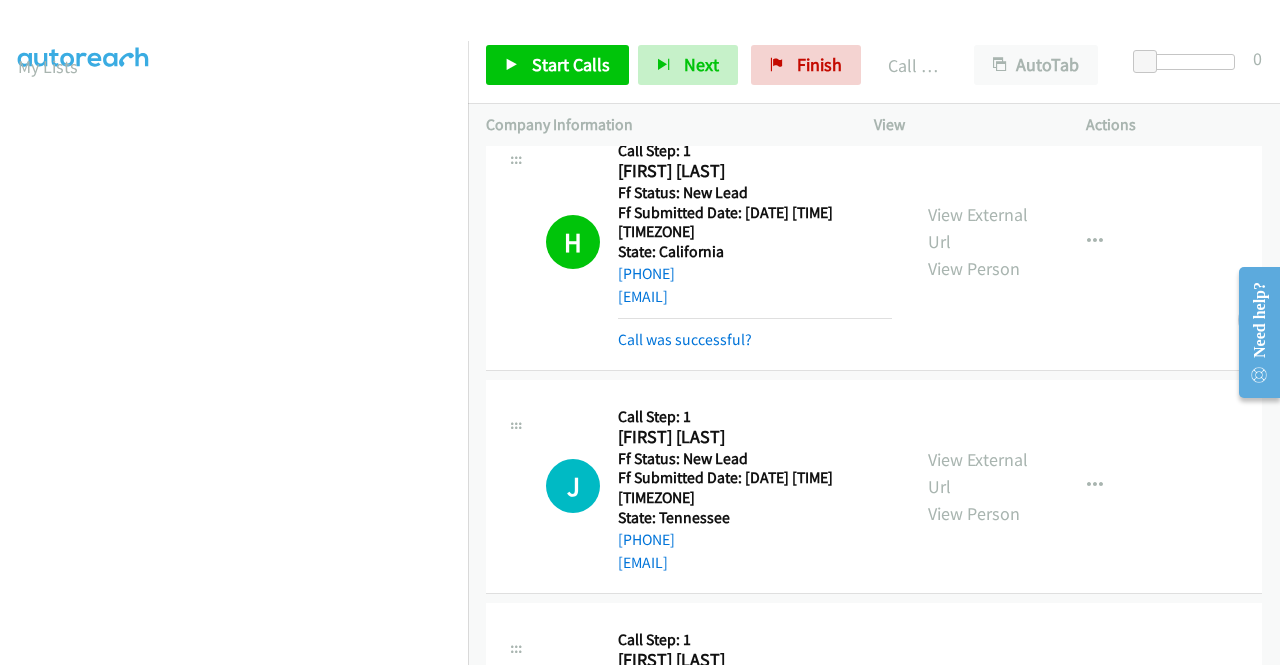scroll, scrollTop: 456, scrollLeft: 0, axis: vertical 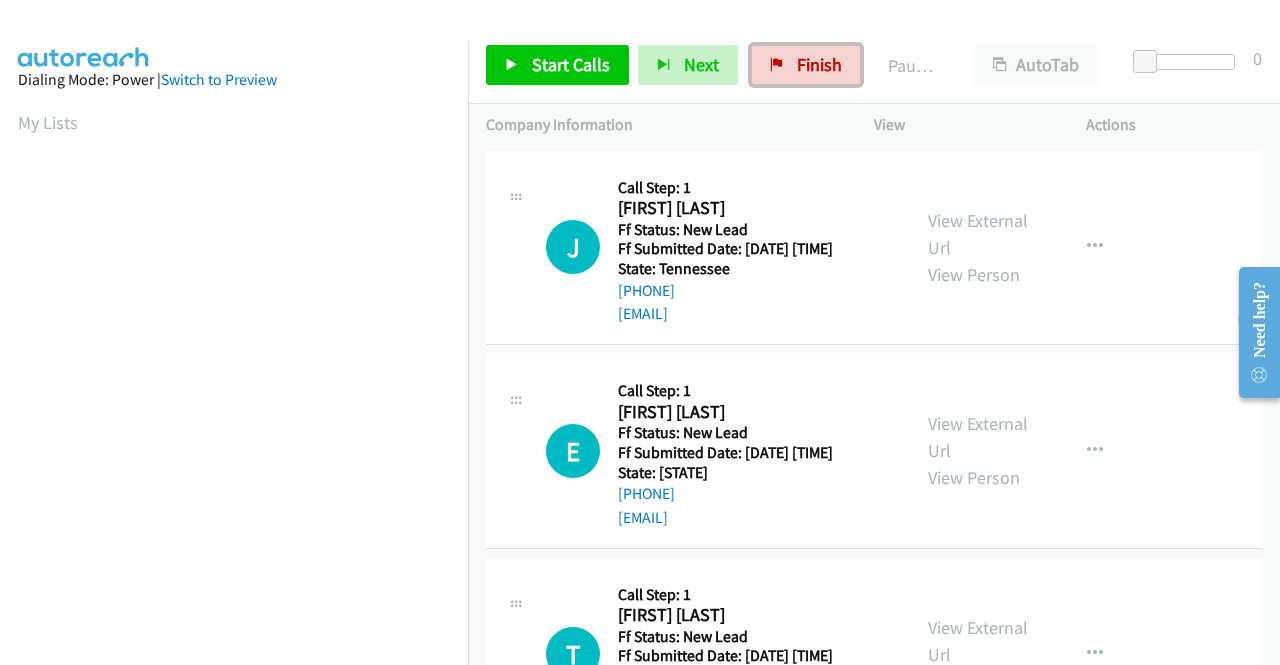 click on "Finish" at bounding box center [819, 64] 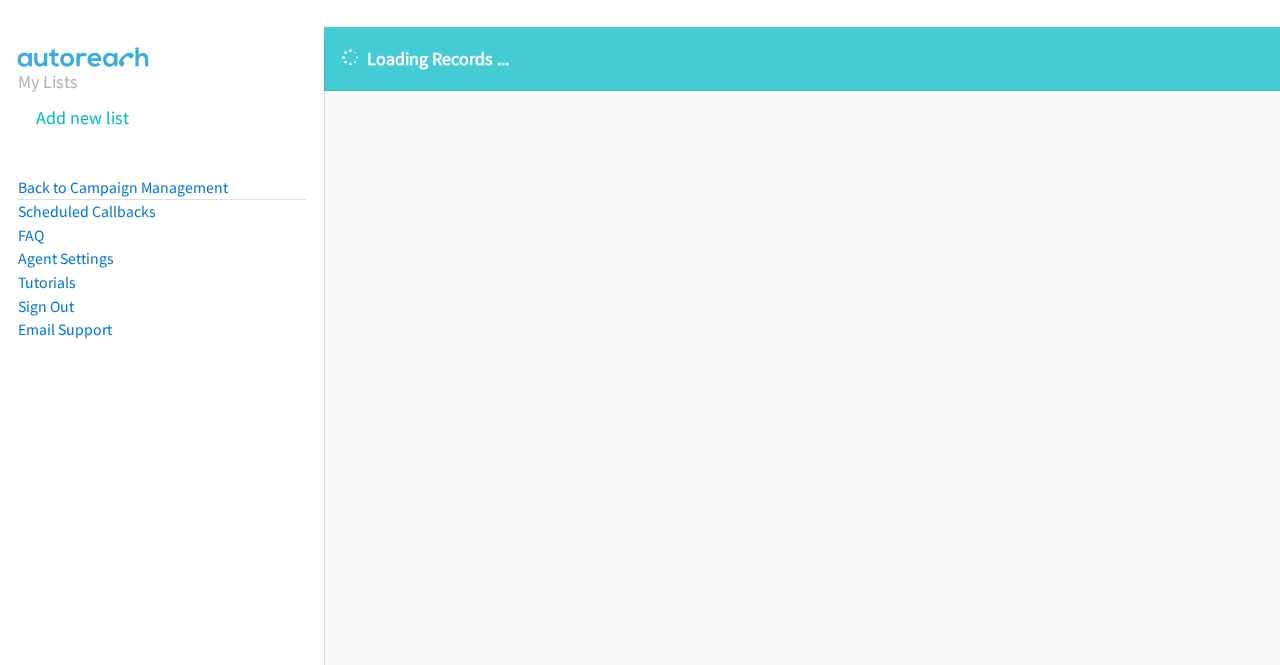scroll, scrollTop: 0, scrollLeft: 0, axis: both 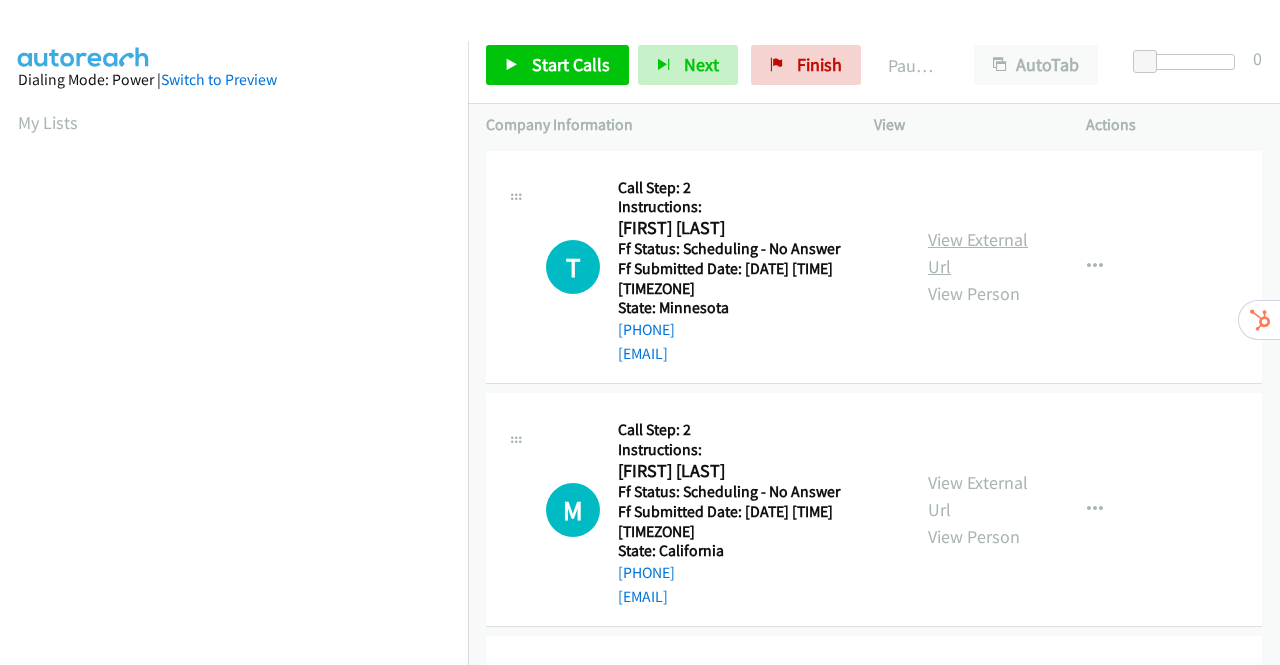 click on "View External Url" at bounding box center [978, 253] 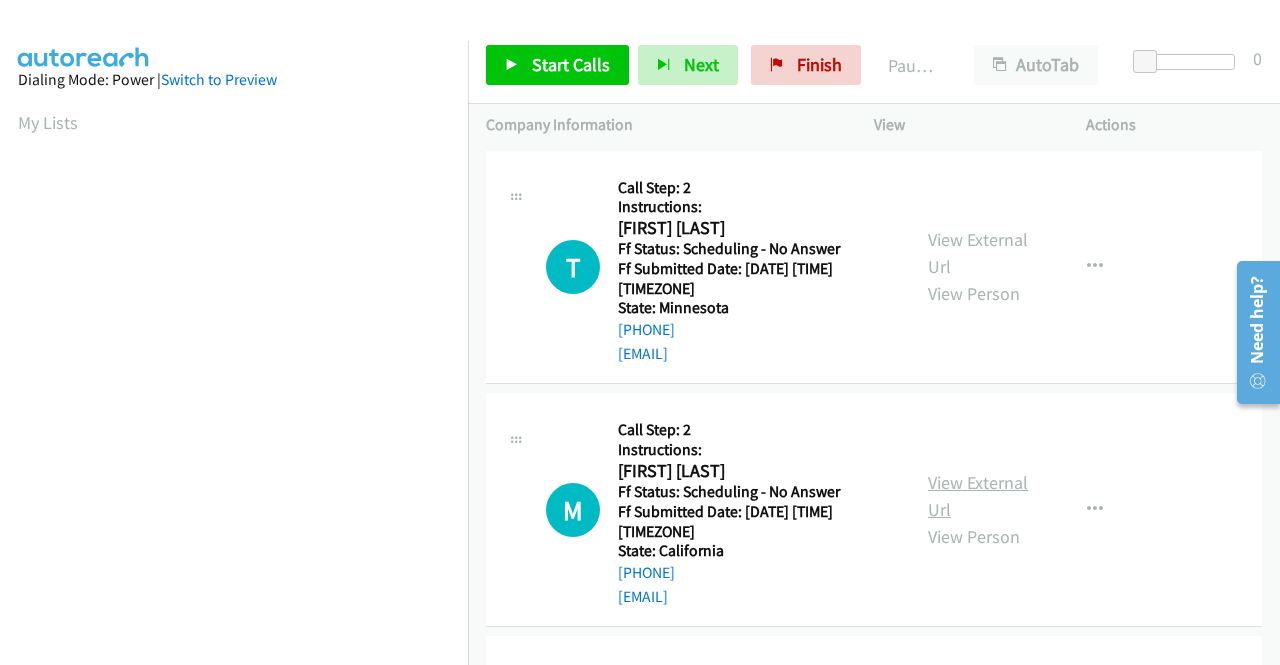 click on "View External Url" at bounding box center [978, 496] 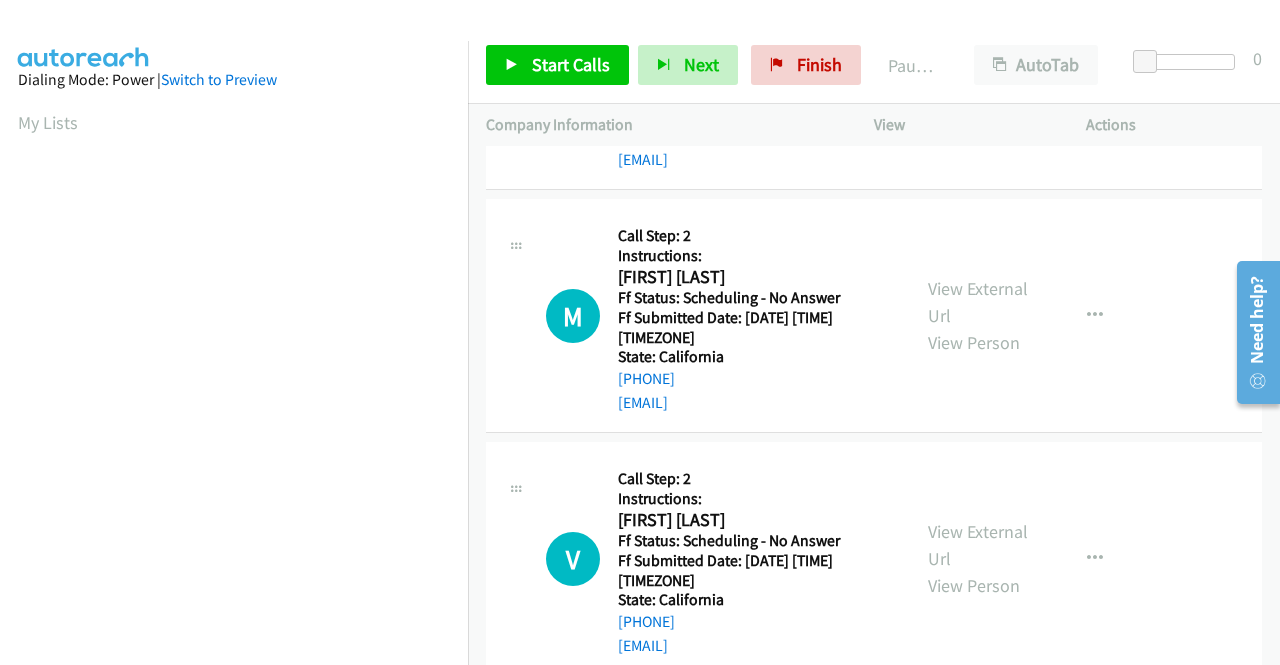 scroll, scrollTop: 200, scrollLeft: 0, axis: vertical 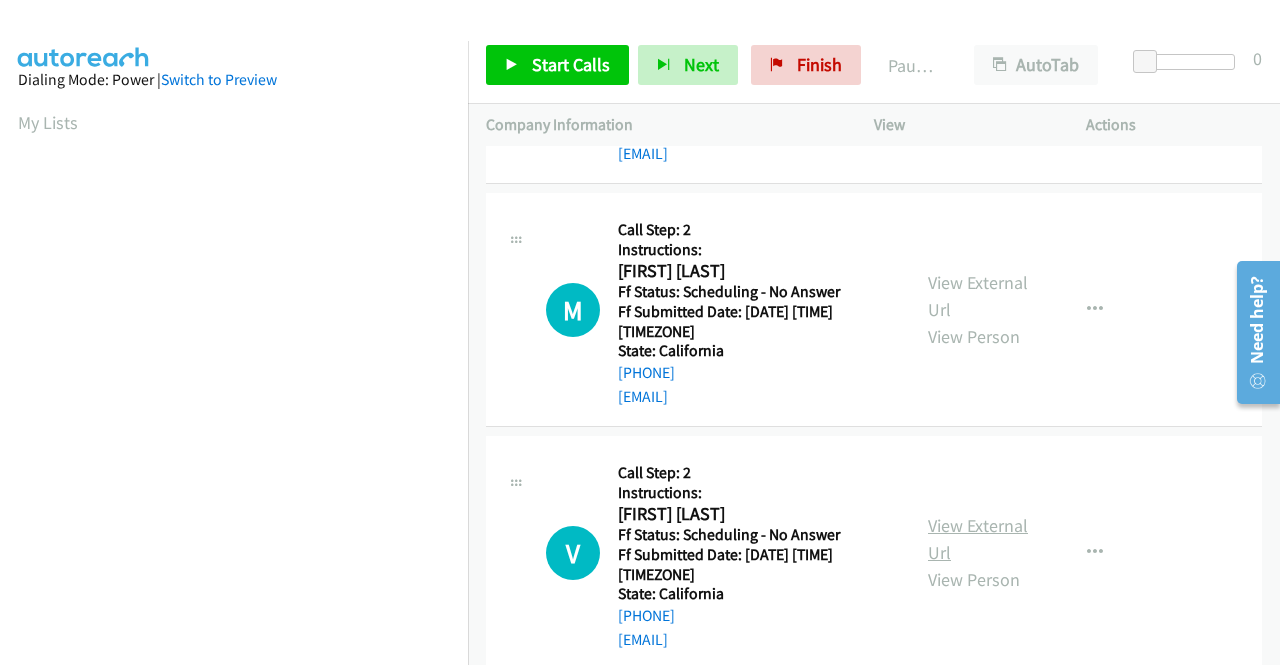 click on "View External Url" at bounding box center [978, 539] 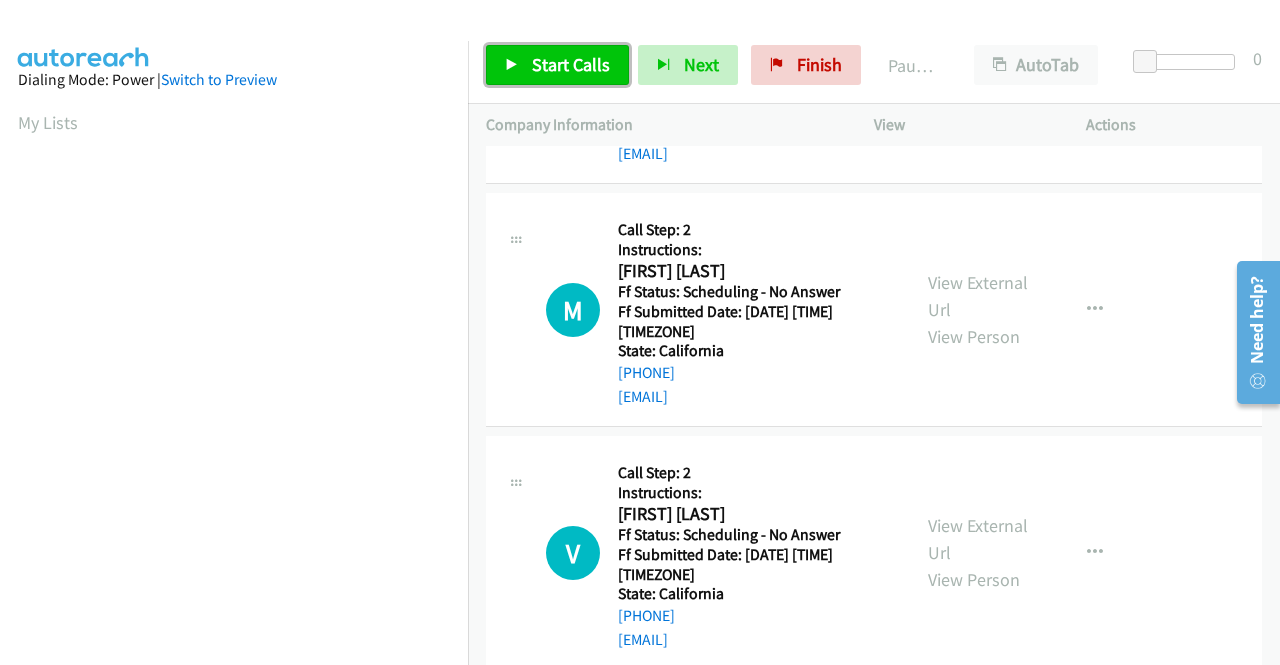 click on "Start Calls" at bounding box center [571, 64] 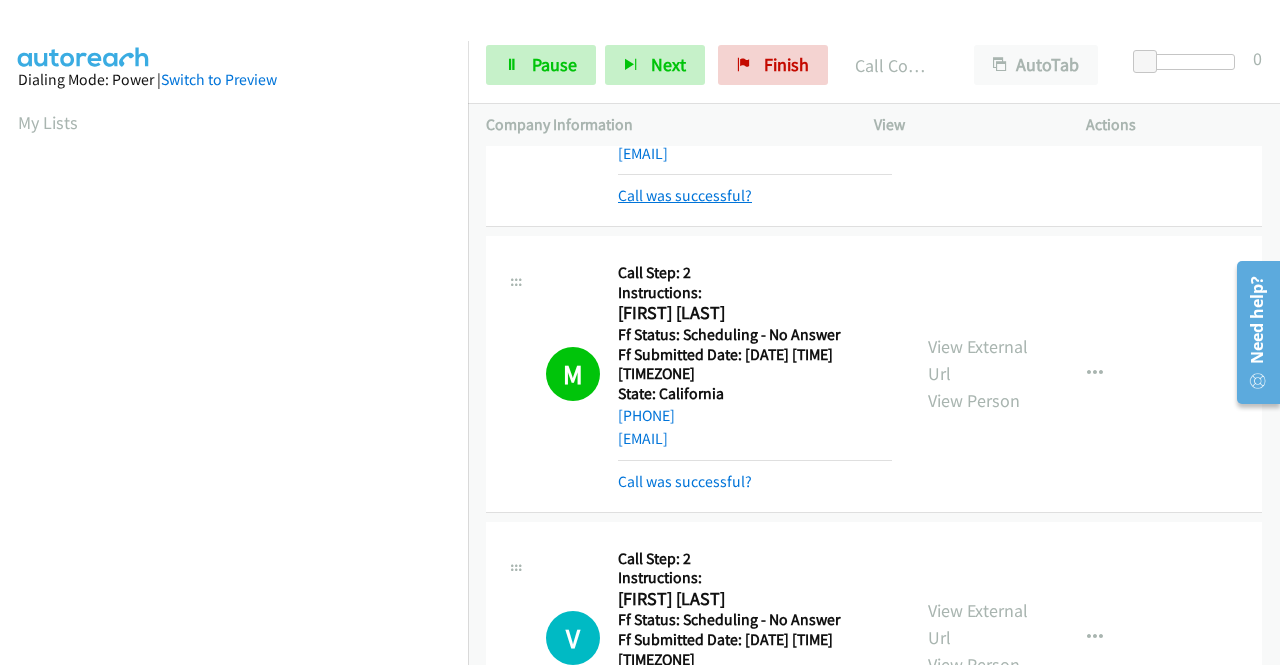 scroll, scrollTop: 456, scrollLeft: 0, axis: vertical 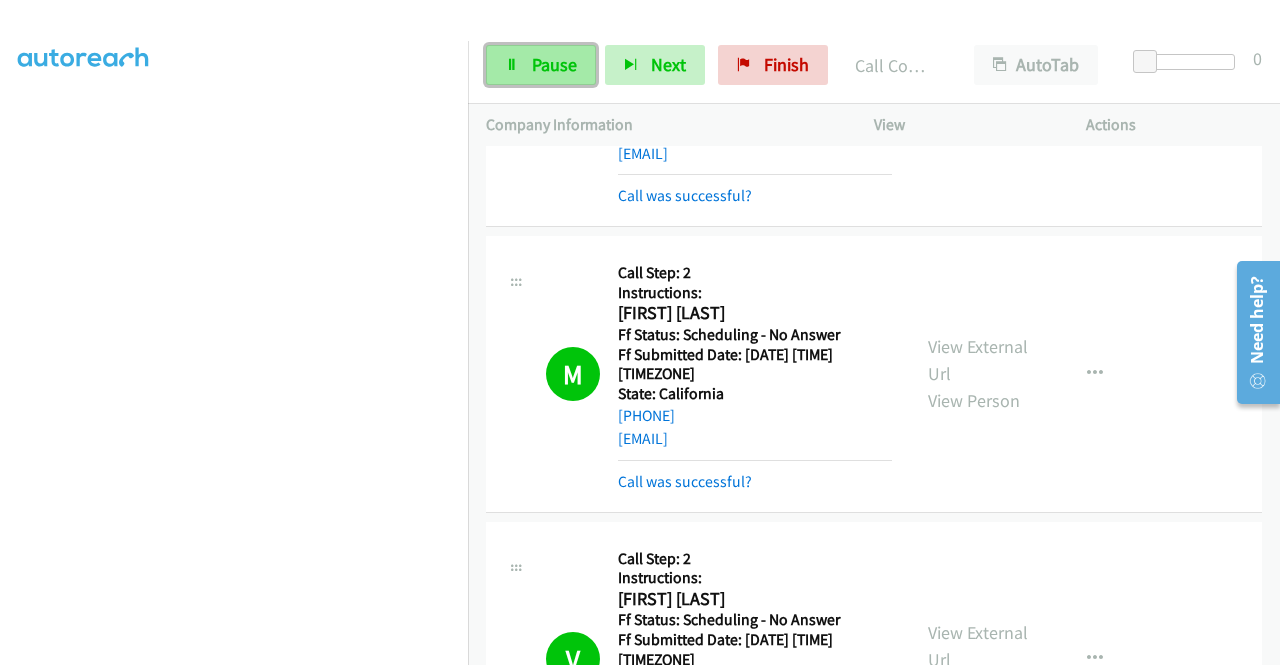 click on "Pause" at bounding box center (554, 64) 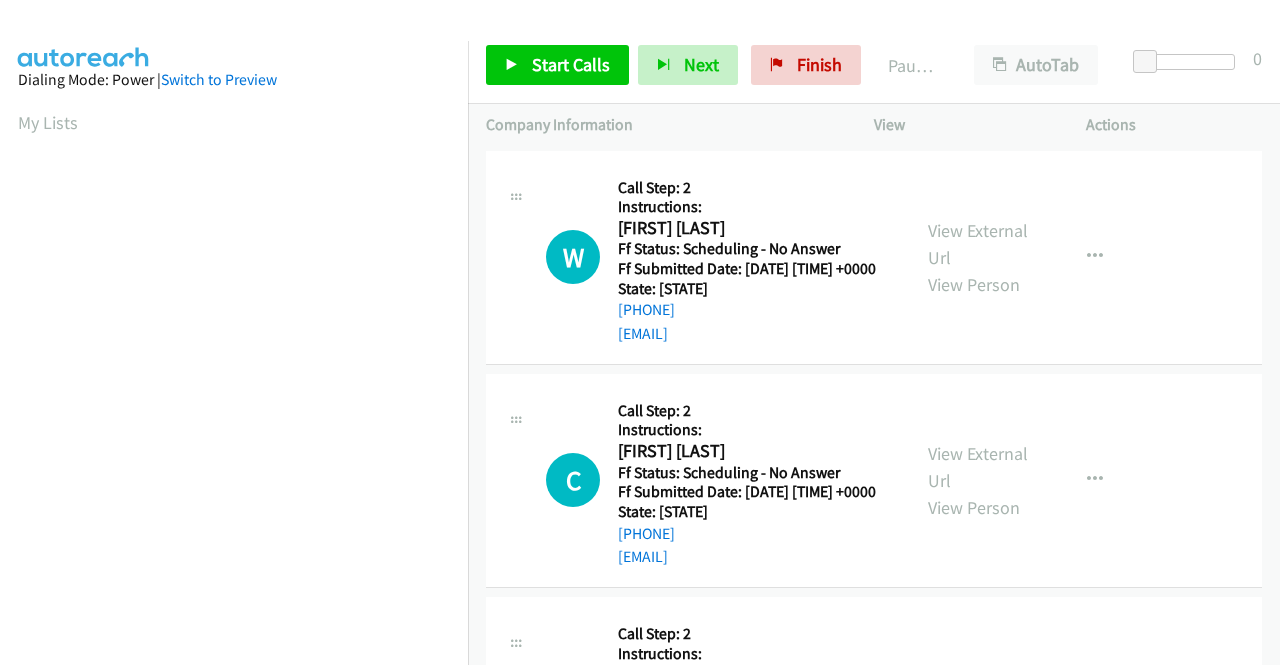 scroll, scrollTop: 0, scrollLeft: 0, axis: both 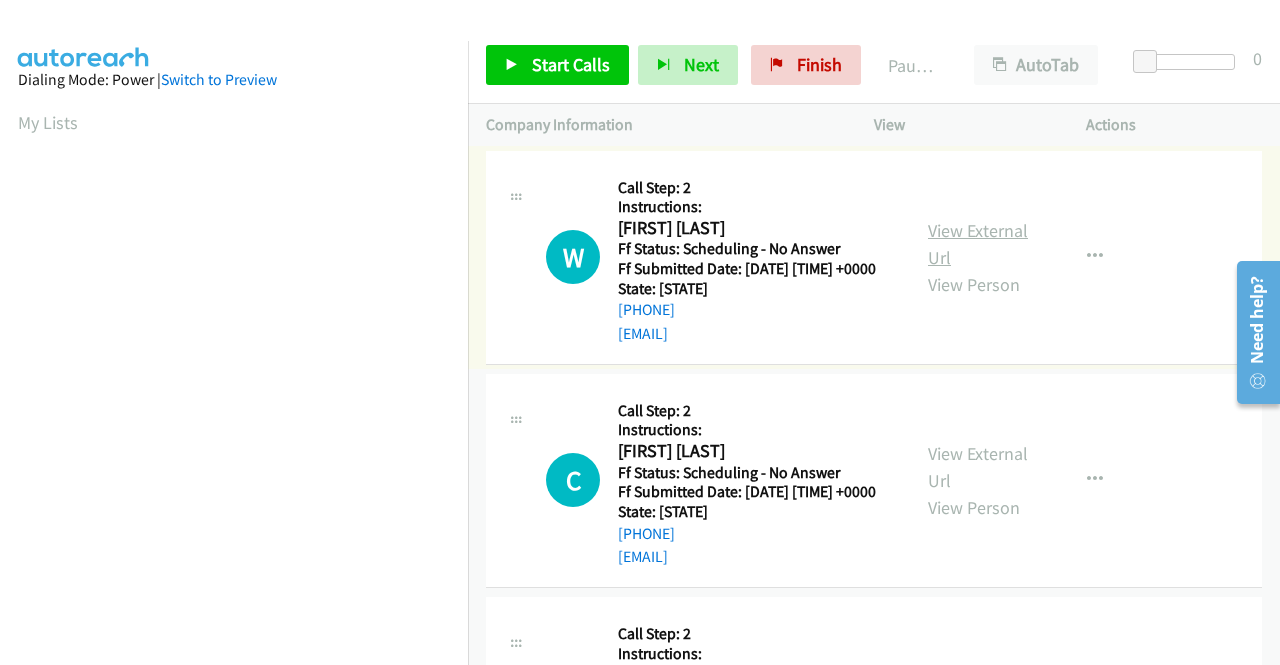 click on "View External Url" at bounding box center [978, 244] 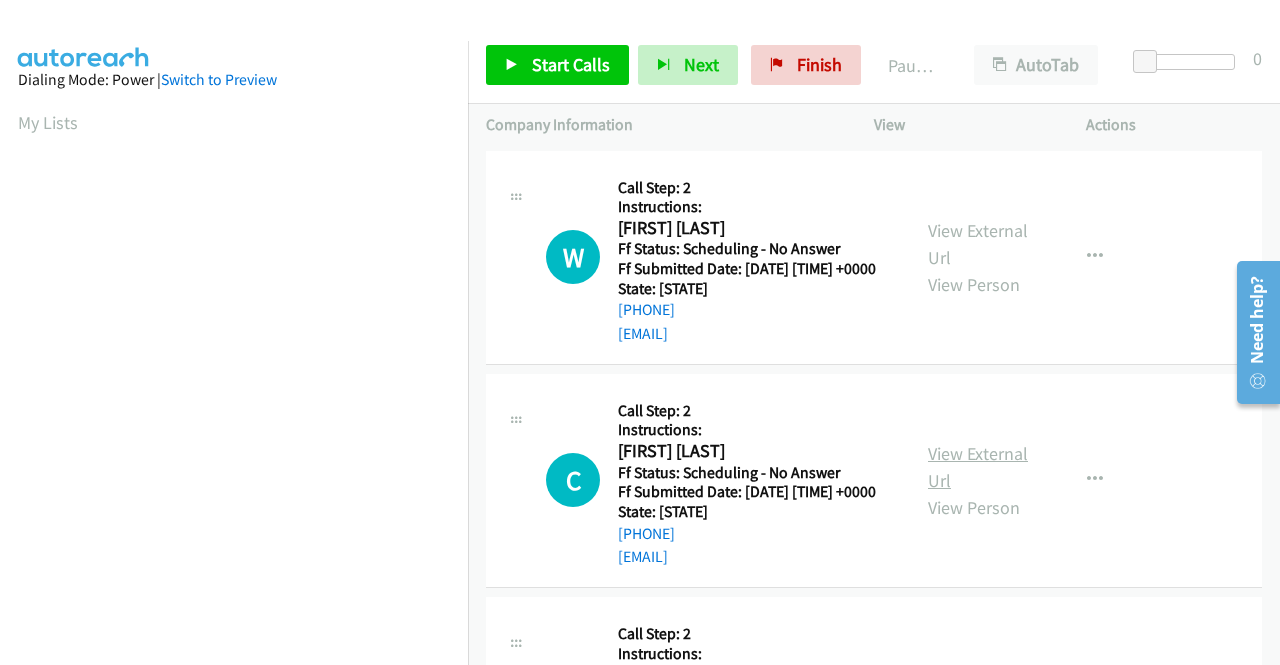 click on "View External Url" at bounding box center [978, 467] 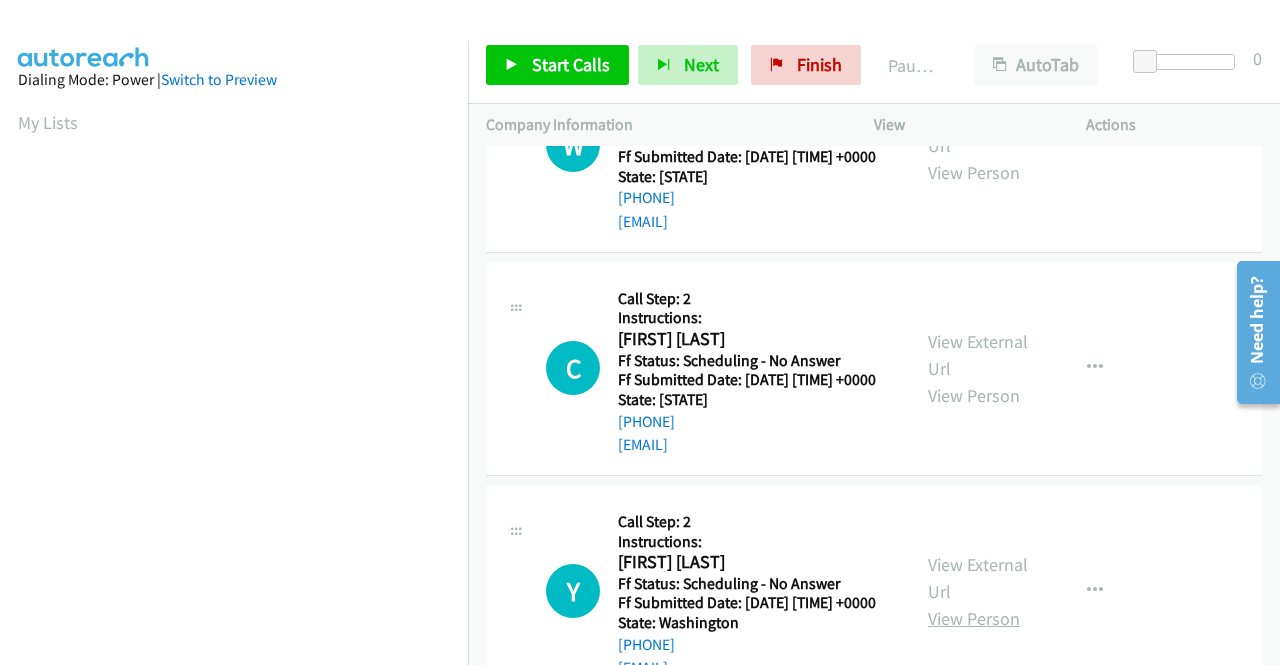 scroll, scrollTop: 300, scrollLeft: 0, axis: vertical 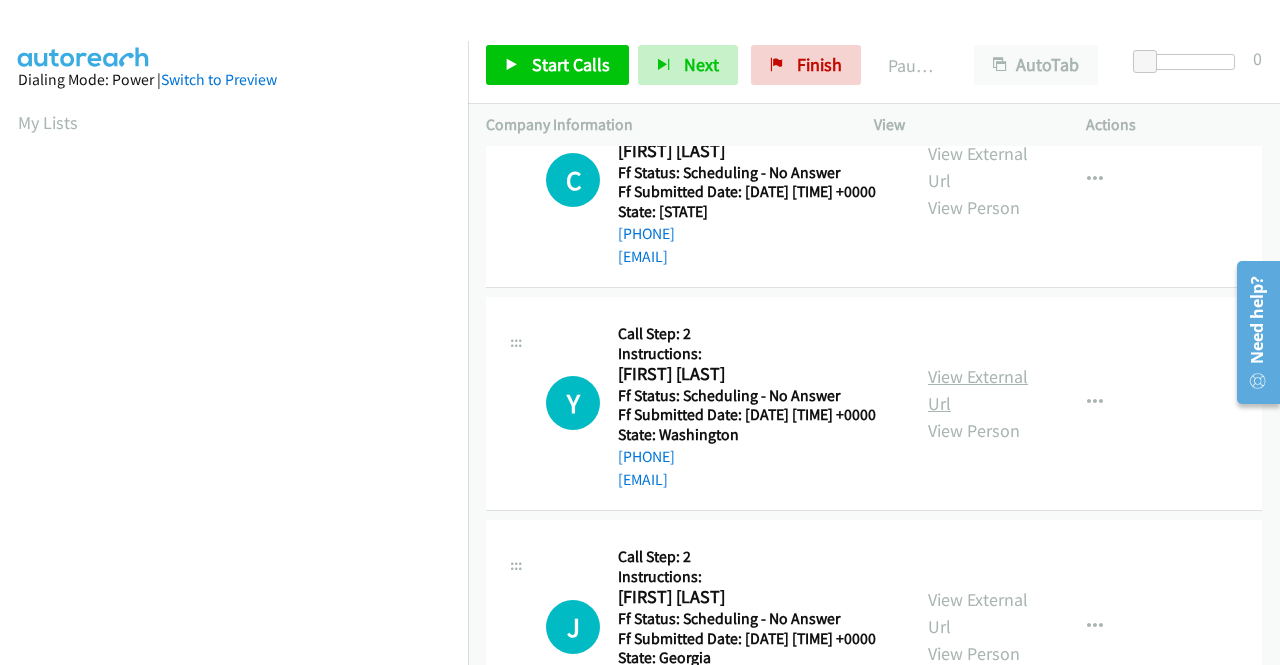 click on "View External Url" at bounding box center [978, 390] 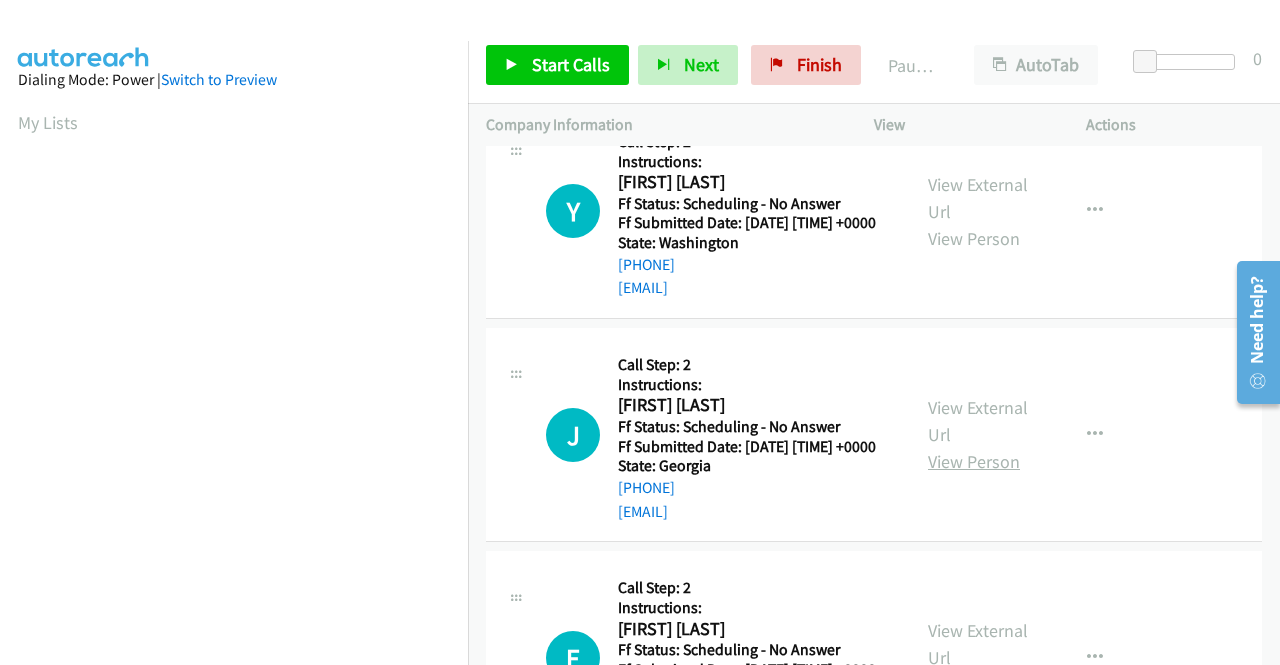 scroll, scrollTop: 500, scrollLeft: 0, axis: vertical 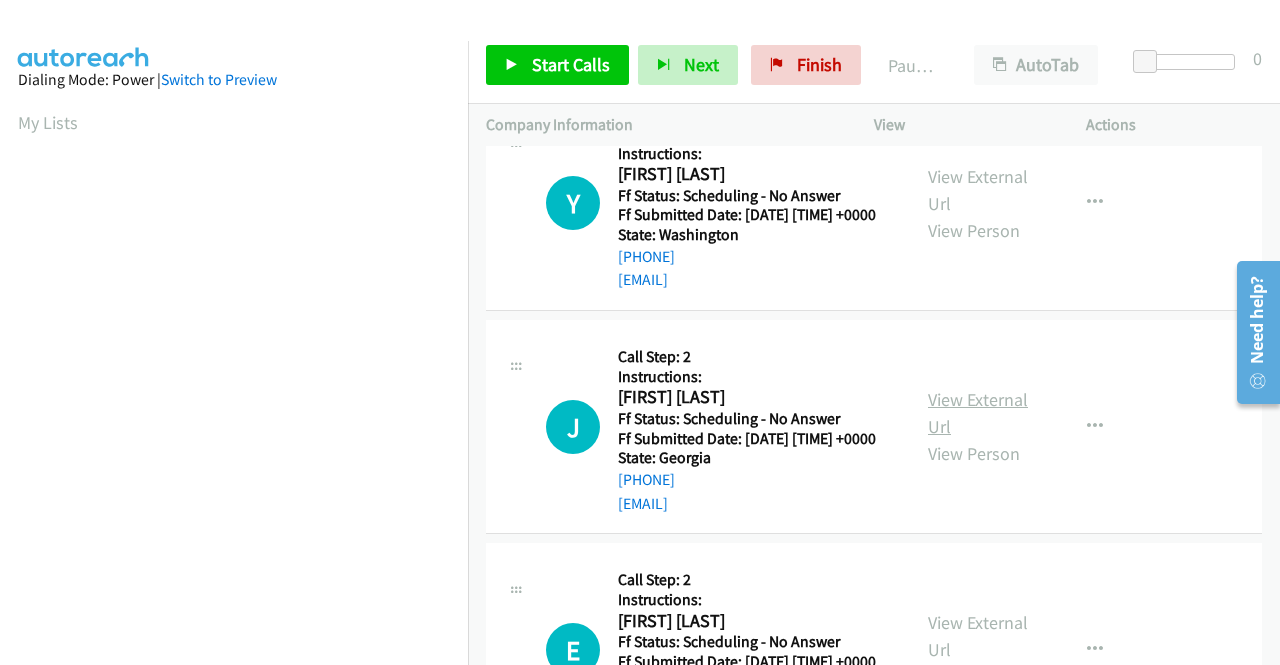click on "View External Url" at bounding box center [978, 413] 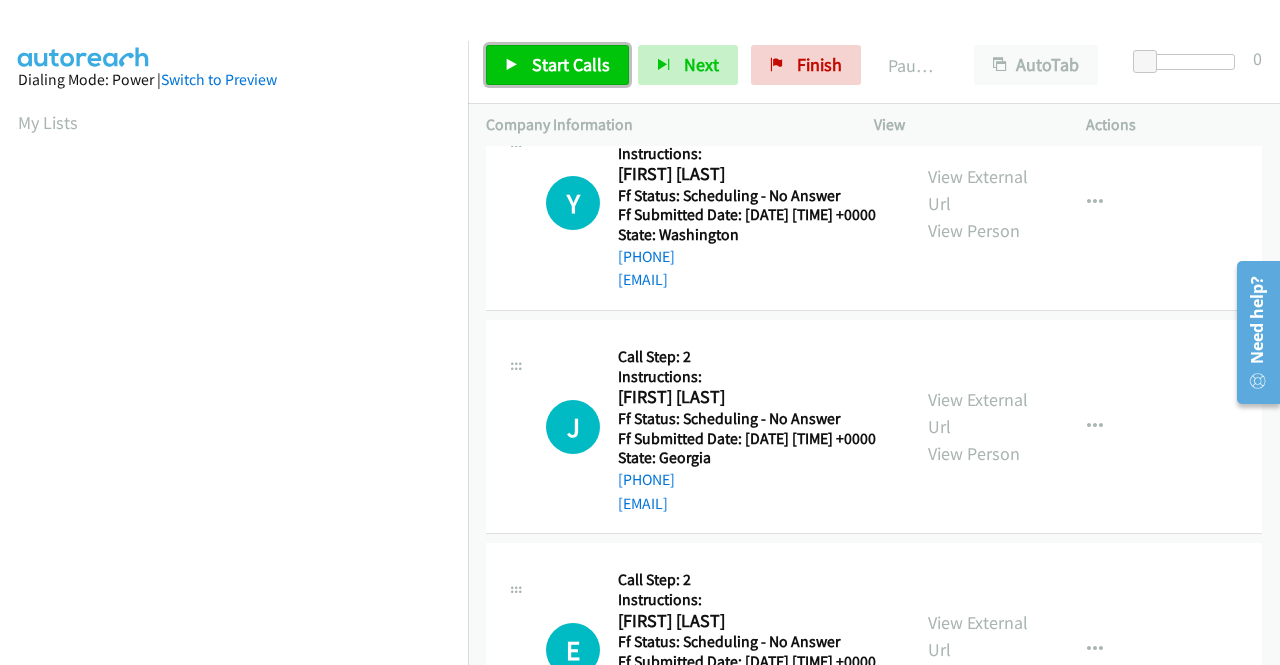 click on "Start Calls" at bounding box center (571, 64) 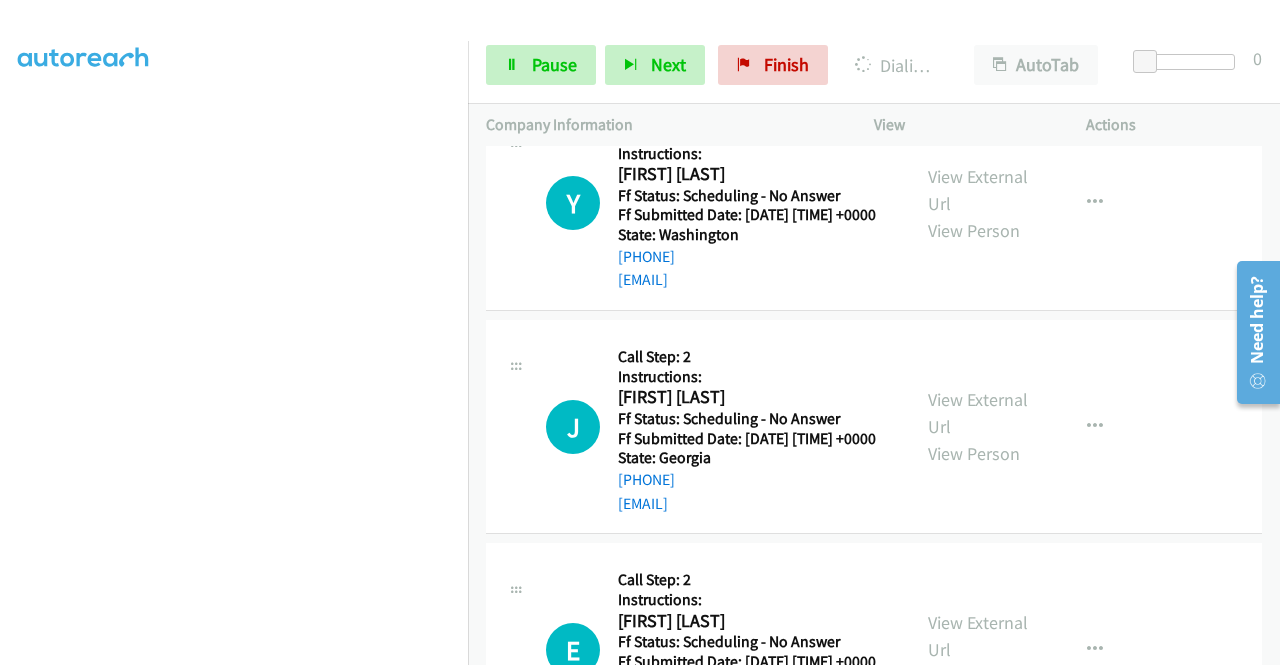 scroll, scrollTop: 456, scrollLeft: 0, axis: vertical 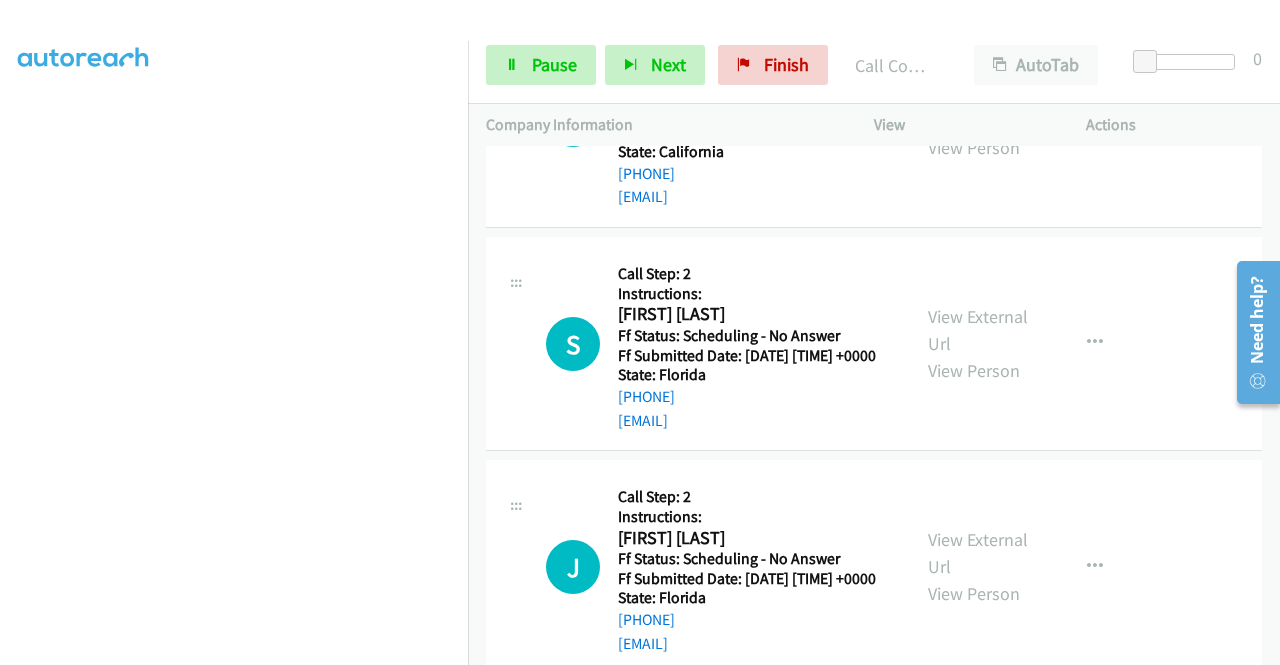 click on "View External Url" at bounding box center (978, 107) 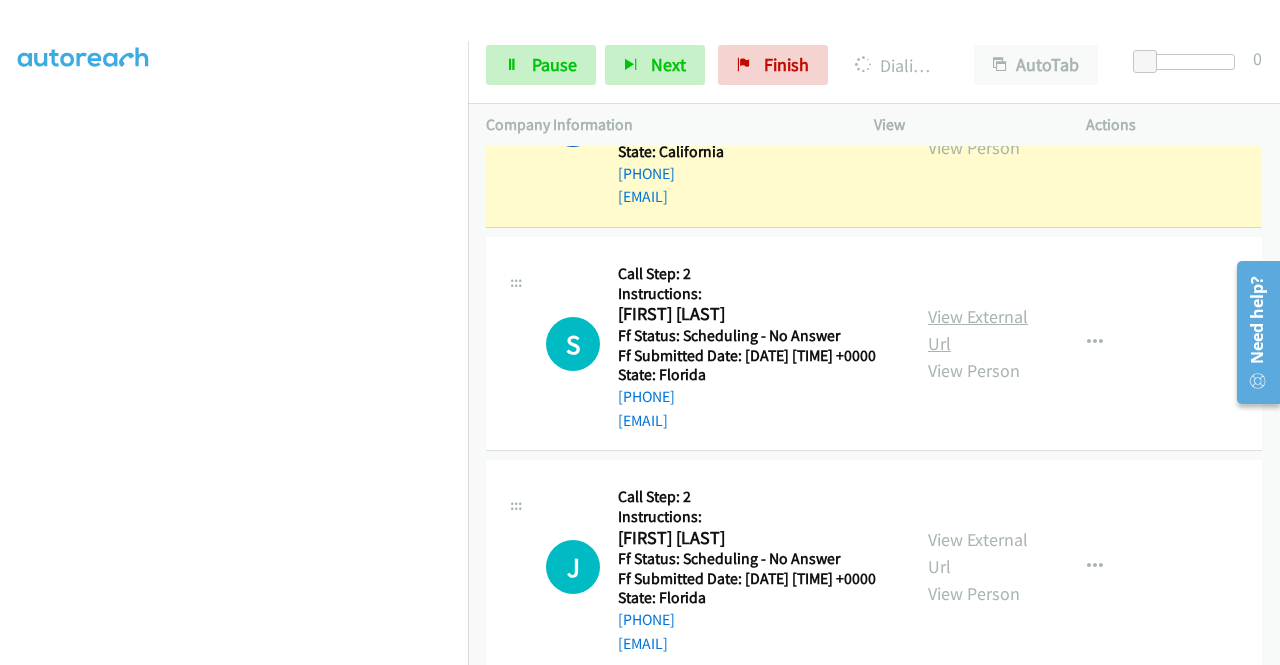 click on "View External Url" at bounding box center [978, 330] 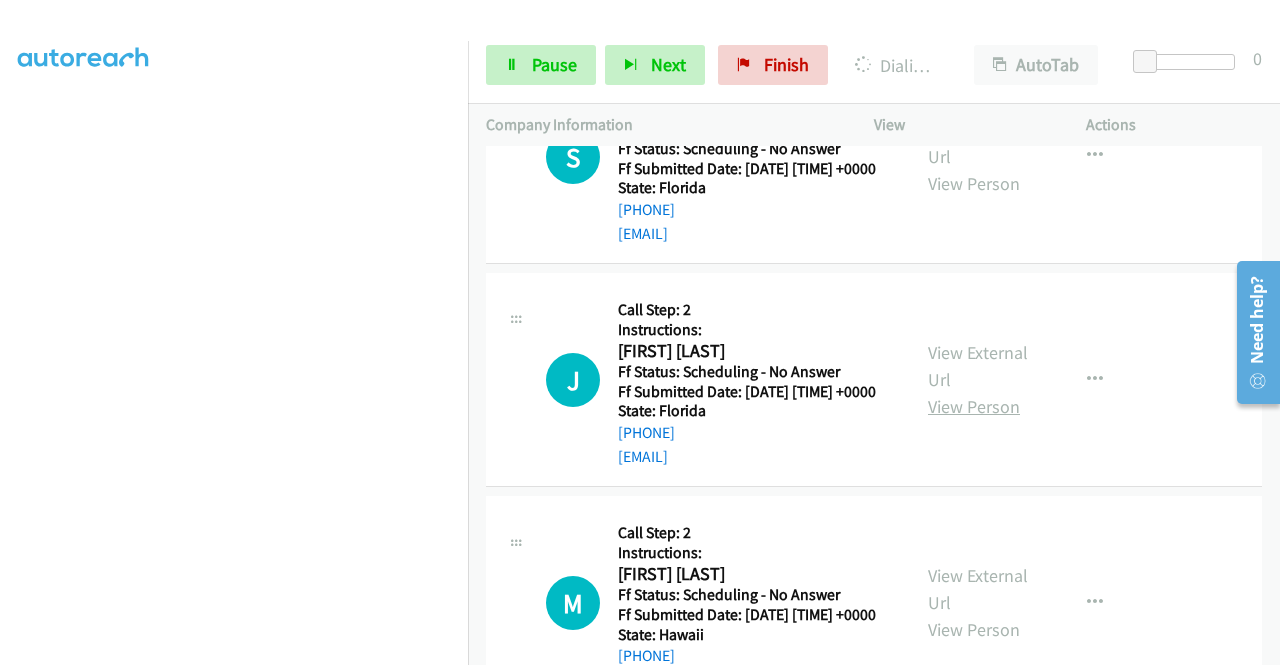 scroll, scrollTop: 1400, scrollLeft: 0, axis: vertical 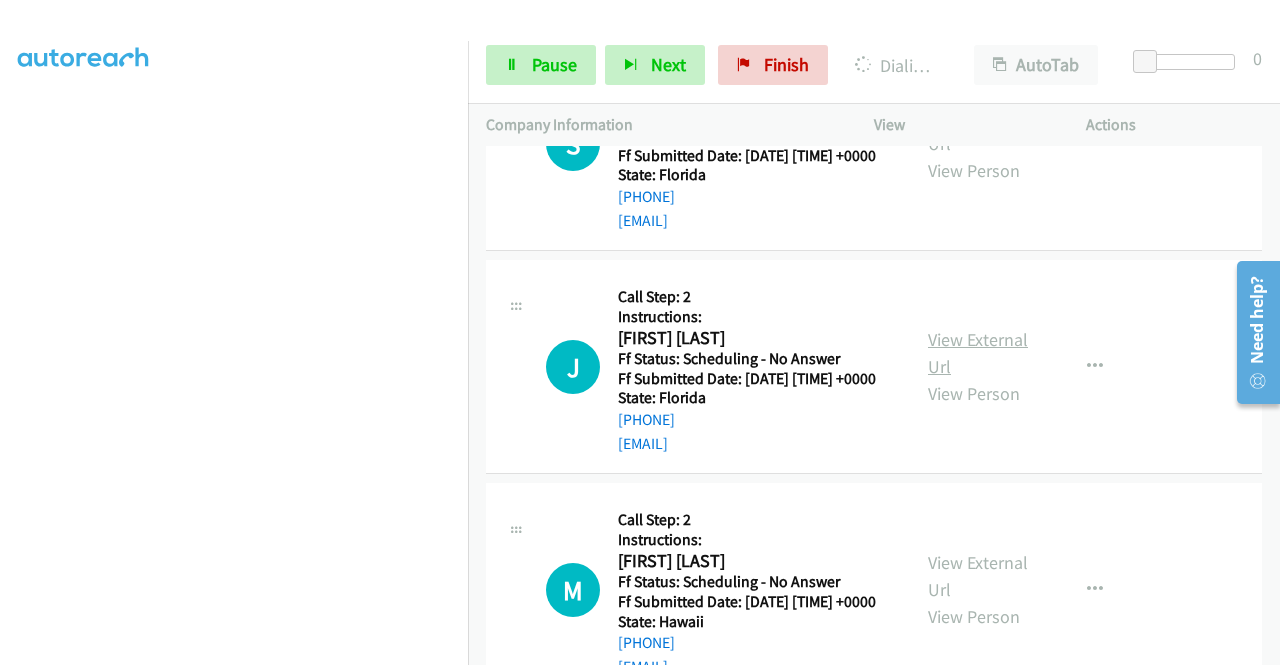 click on "View External Url" at bounding box center [978, 353] 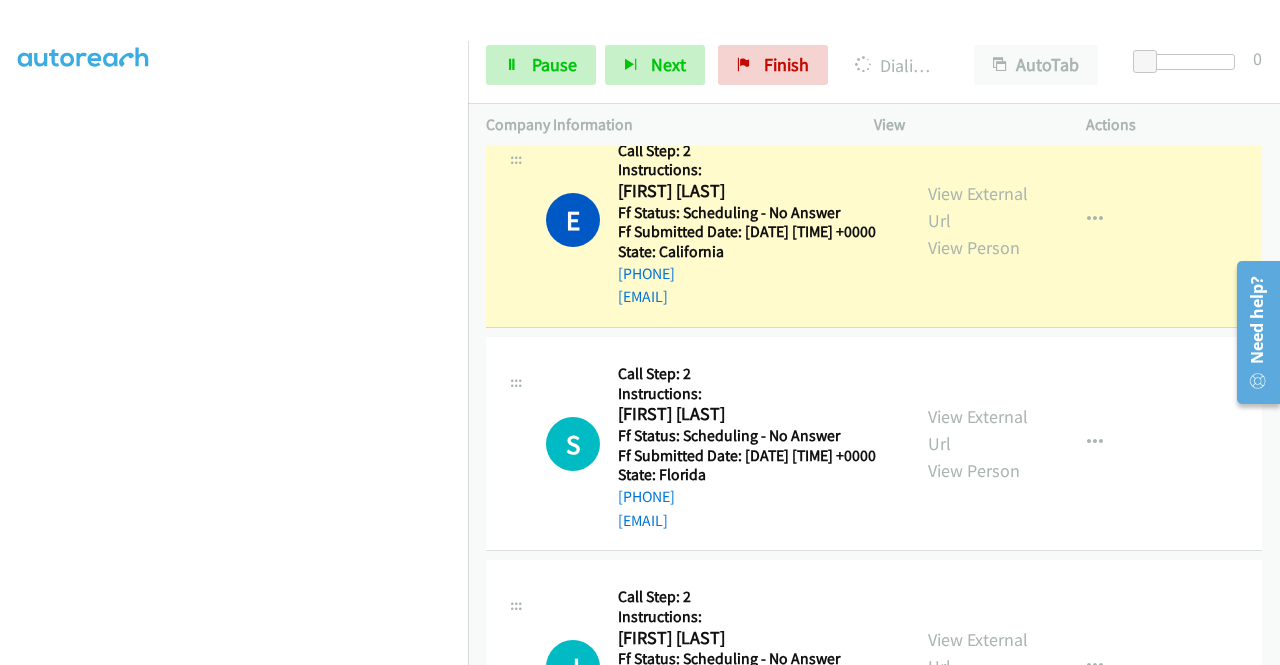 scroll, scrollTop: 1200, scrollLeft: 0, axis: vertical 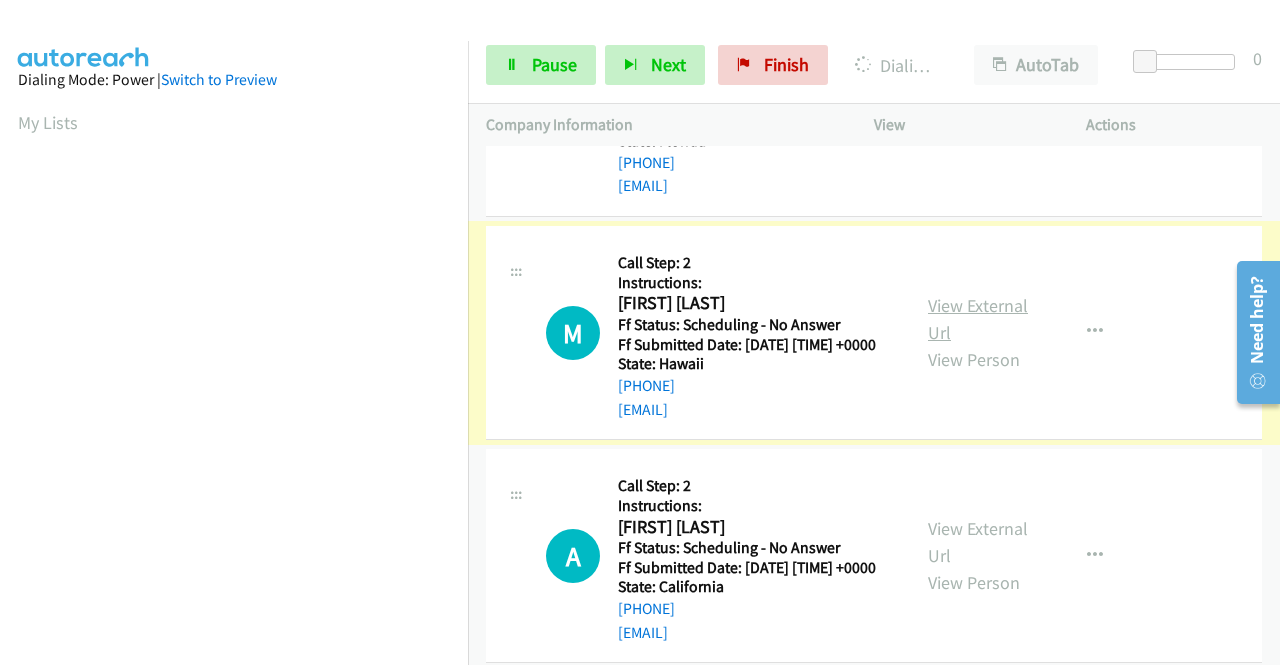 click on "View External Url" at bounding box center [978, 319] 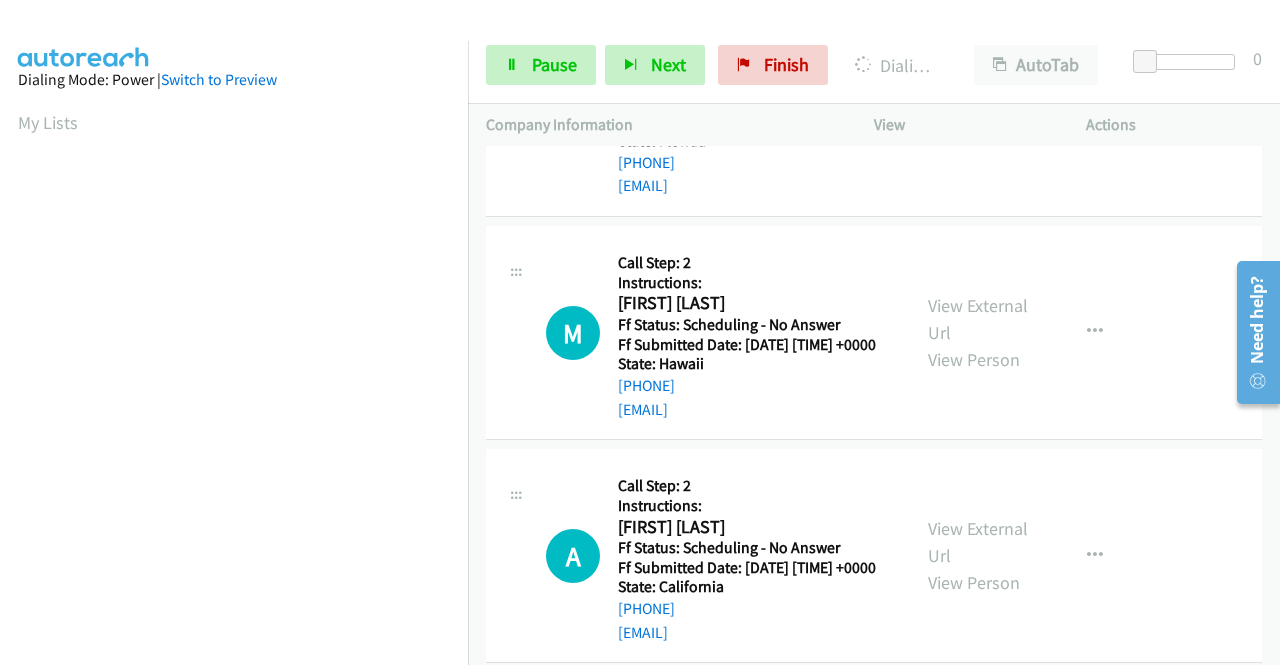 scroll, scrollTop: 456, scrollLeft: 0, axis: vertical 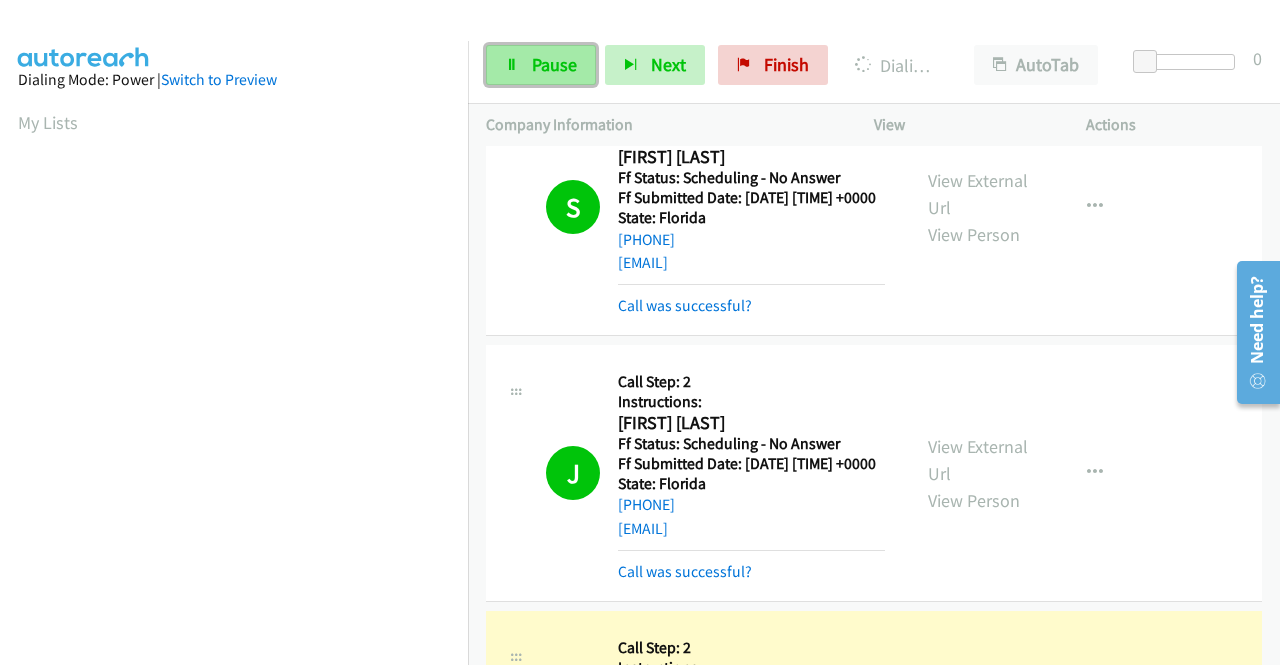 click on "Pause" at bounding box center [554, 64] 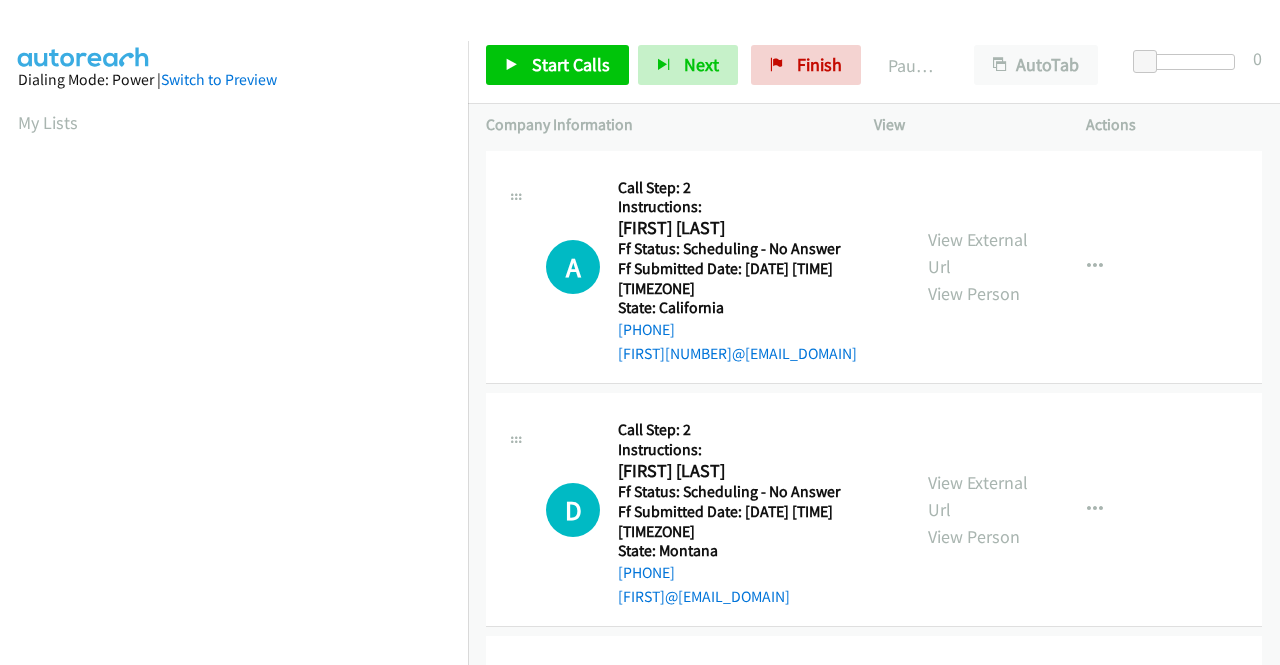 scroll, scrollTop: 0, scrollLeft: 0, axis: both 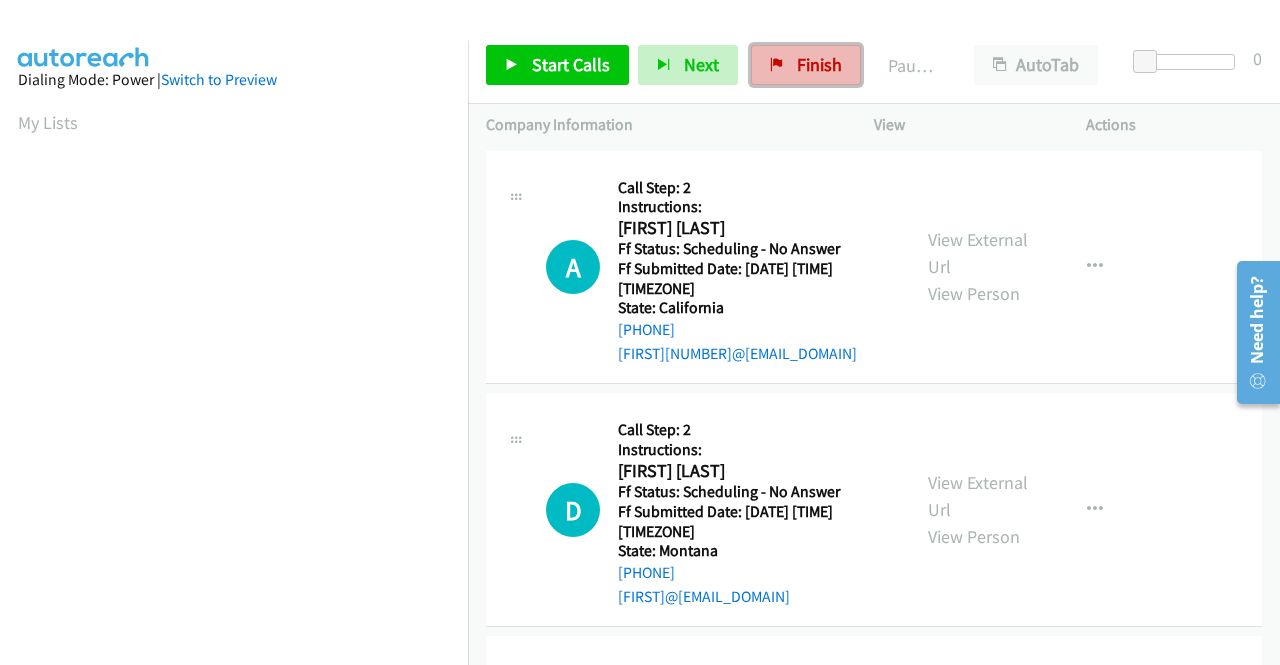 click on "Finish" at bounding box center [806, 65] 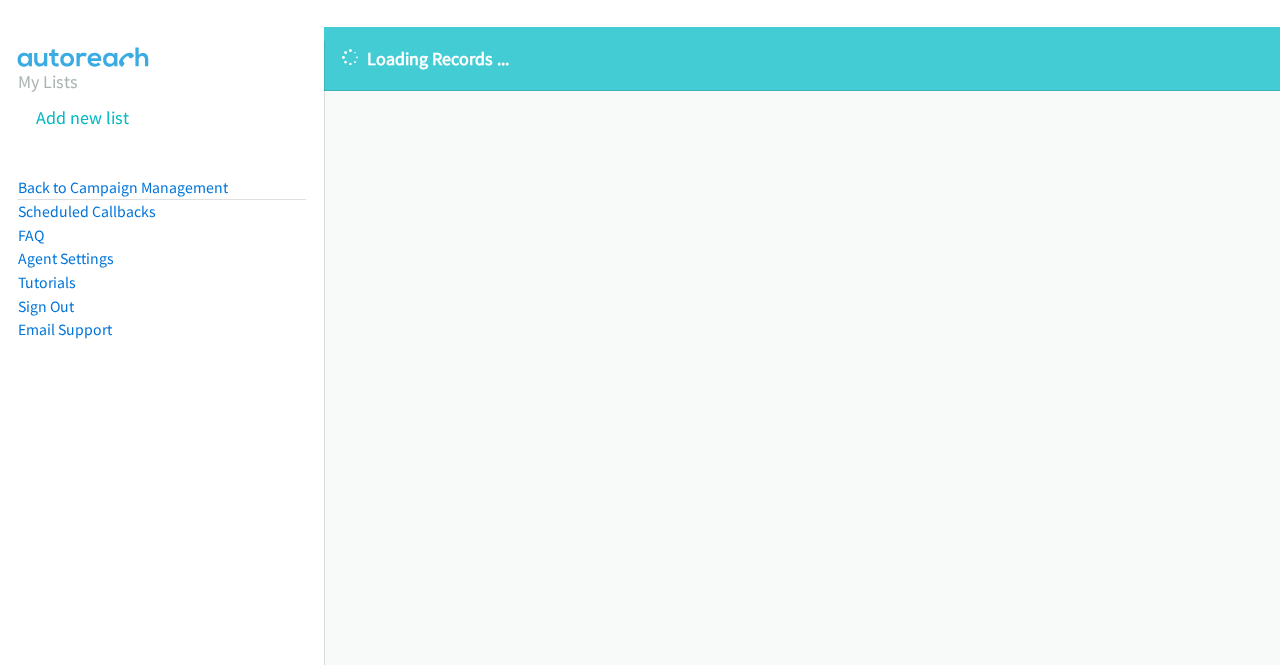 scroll, scrollTop: 0, scrollLeft: 0, axis: both 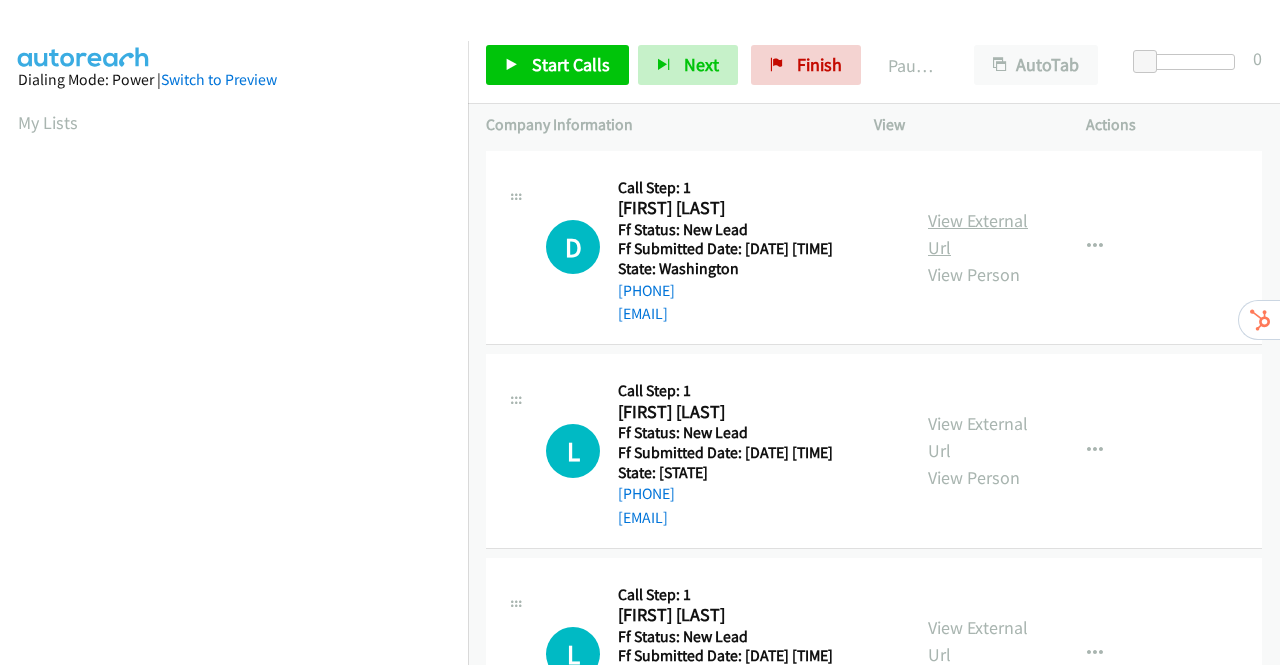 click on "View External Url" at bounding box center [978, 234] 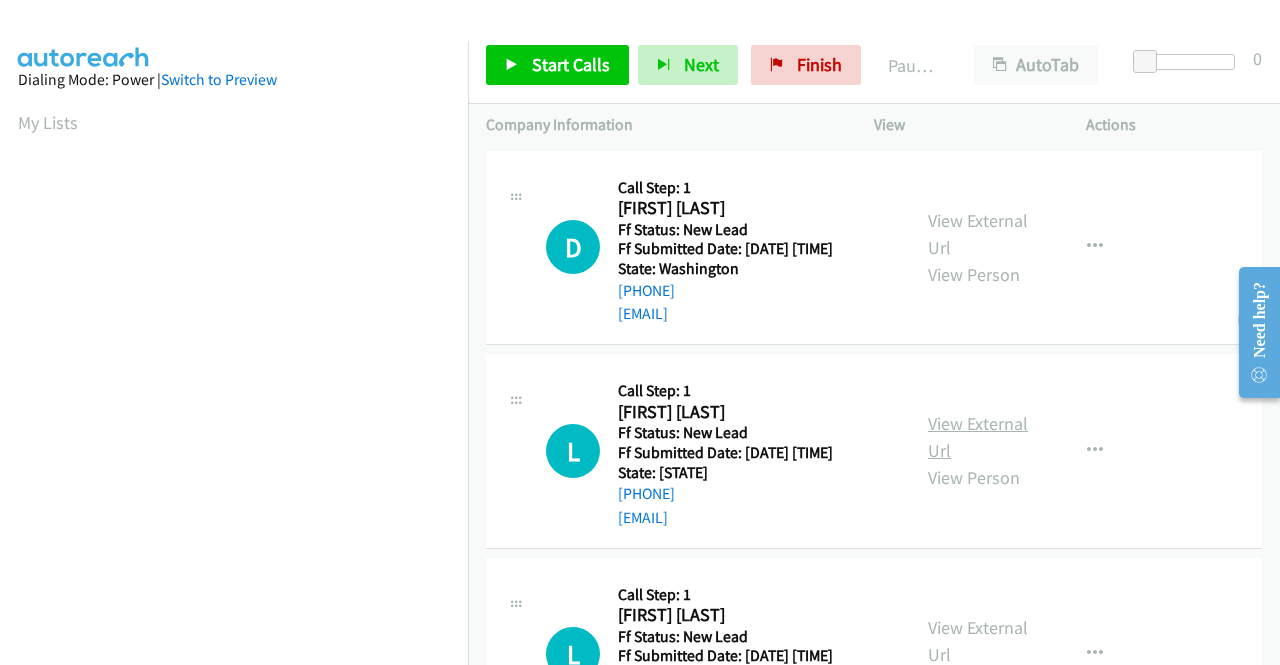click on "View External Url" at bounding box center [978, 437] 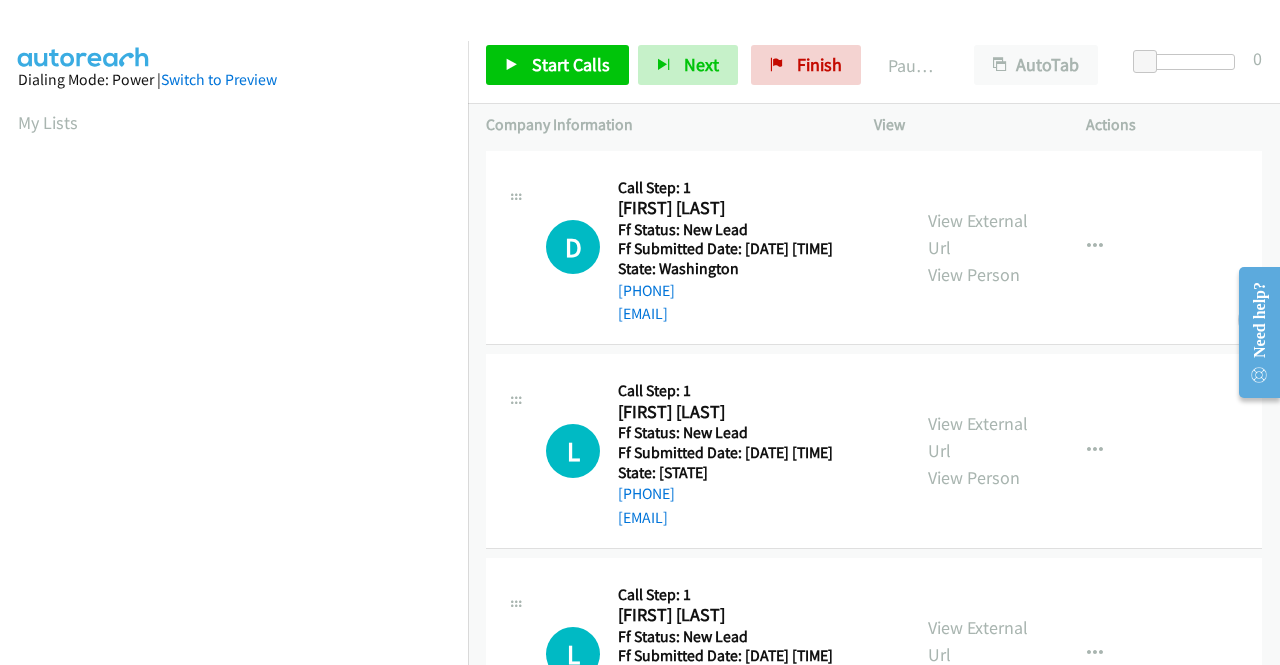 scroll, scrollTop: 200, scrollLeft: 0, axis: vertical 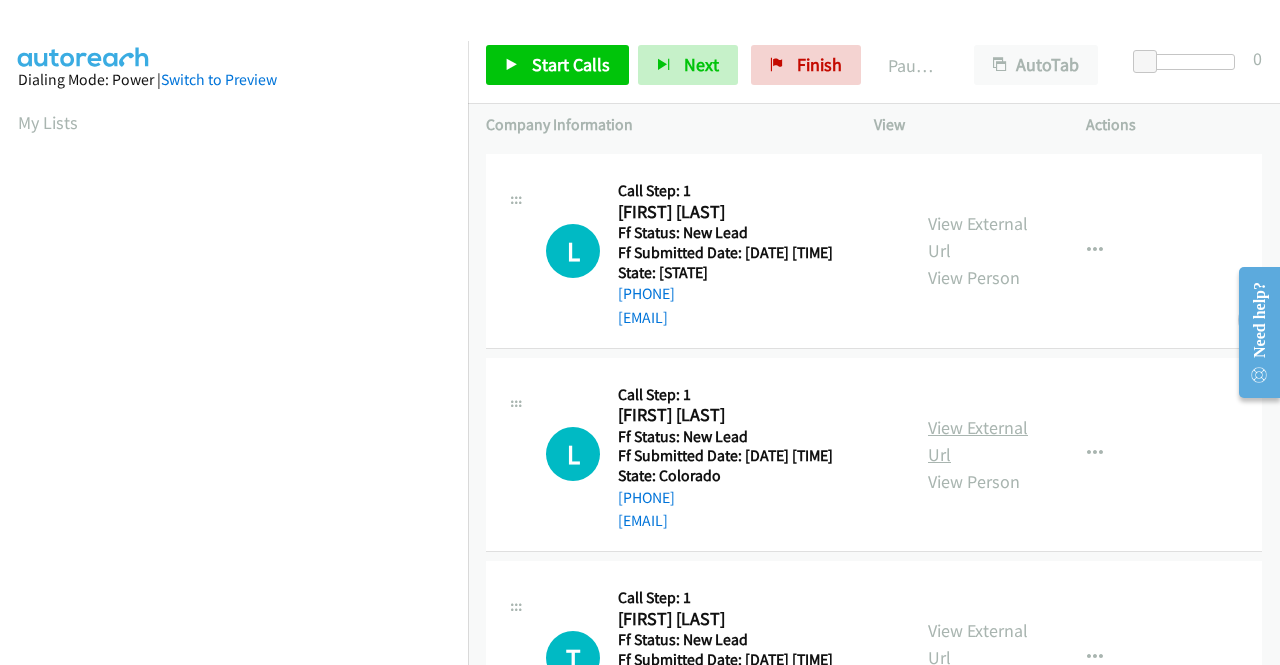 click on "View External Url" at bounding box center [978, 441] 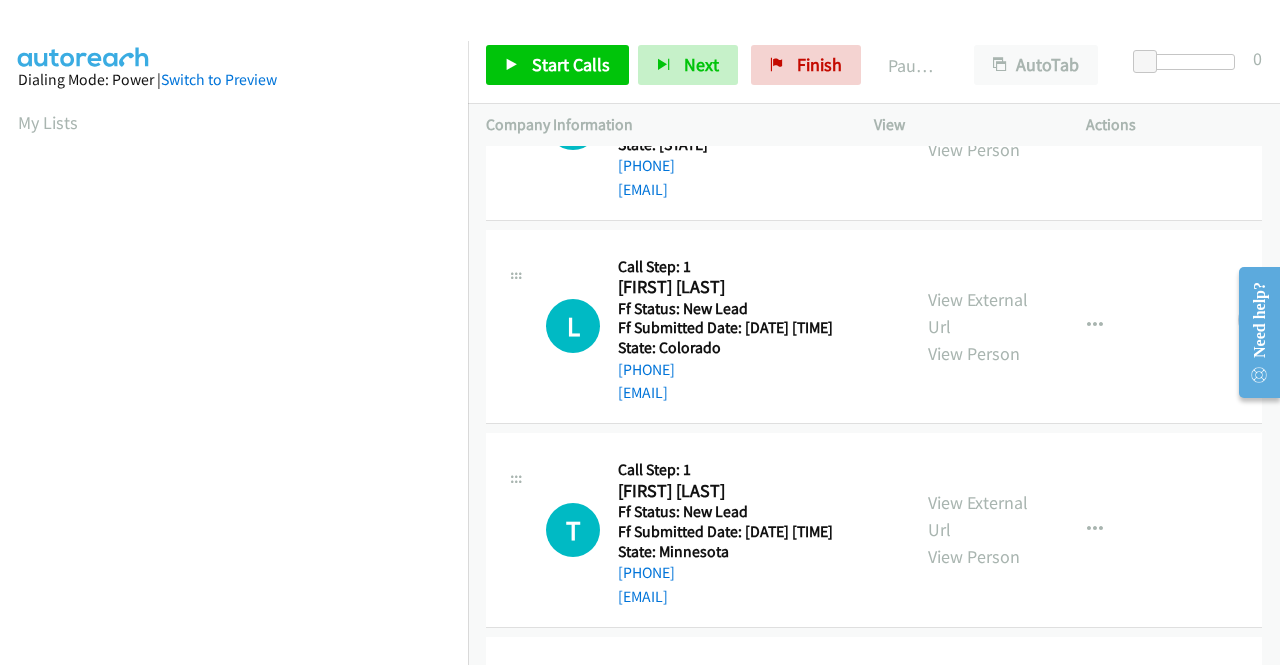 scroll, scrollTop: 400, scrollLeft: 0, axis: vertical 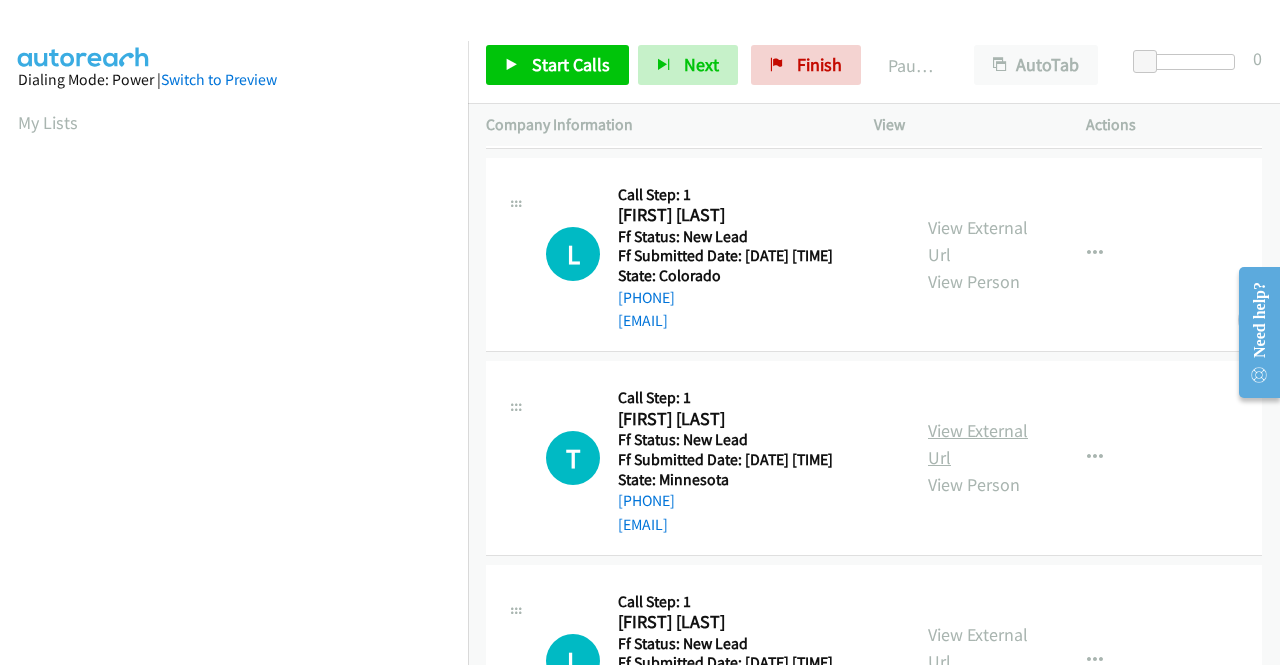 click on "View External Url" at bounding box center (978, 444) 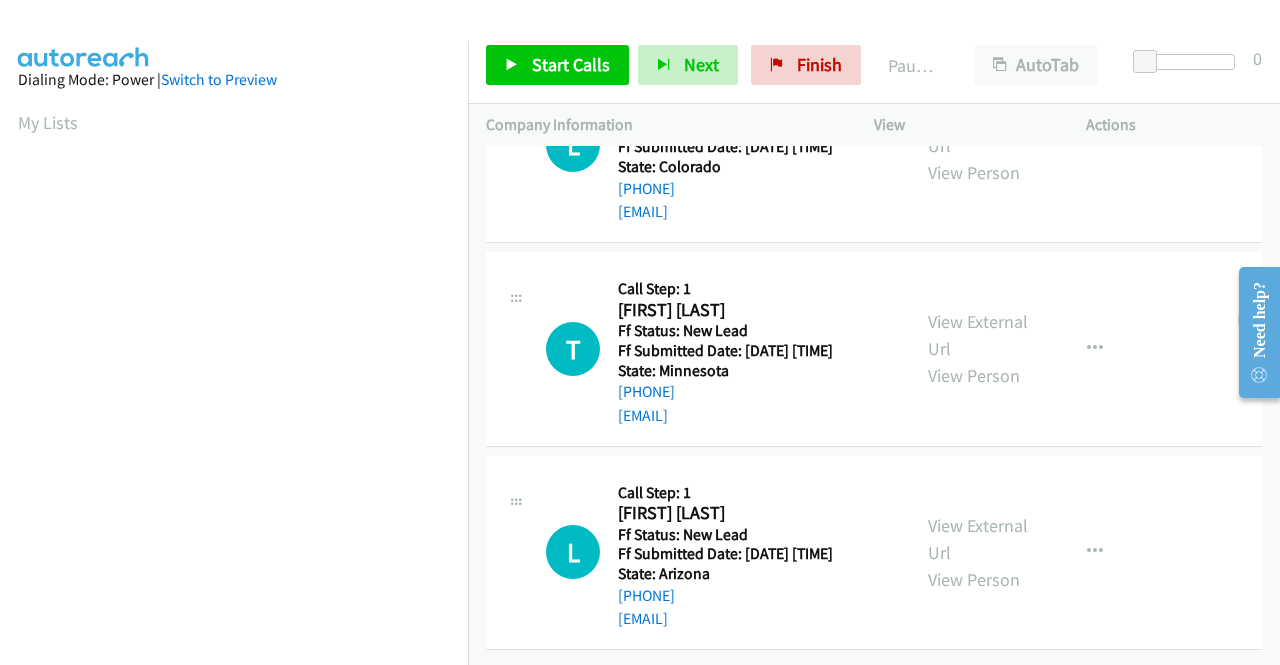 scroll, scrollTop: 600, scrollLeft: 0, axis: vertical 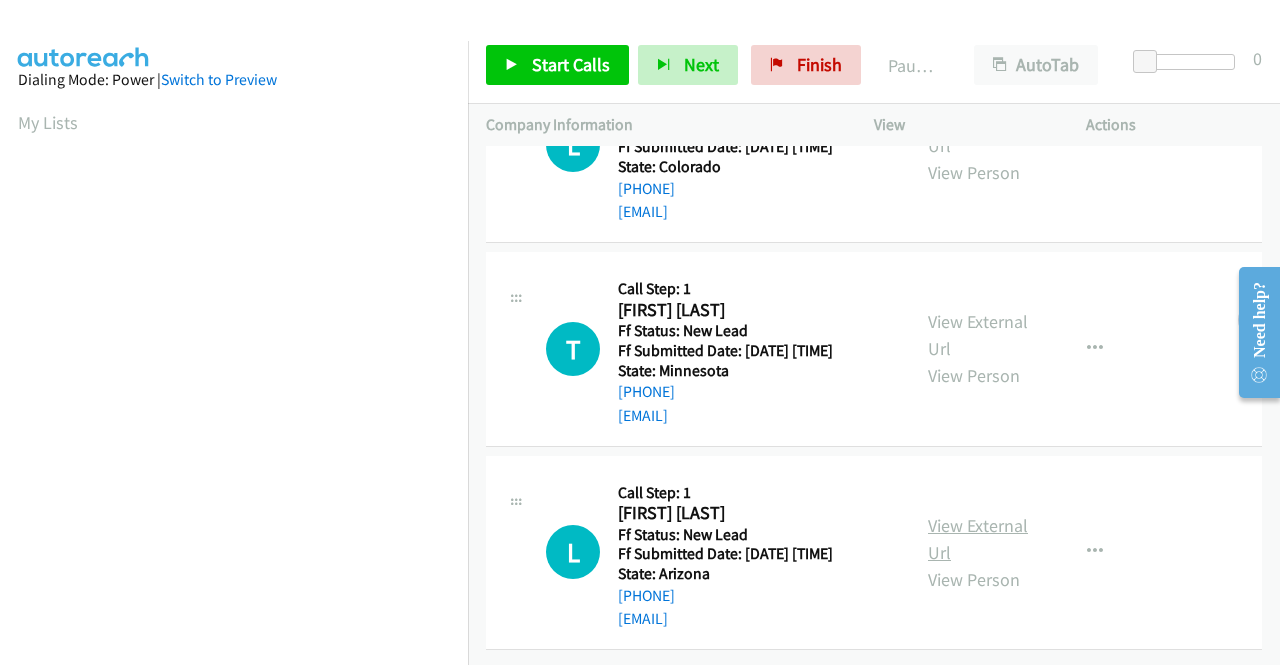 click on "View External Url" at bounding box center (978, 539) 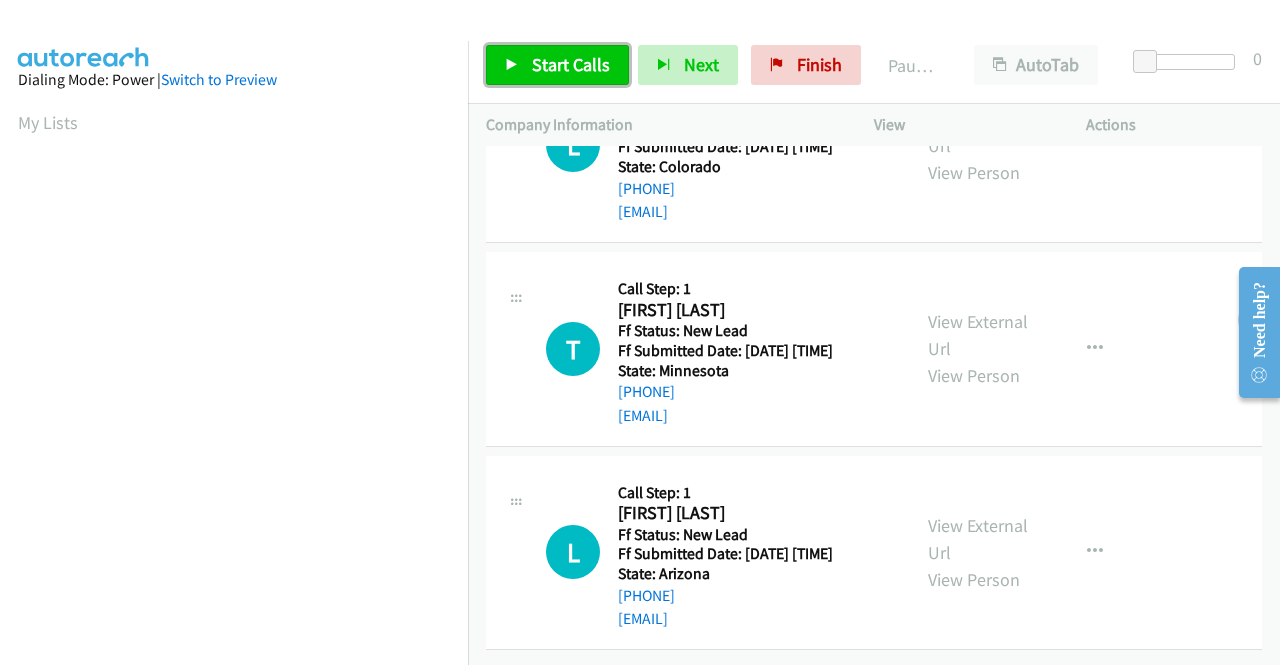 click on "Start Calls" at bounding box center [557, 65] 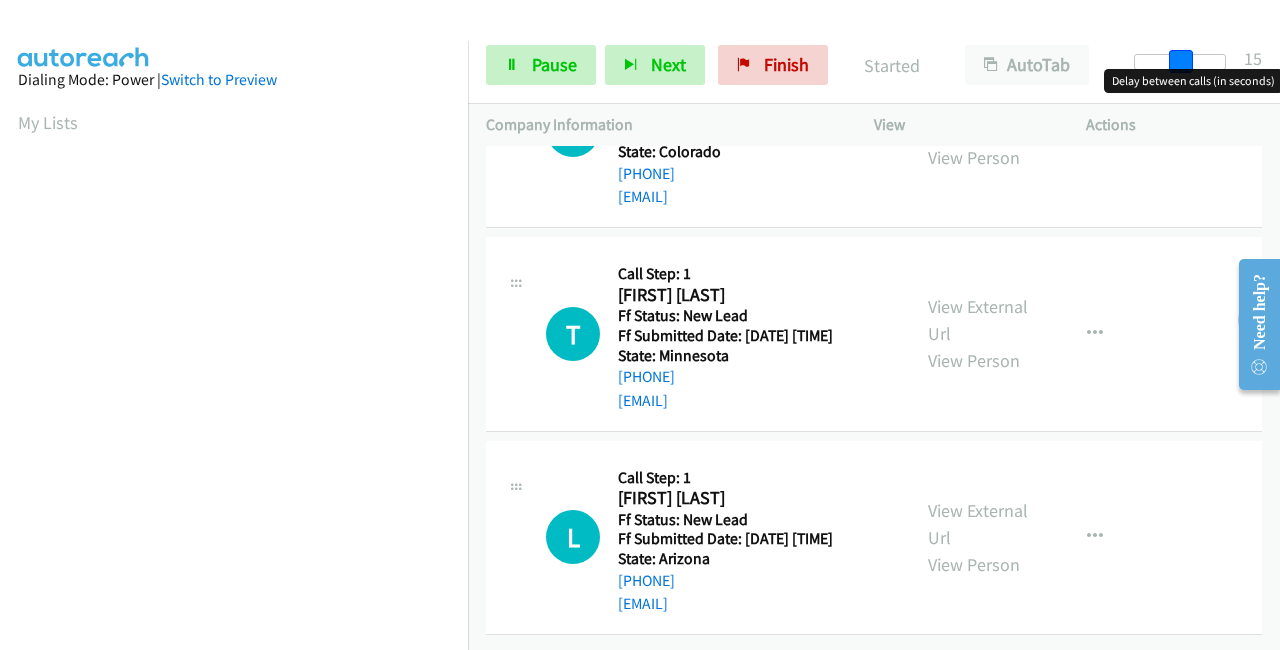 drag, startPoint x: 1156, startPoint y: 56, endPoint x: 1279, endPoint y: 61, distance: 123.101585 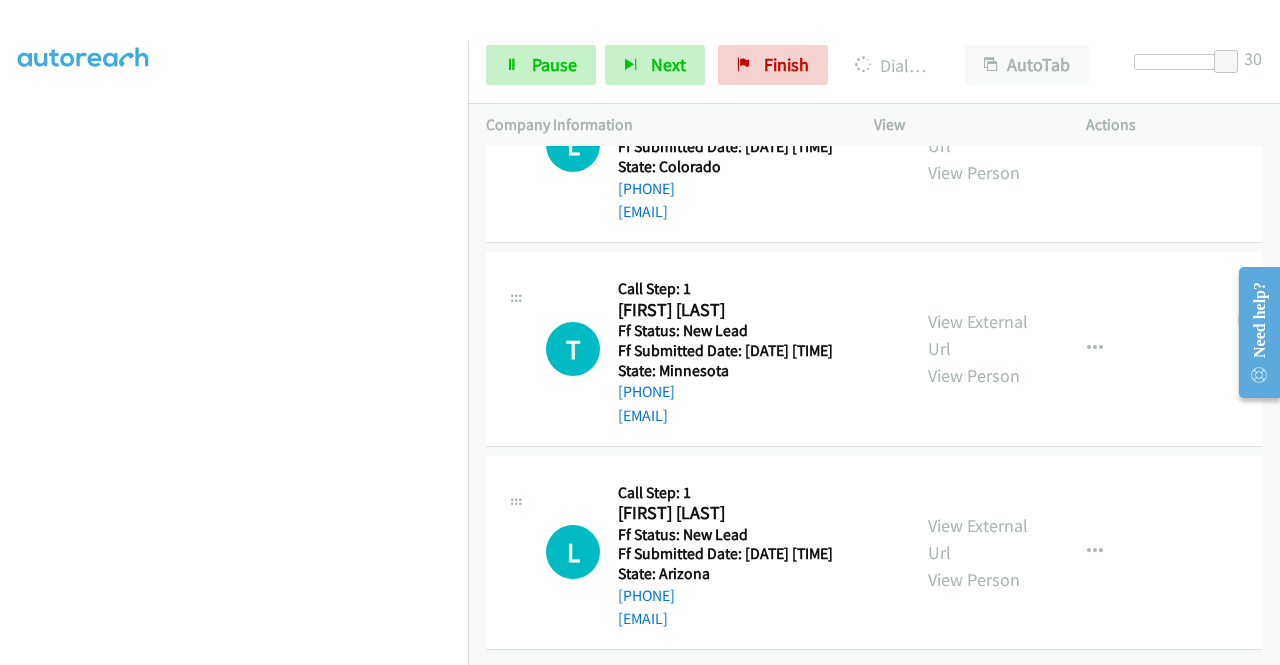 scroll, scrollTop: 413, scrollLeft: 0, axis: vertical 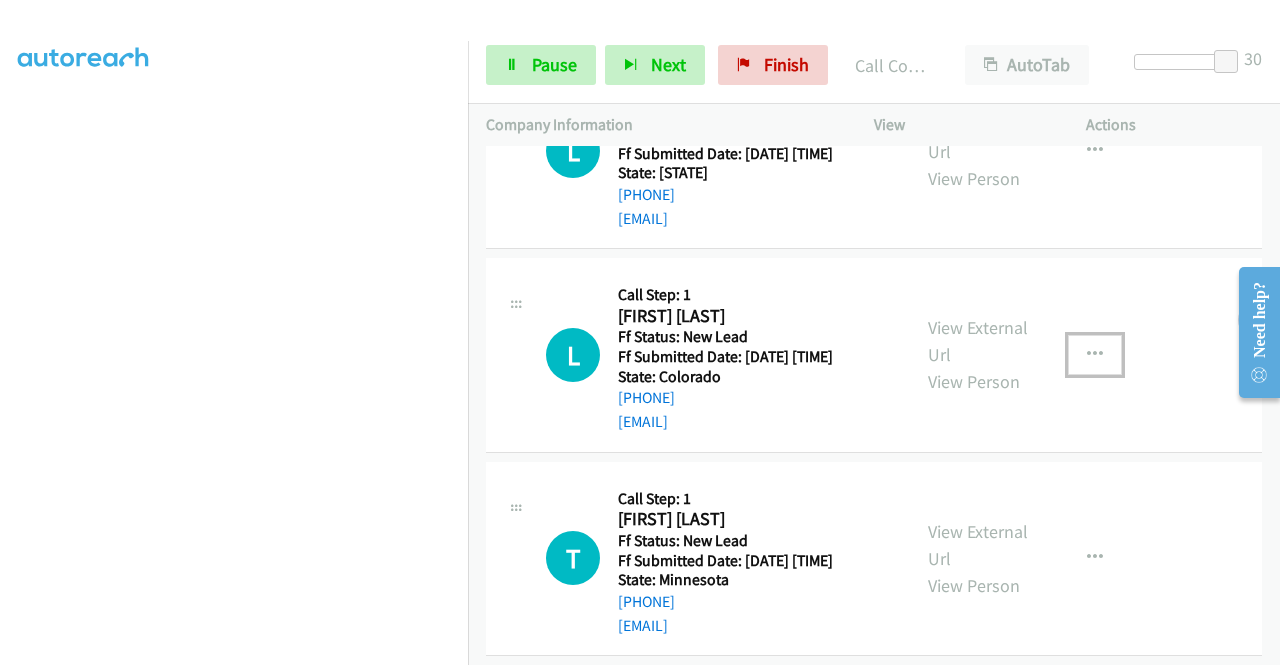 click at bounding box center (1095, 355) 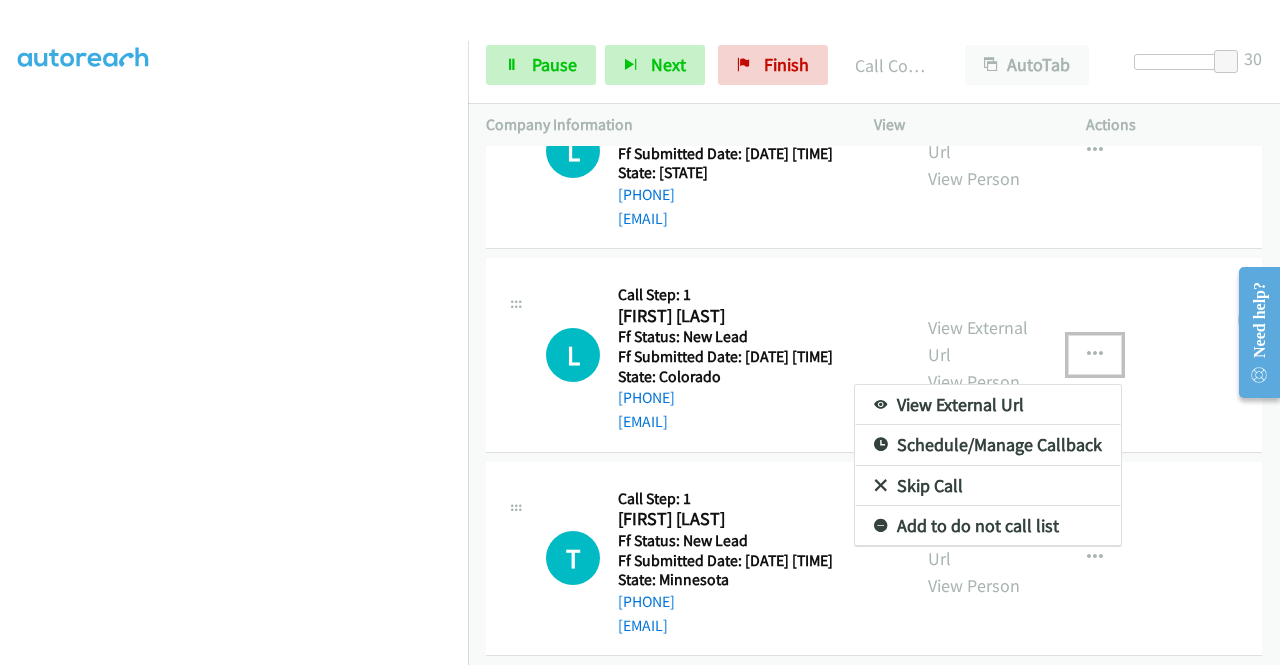 click on "Skip Call" at bounding box center [988, 486] 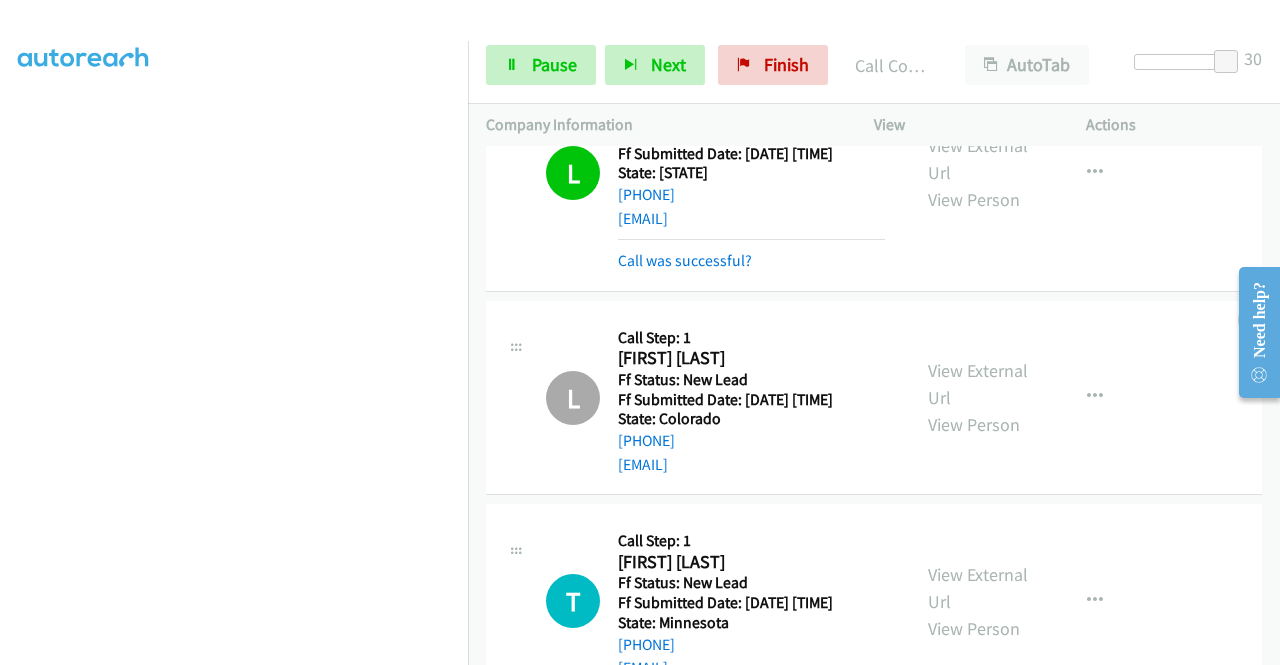 scroll, scrollTop: 364, scrollLeft: 0, axis: vertical 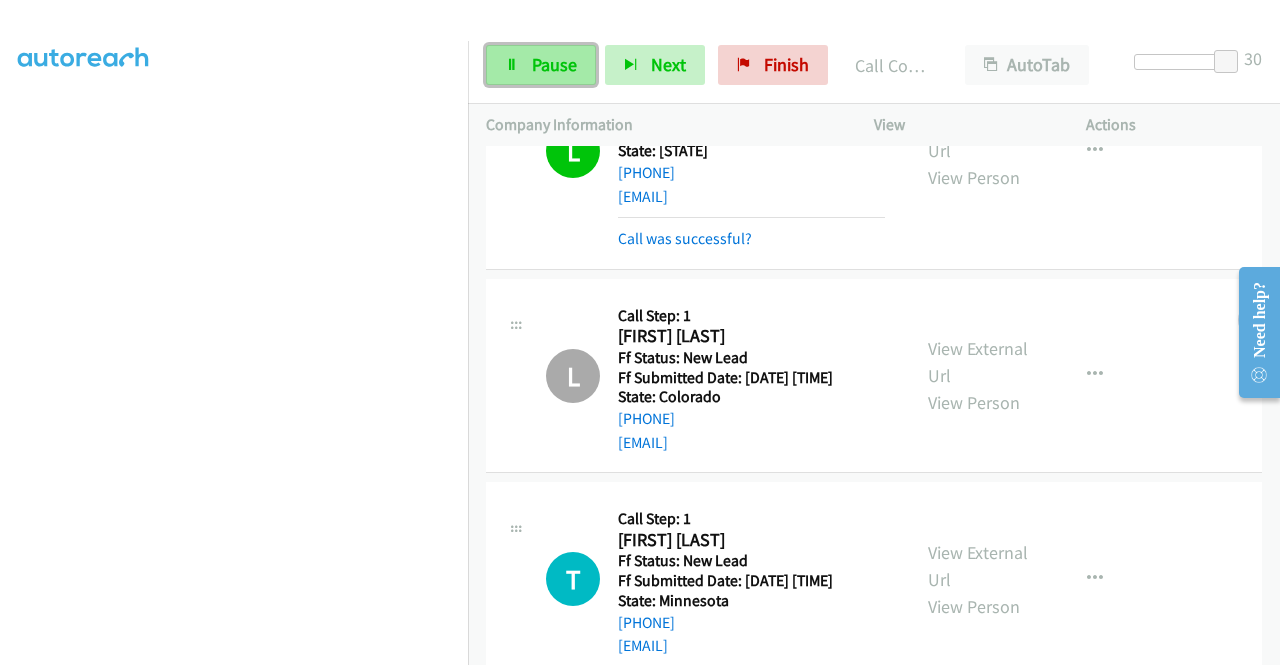 click on "Pause" at bounding box center [541, 65] 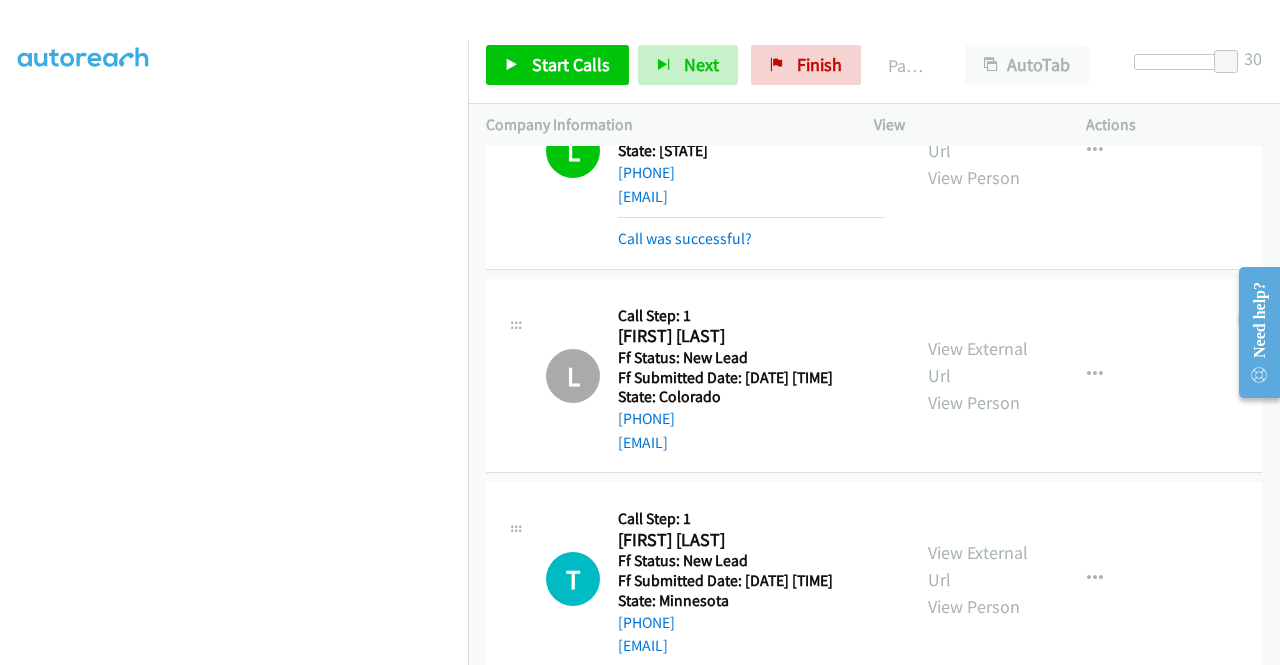 scroll, scrollTop: 164, scrollLeft: 0, axis: vertical 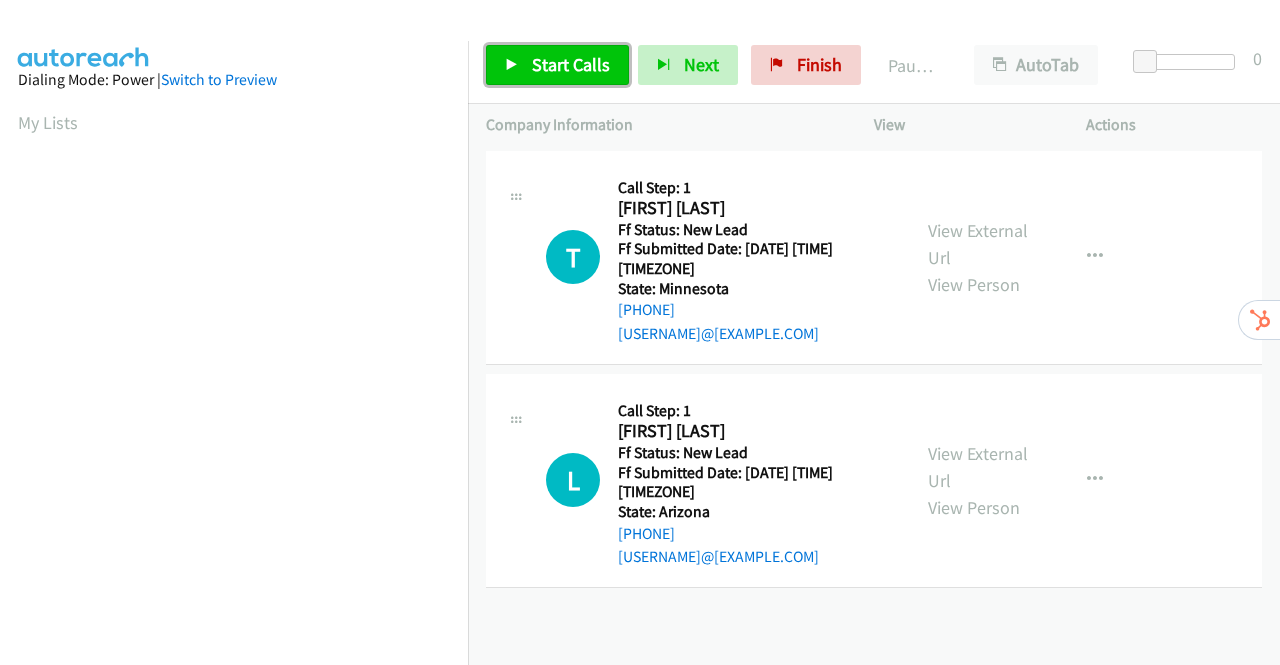 click on "Start Calls" at bounding box center (571, 64) 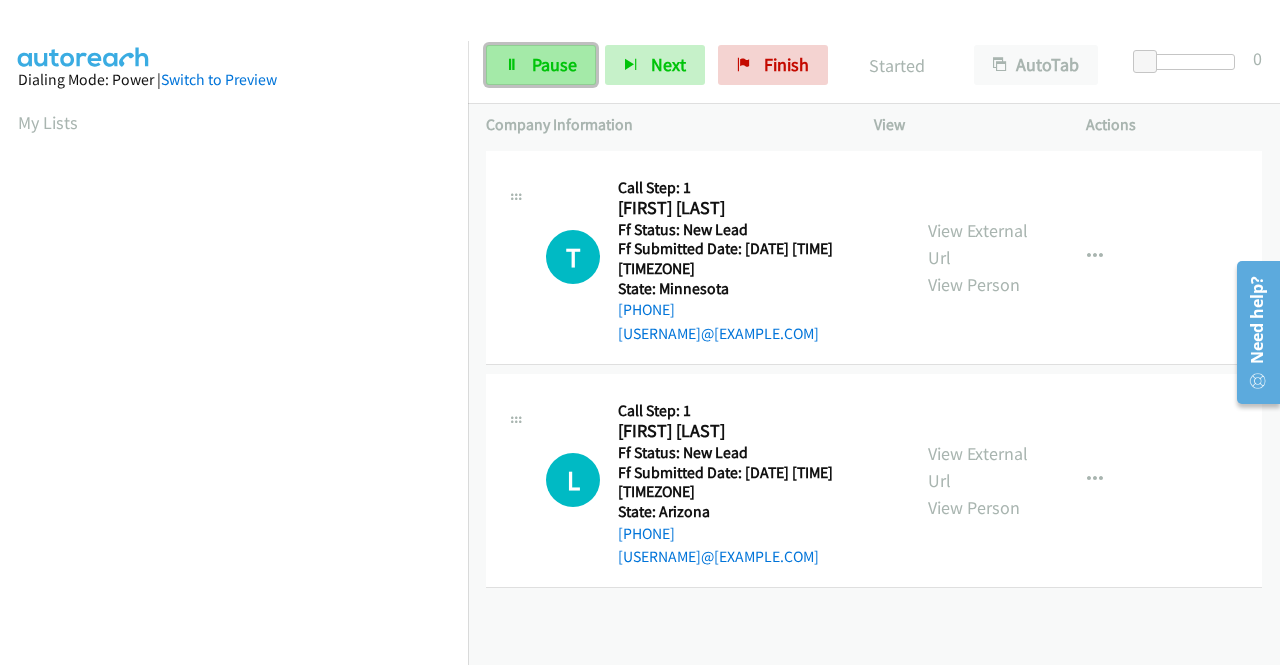click on "Pause" at bounding box center (554, 64) 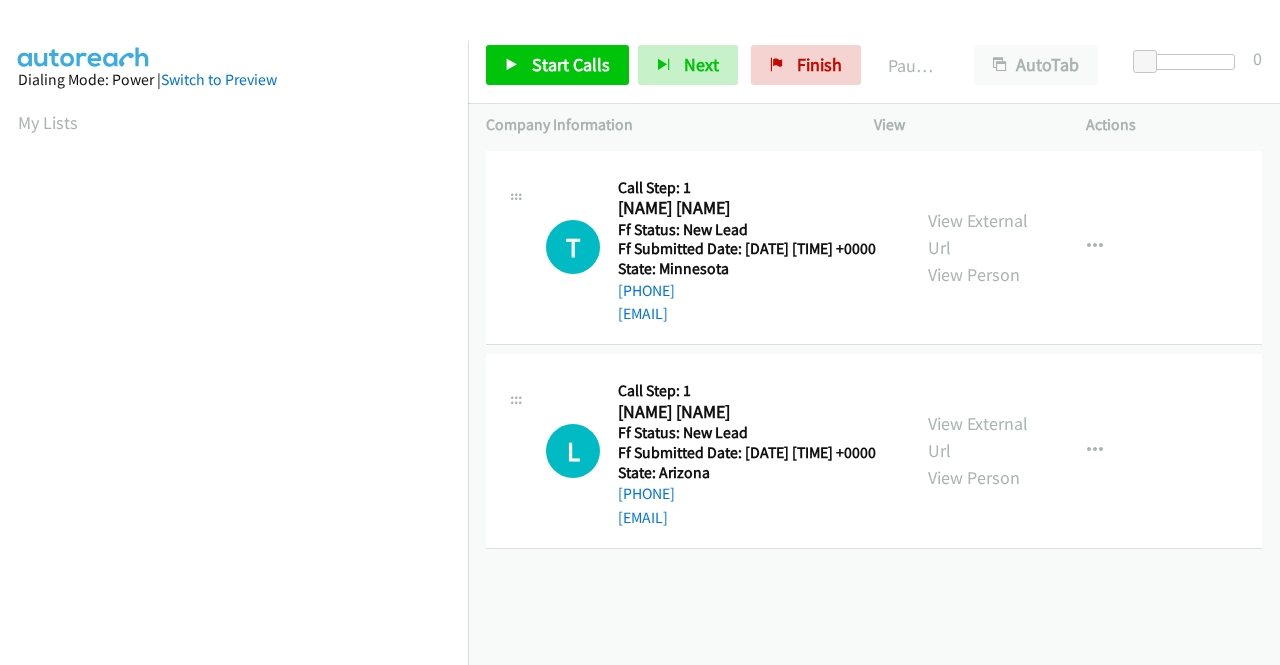 scroll, scrollTop: 0, scrollLeft: 0, axis: both 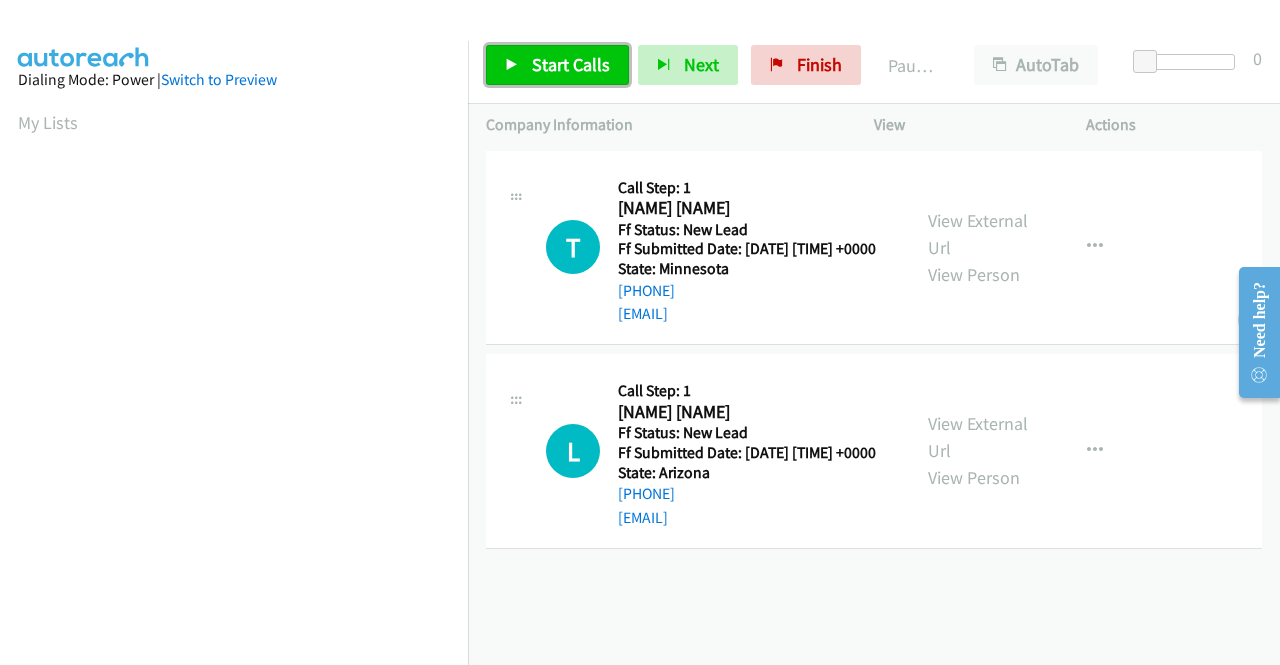 click on "Start Calls" at bounding box center [571, 64] 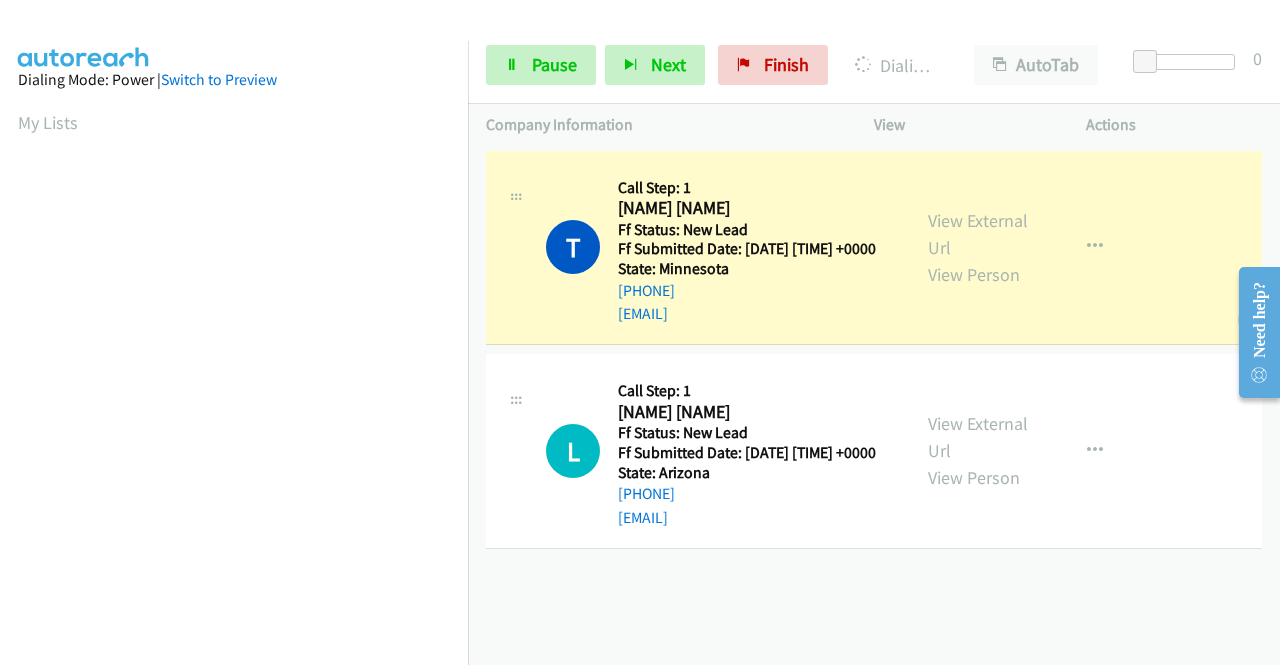 scroll, scrollTop: 400, scrollLeft: 0, axis: vertical 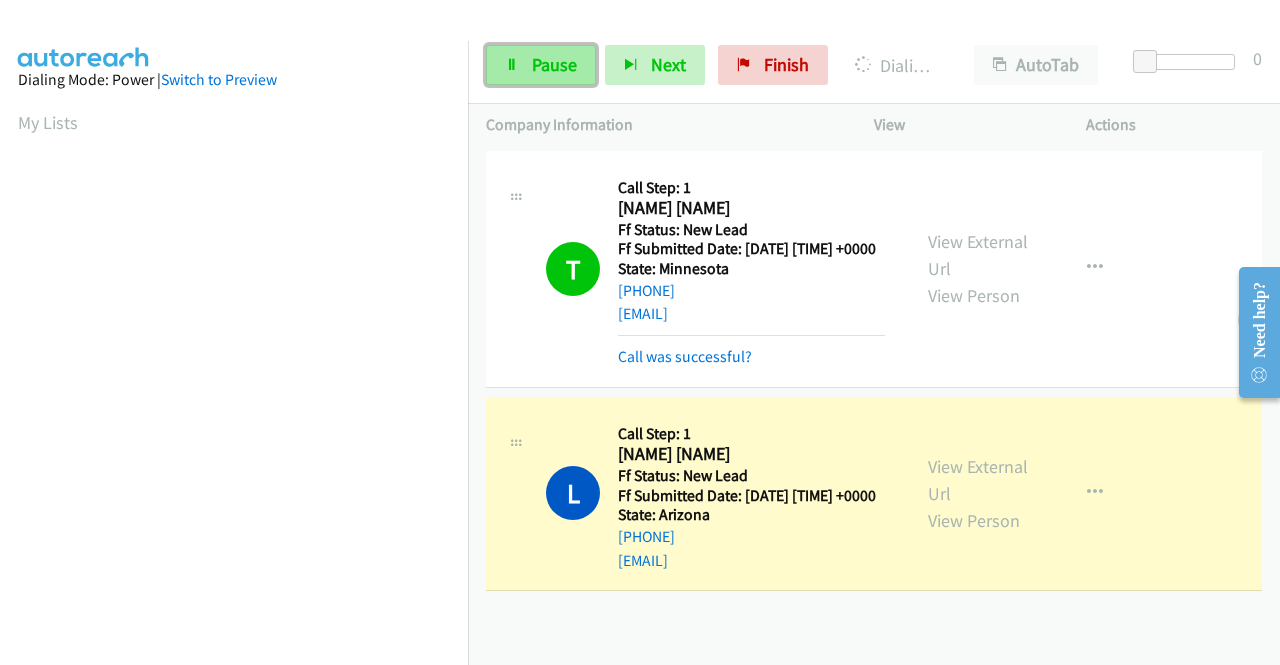 click on "Pause" at bounding box center [554, 64] 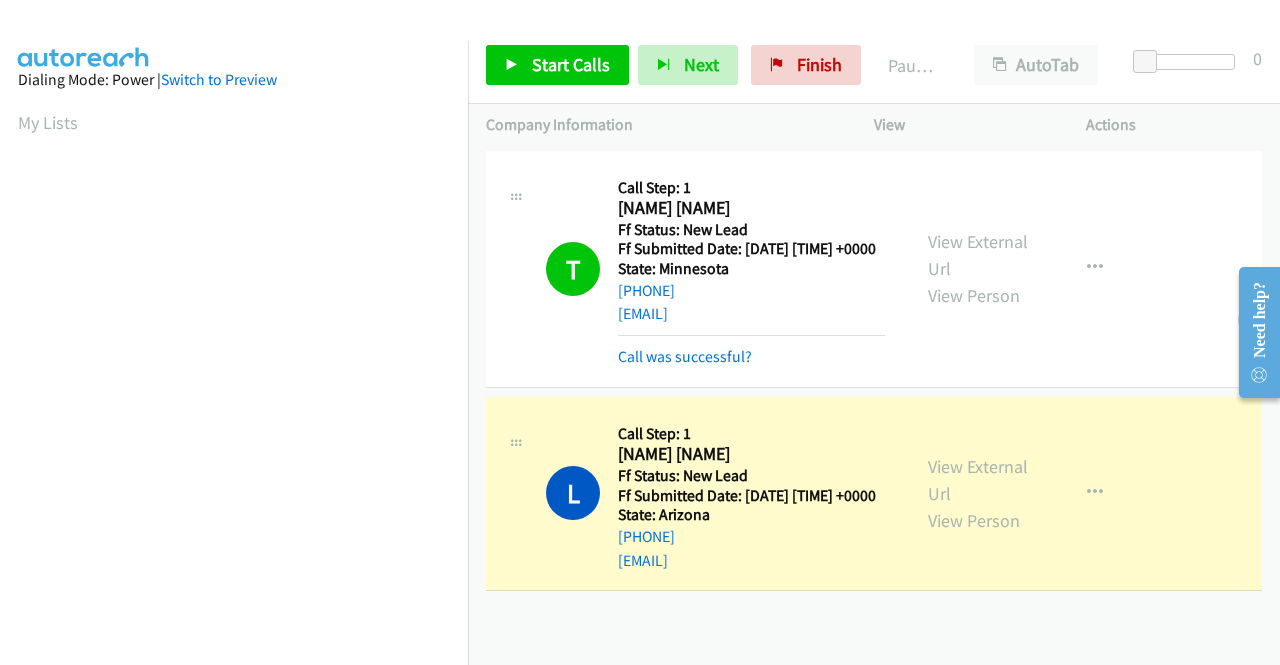 scroll, scrollTop: 456, scrollLeft: 0, axis: vertical 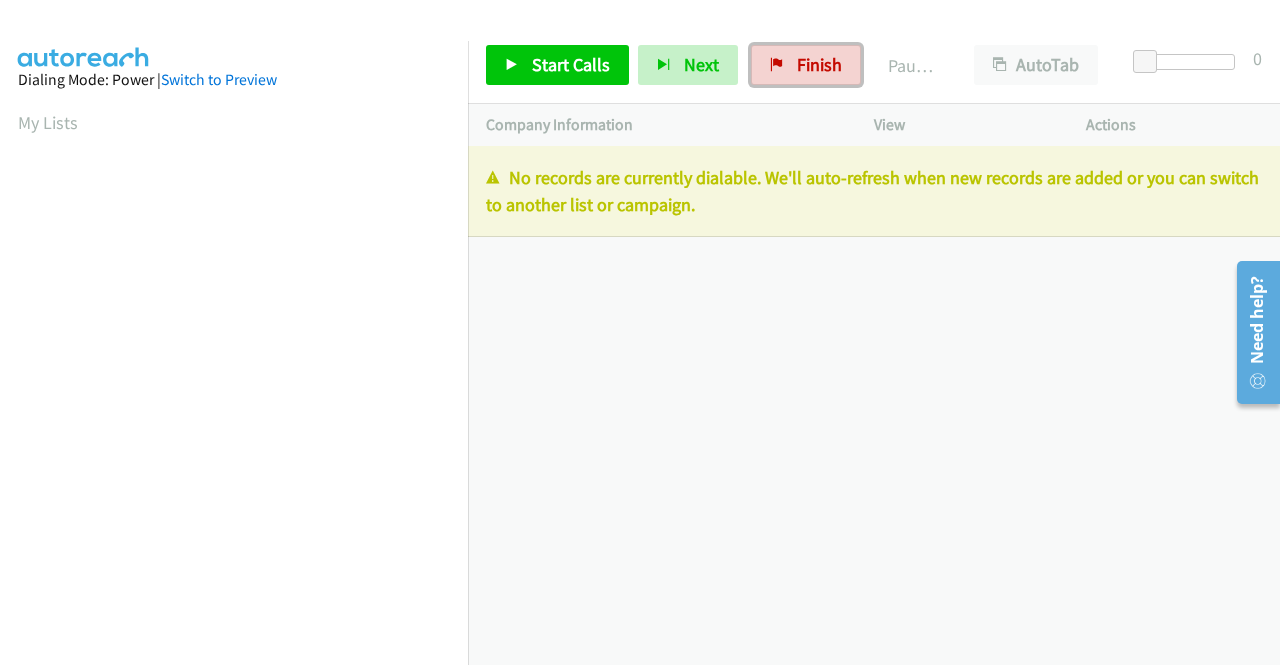 click on "Finish" at bounding box center (819, 64) 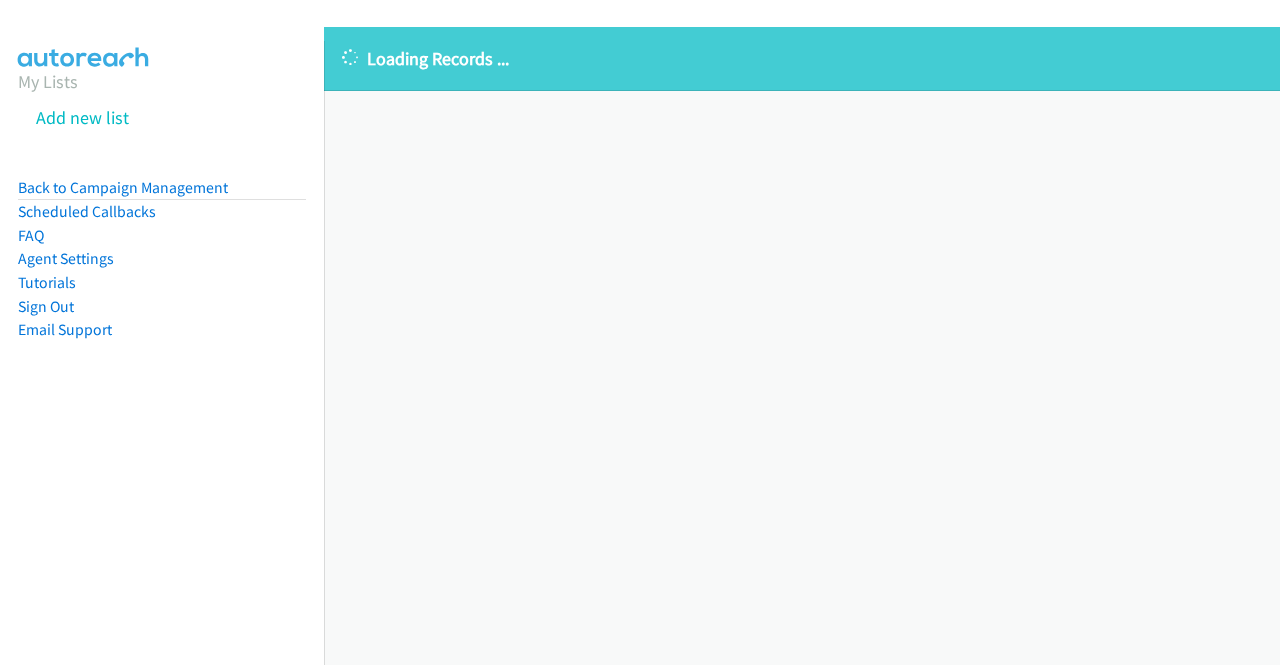 scroll, scrollTop: 0, scrollLeft: 0, axis: both 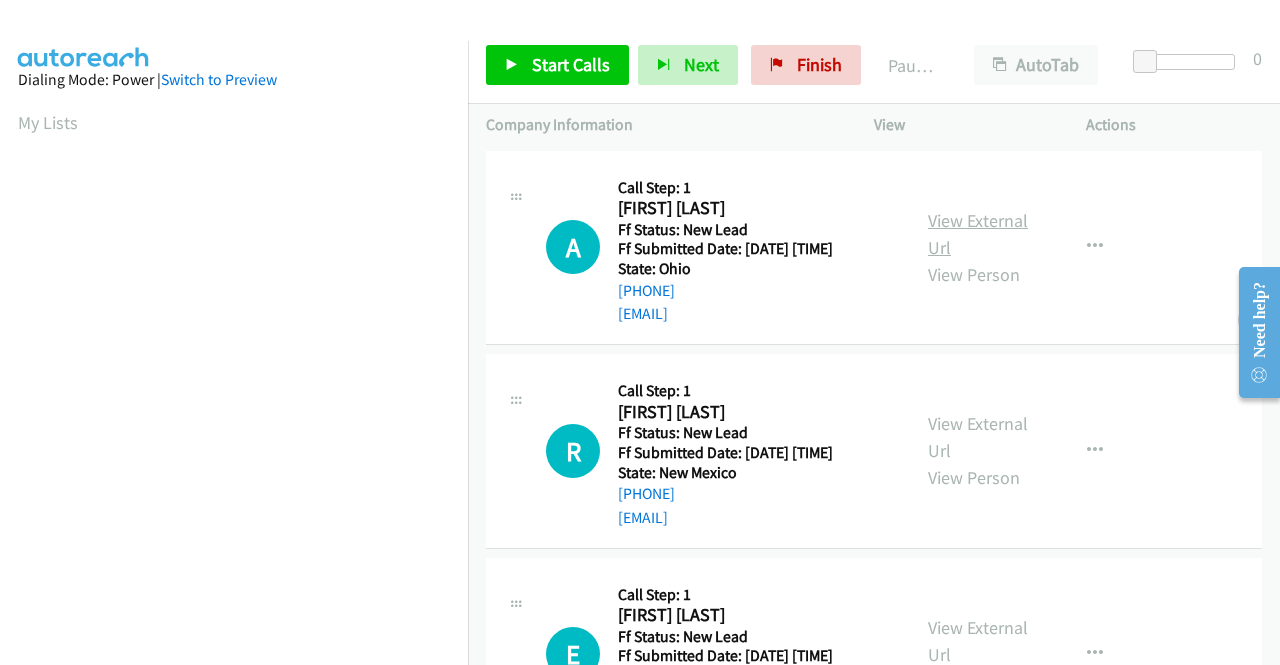 click on "View External Url" at bounding box center (978, 234) 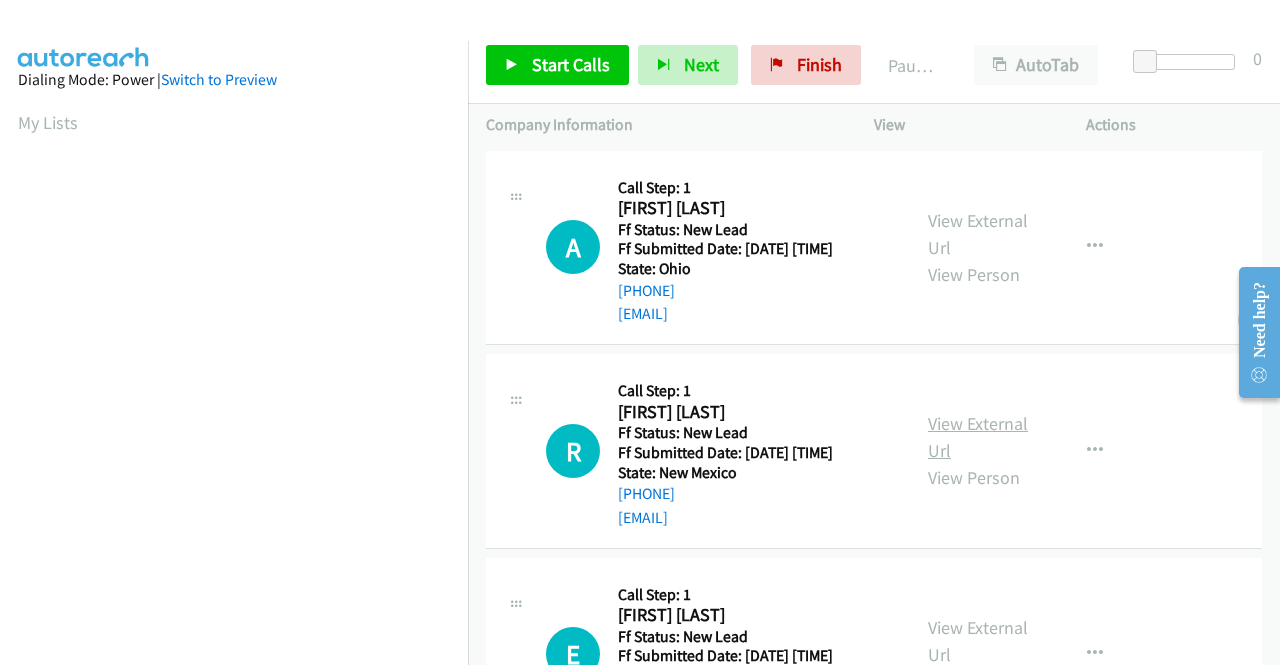 click on "View External Url" at bounding box center [978, 437] 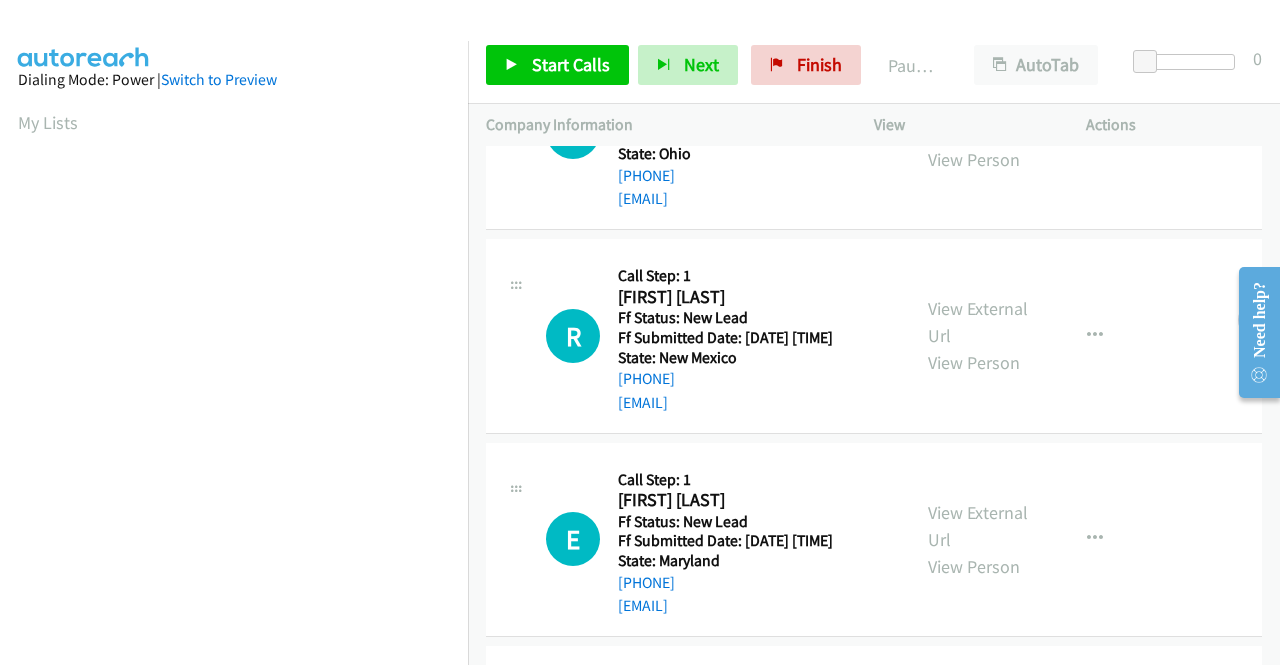 scroll, scrollTop: 300, scrollLeft: 0, axis: vertical 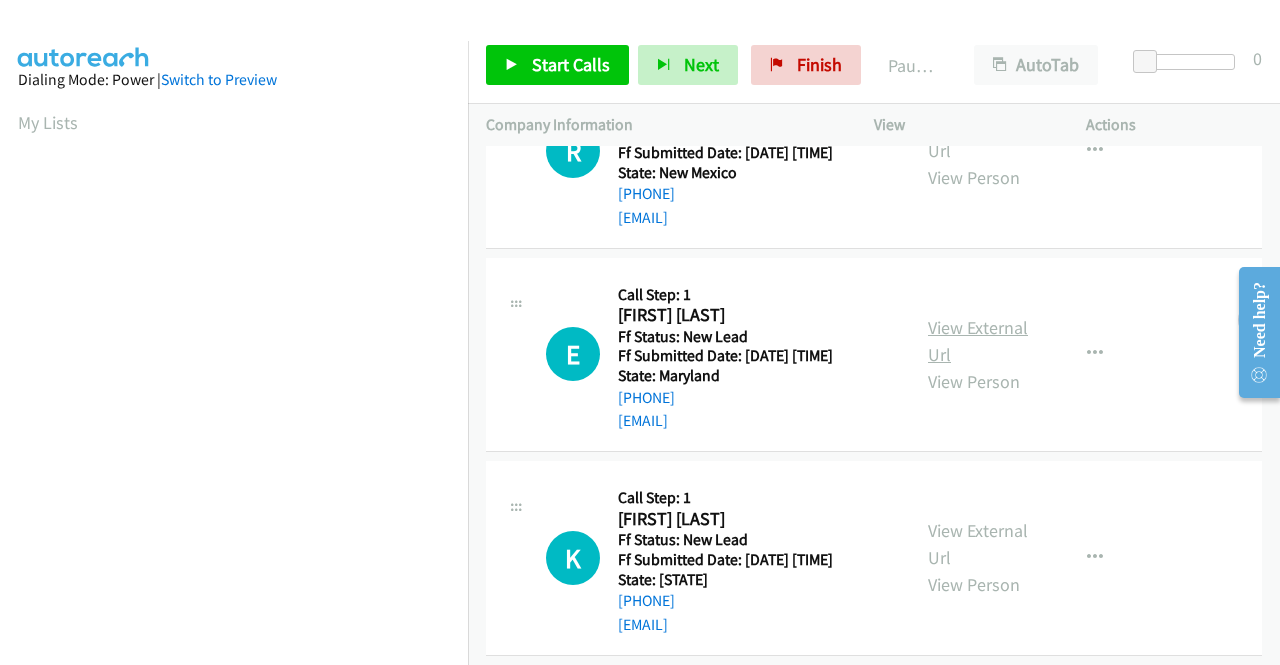 click on "View External Url" at bounding box center (978, 341) 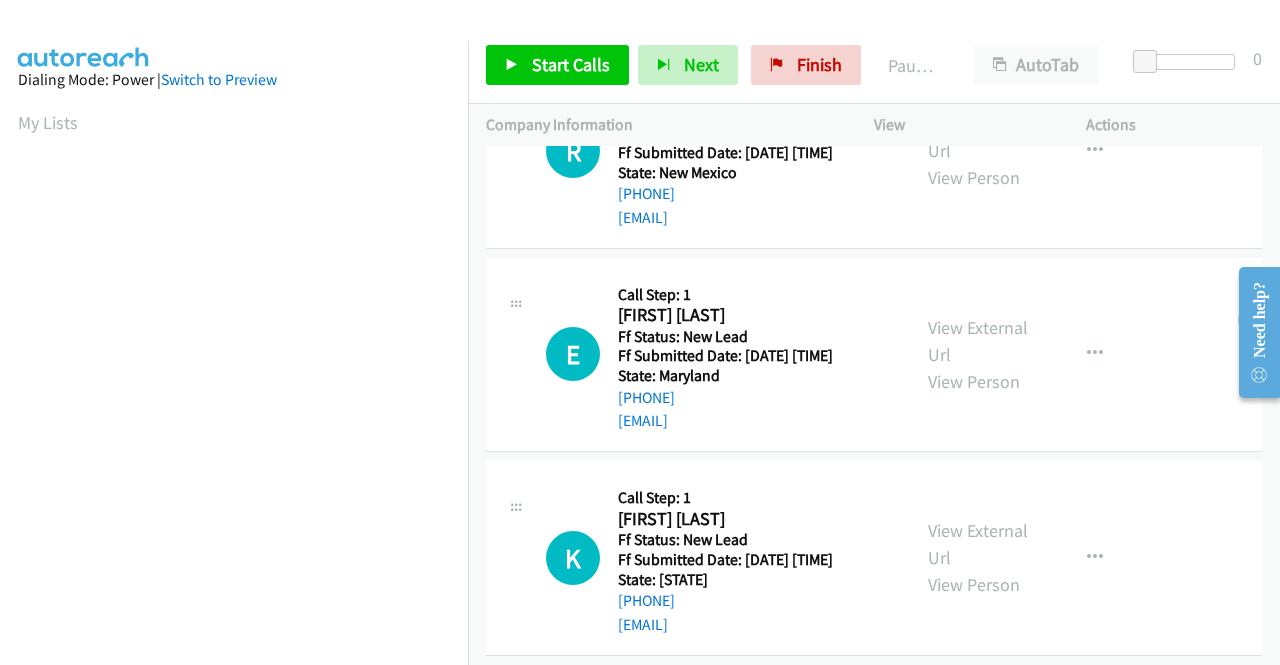 scroll, scrollTop: 400, scrollLeft: 0, axis: vertical 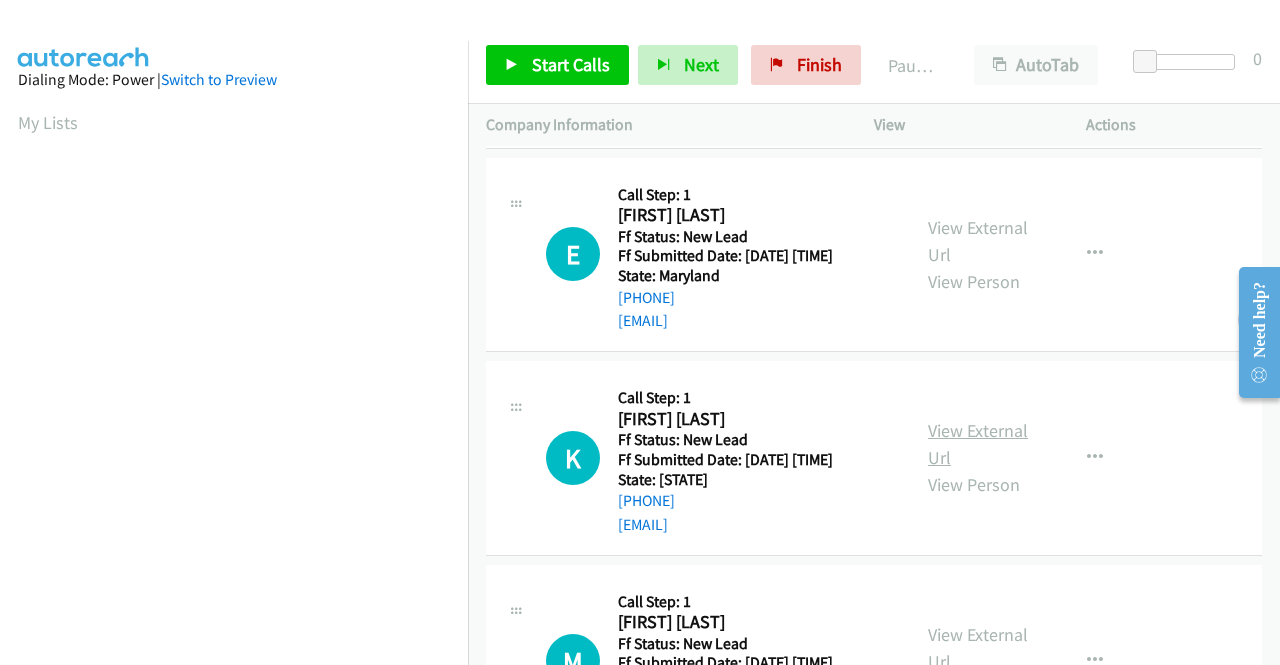 click on "View External Url" at bounding box center (978, 444) 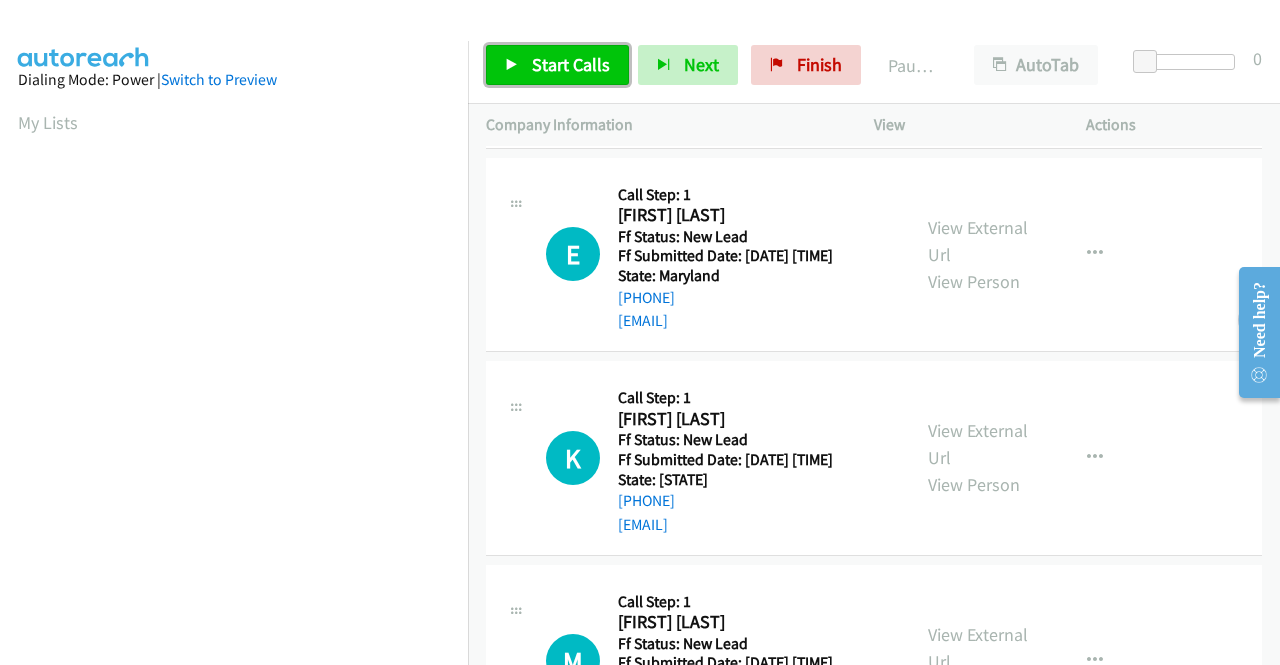 click on "Start Calls" at bounding box center (571, 64) 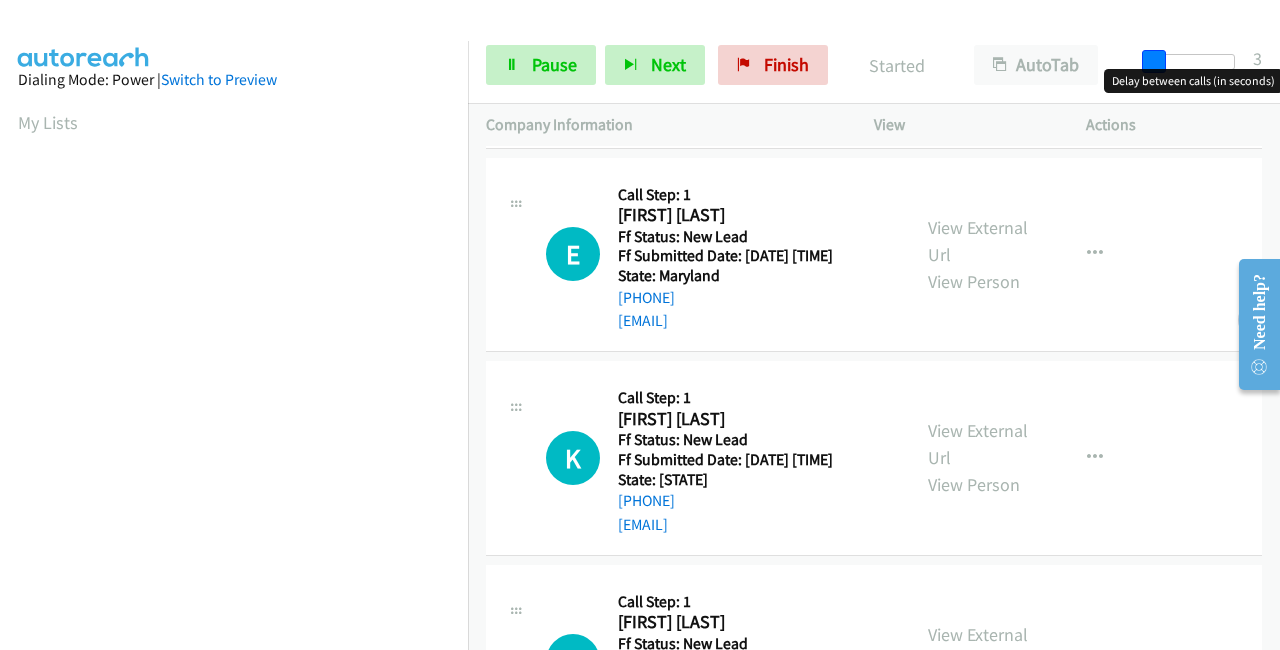 drag, startPoint x: 1141, startPoint y: 59, endPoint x: 1279, endPoint y: 53, distance: 138.13037 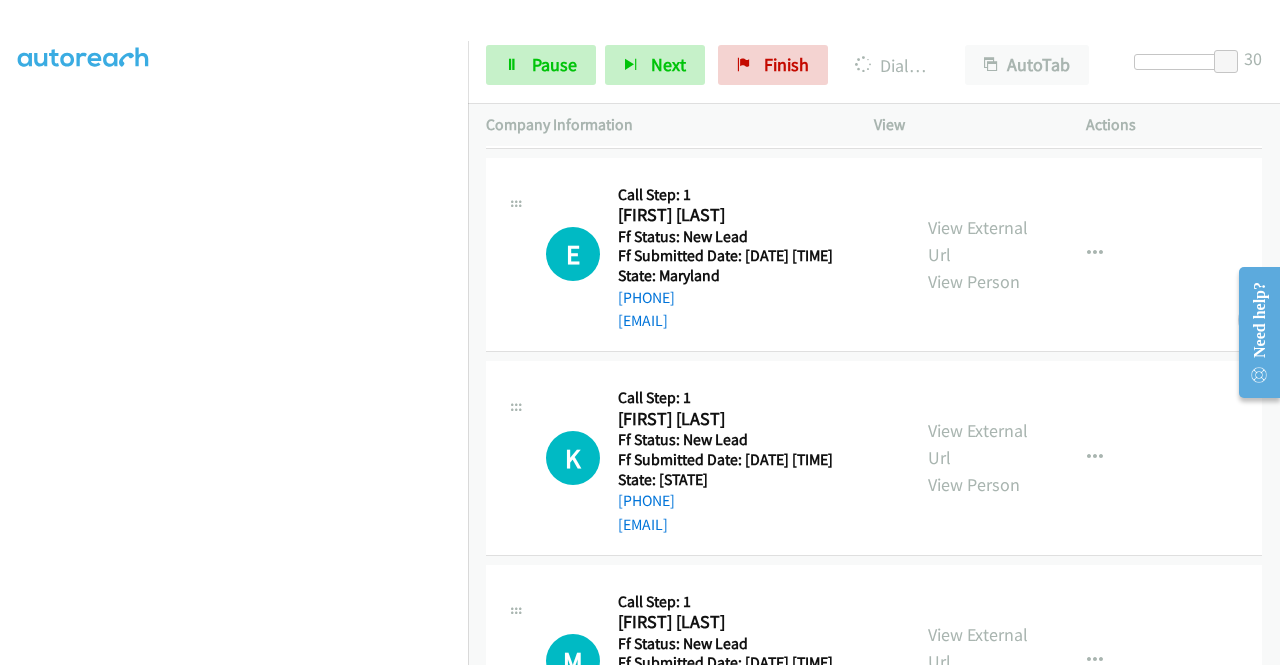 scroll, scrollTop: 456, scrollLeft: 0, axis: vertical 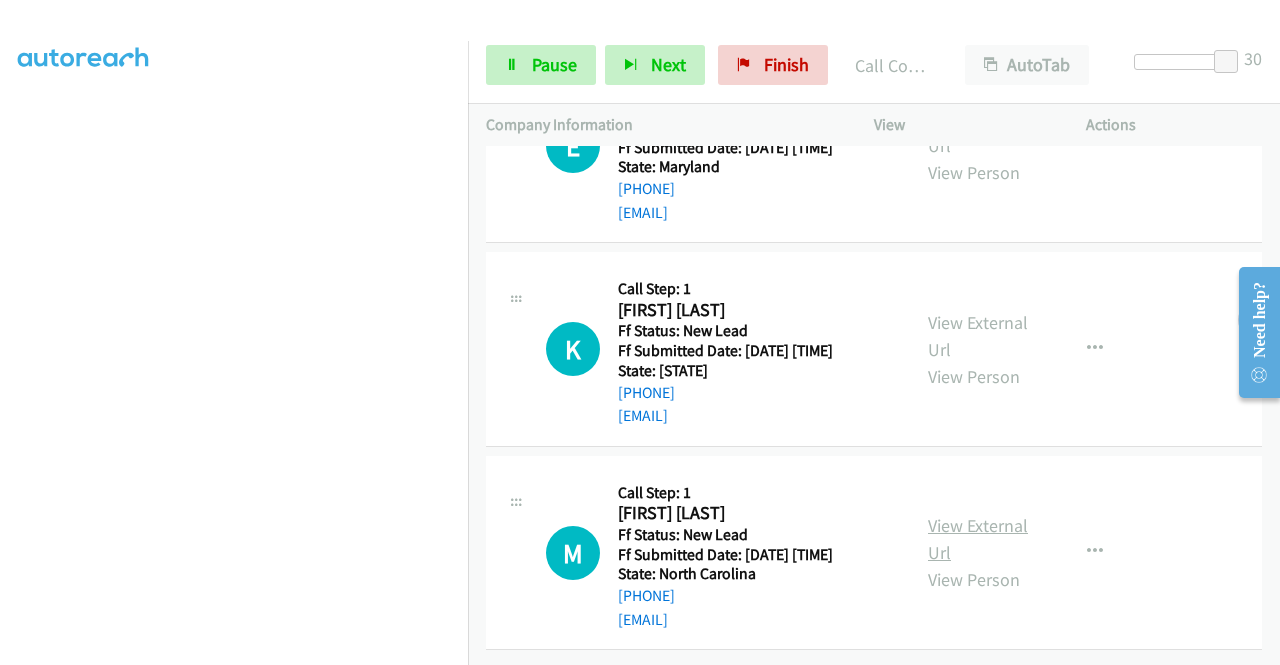 click on "View External Url" at bounding box center (978, 539) 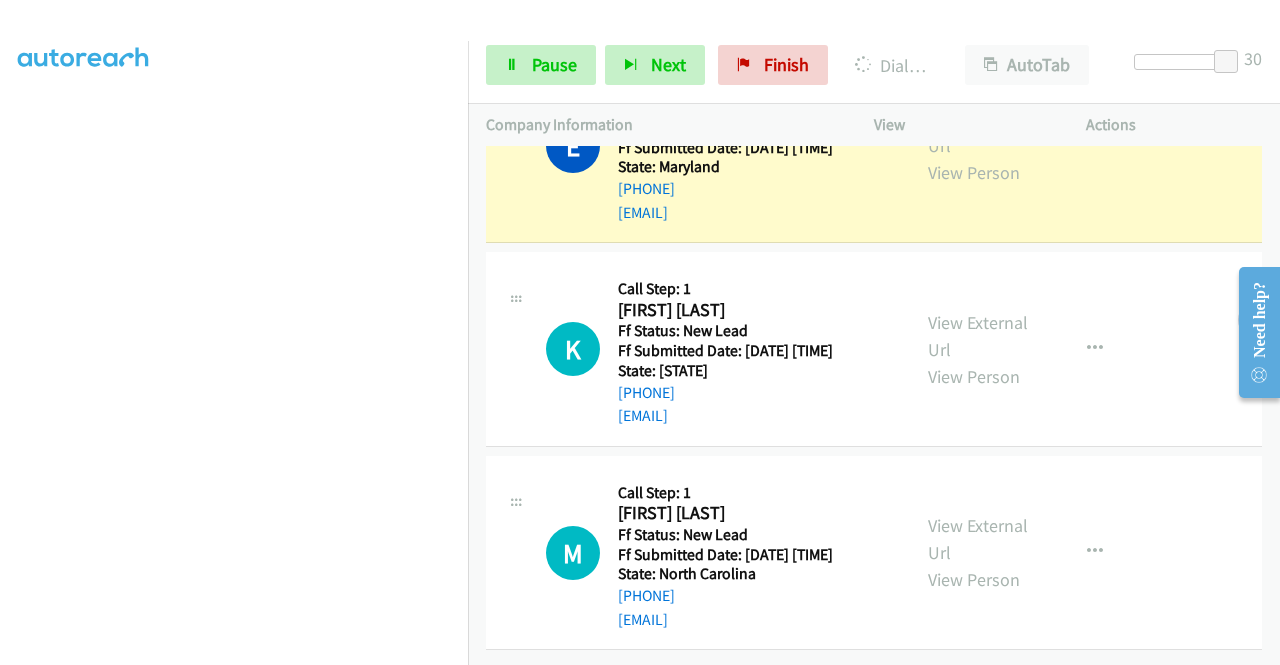scroll, scrollTop: 456, scrollLeft: 0, axis: vertical 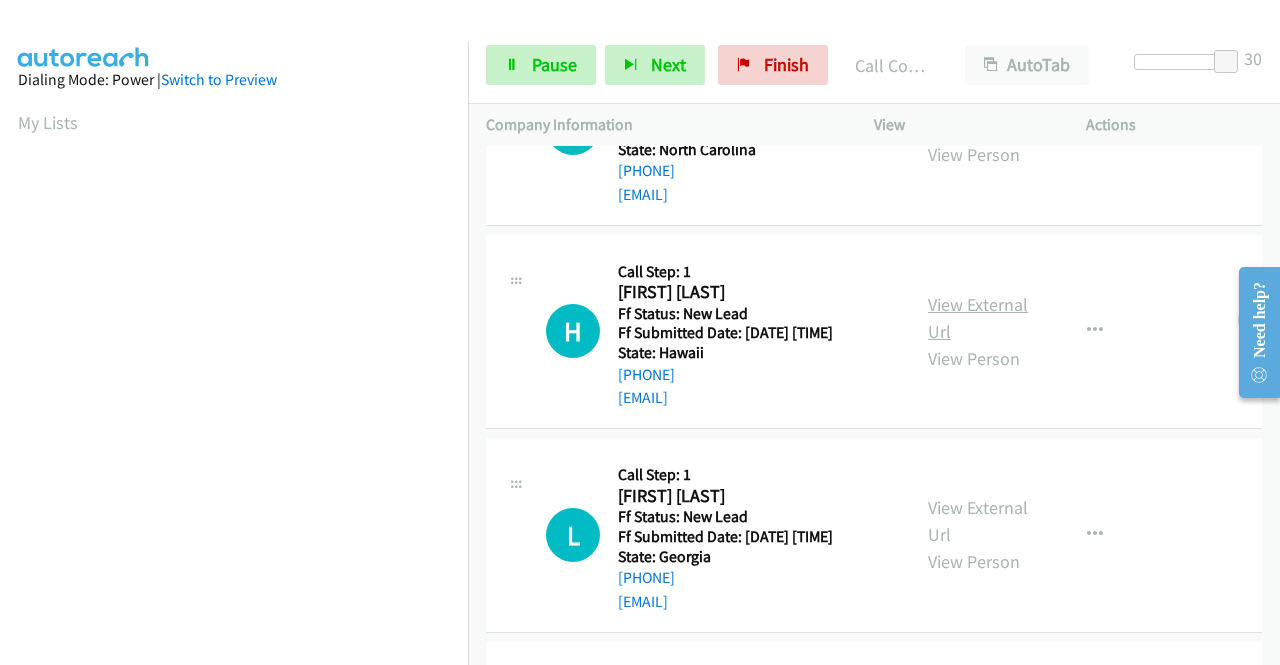 click on "View External Url" at bounding box center [978, 318] 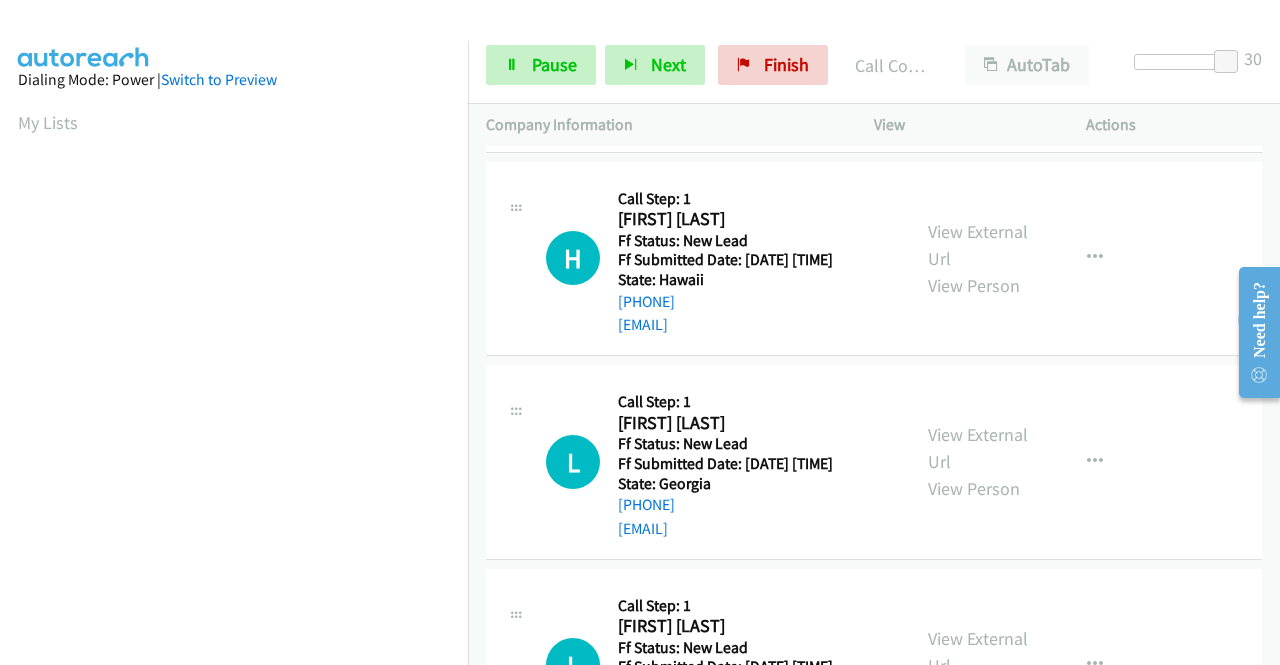 scroll, scrollTop: 1204, scrollLeft: 0, axis: vertical 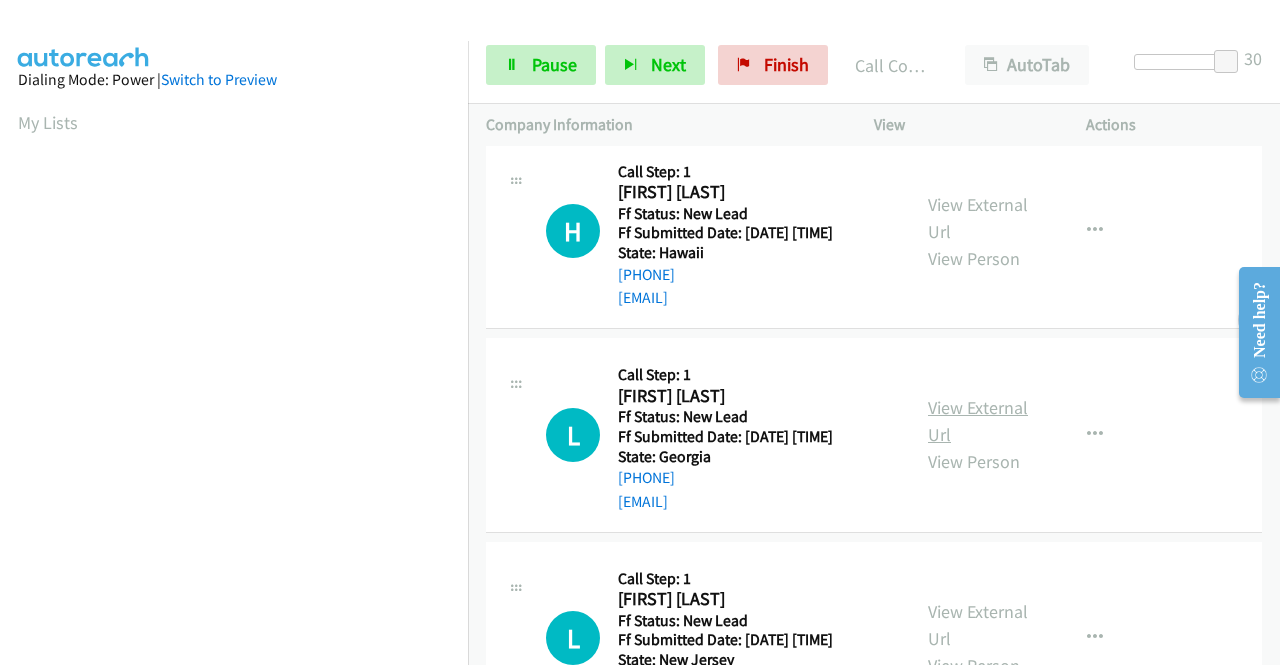 click on "View External Url" at bounding box center [978, 421] 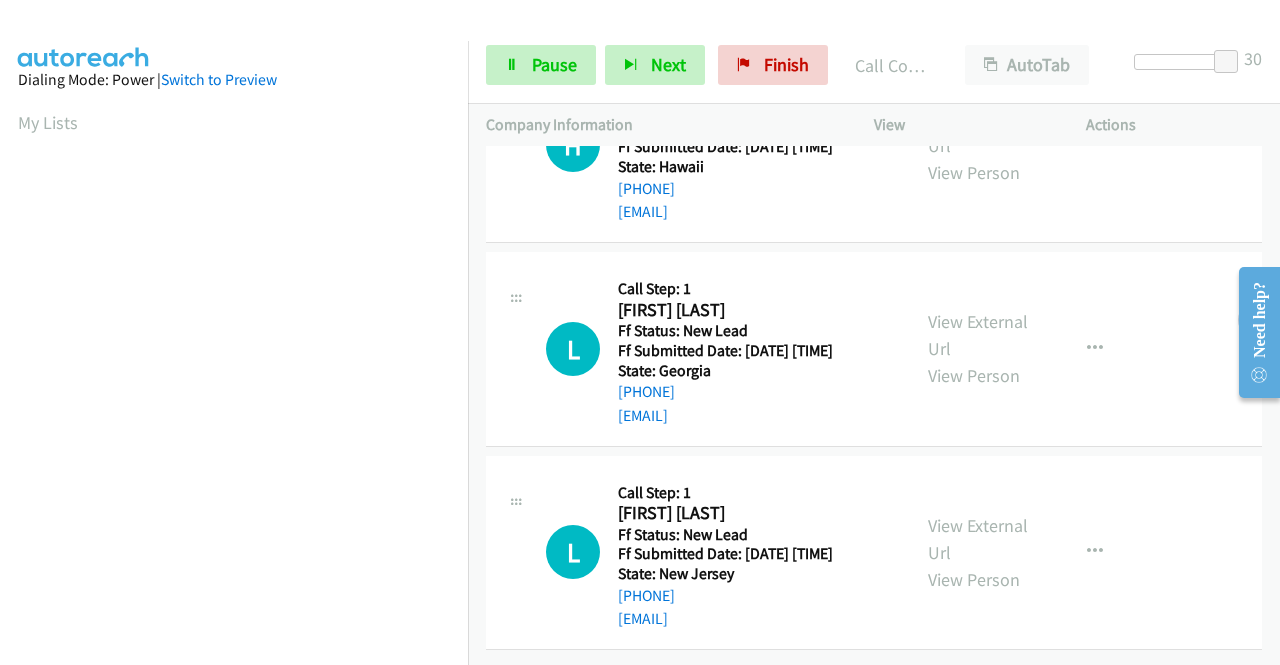 scroll, scrollTop: 1458, scrollLeft: 0, axis: vertical 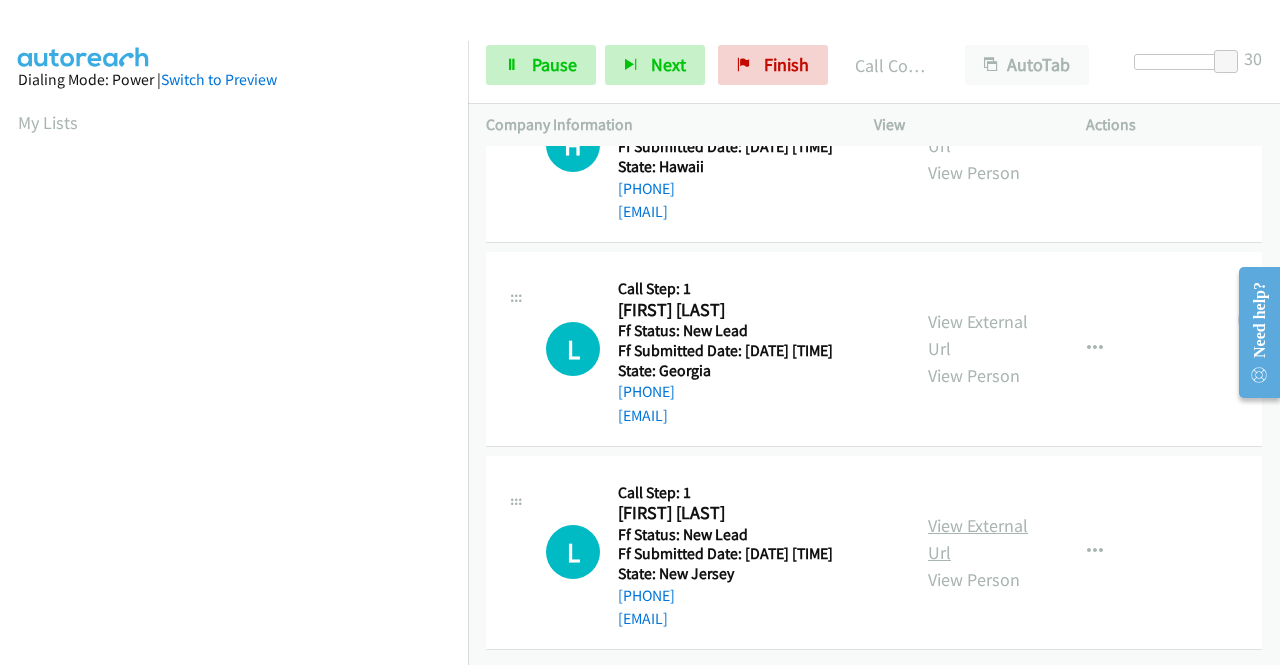 click on "View External Url" at bounding box center [978, 539] 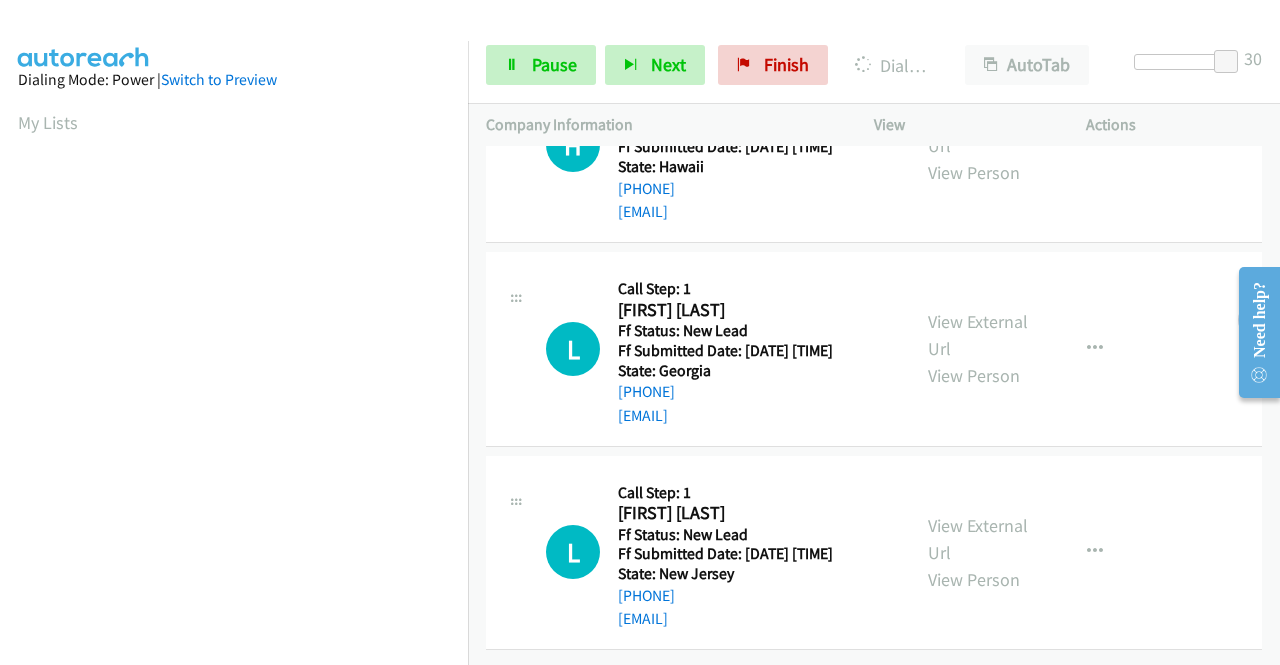 scroll, scrollTop: 456, scrollLeft: 0, axis: vertical 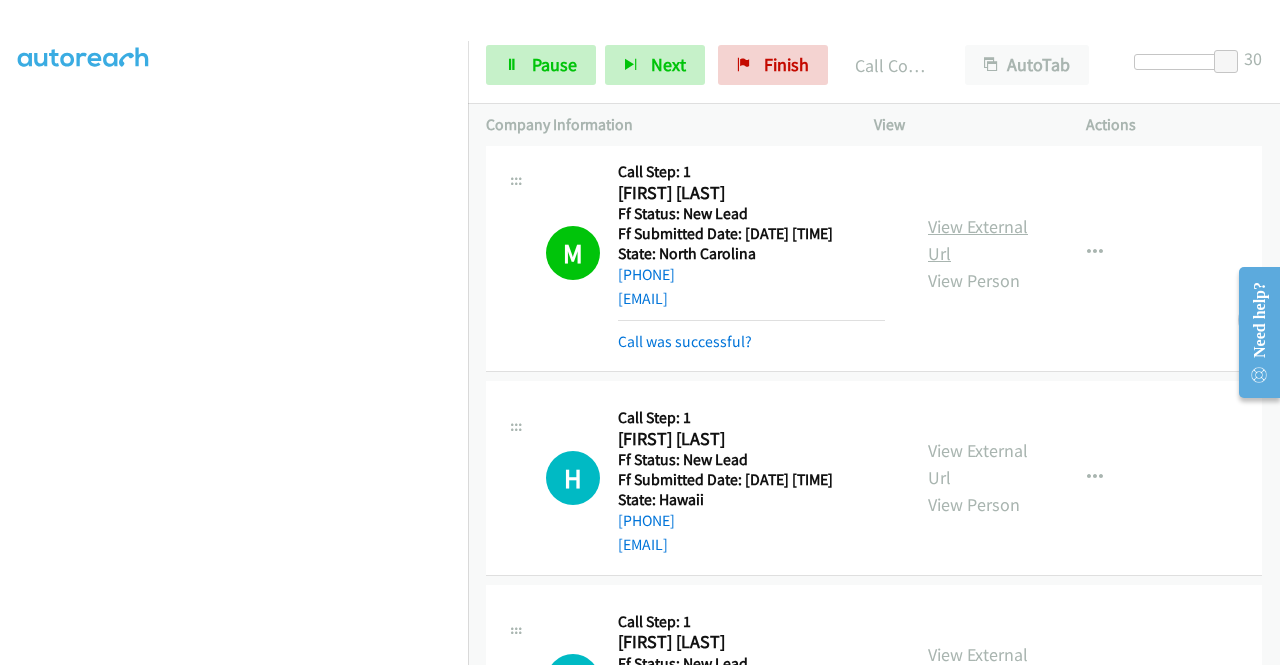 click on "View External Url" at bounding box center [978, 240] 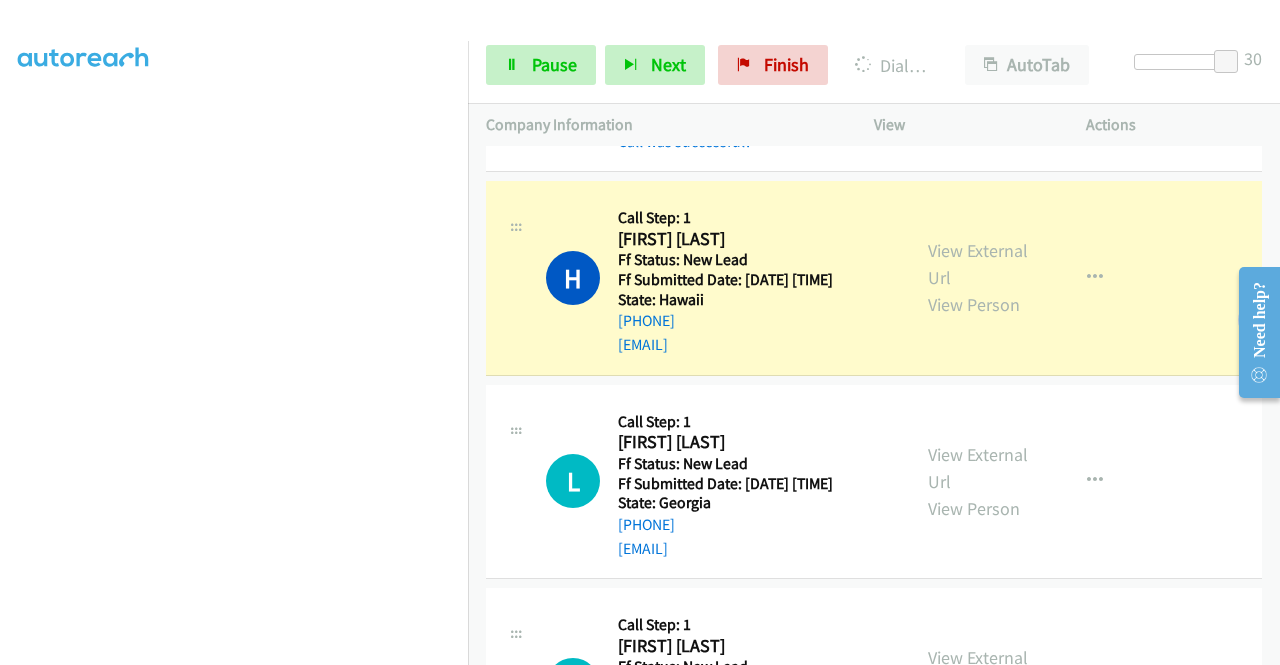 scroll, scrollTop: 1400, scrollLeft: 0, axis: vertical 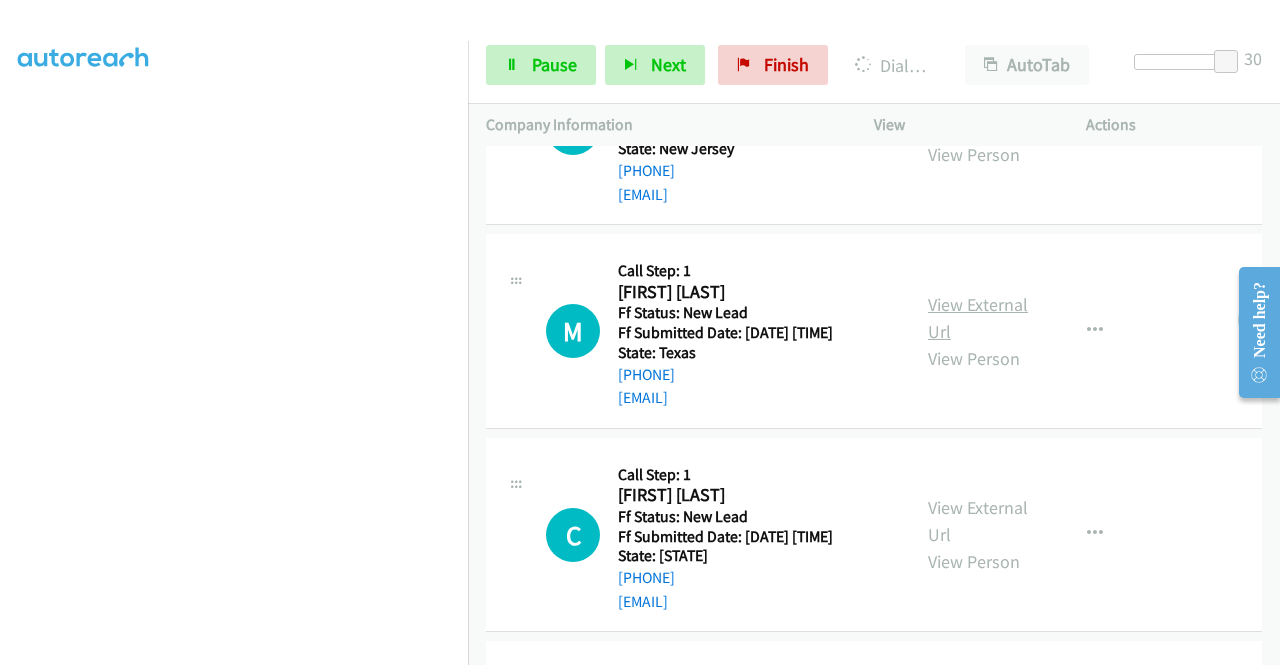 click on "View External Url" at bounding box center (978, 318) 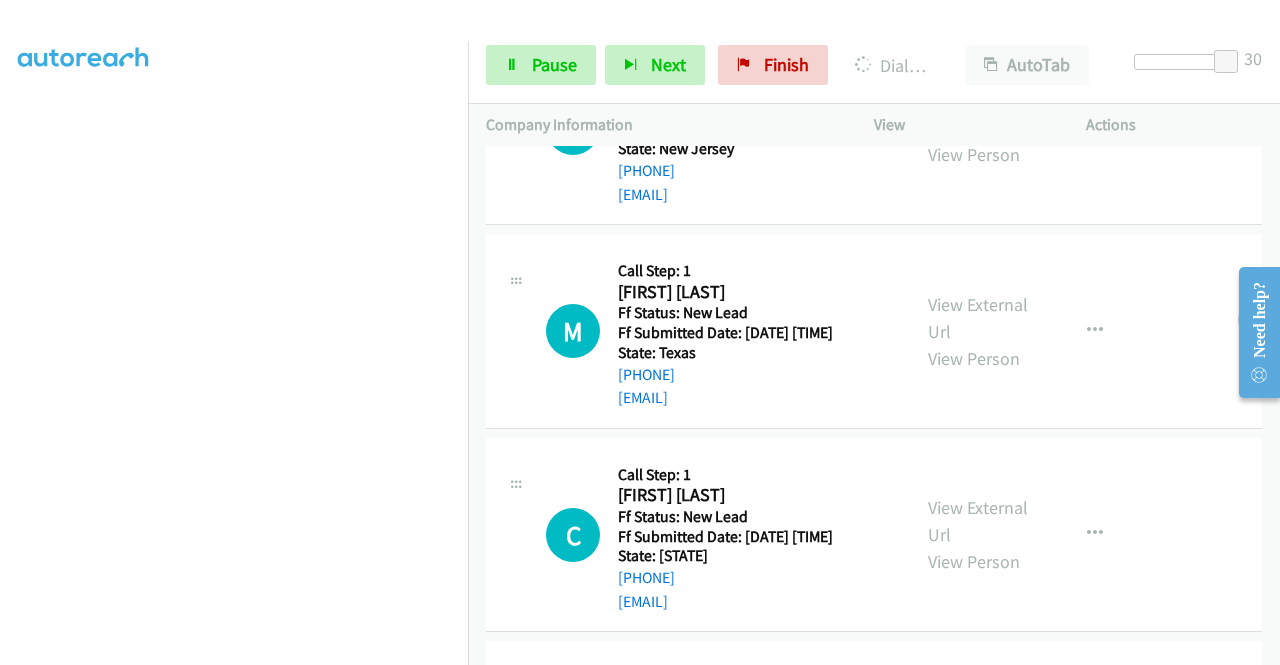 scroll, scrollTop: 2100, scrollLeft: 0, axis: vertical 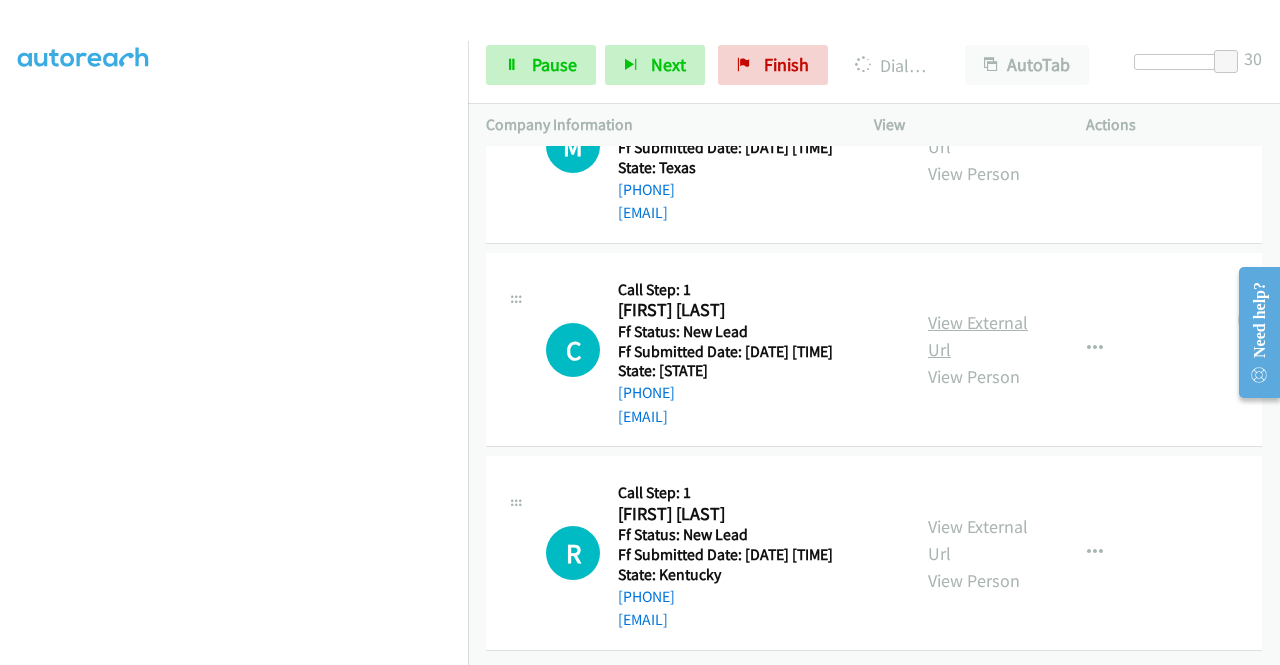 click on "View External Url" at bounding box center (978, 336) 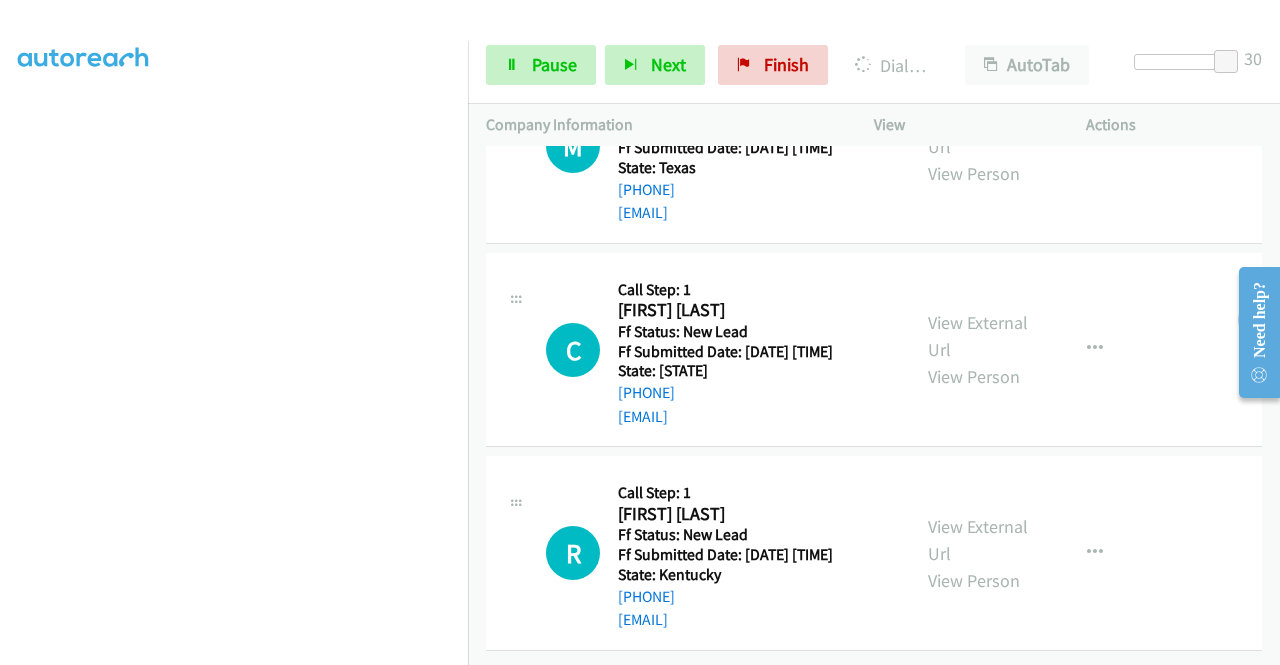 scroll, scrollTop: 2211, scrollLeft: 0, axis: vertical 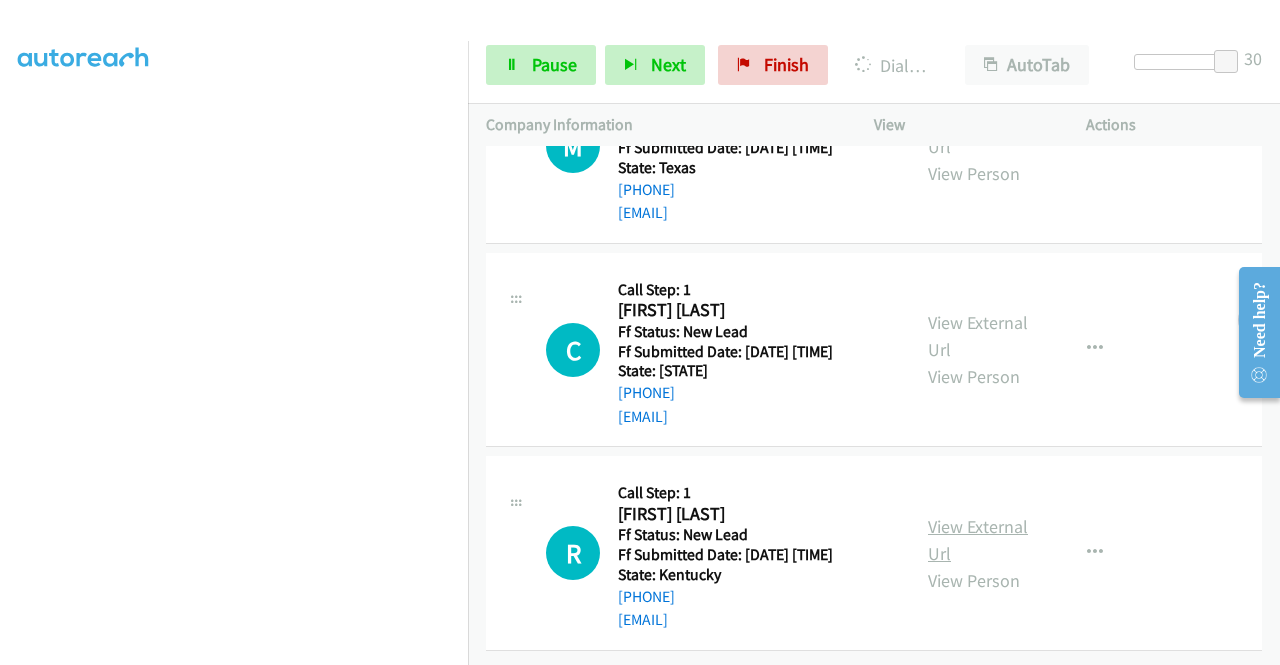 click on "View External Url" at bounding box center [978, 540] 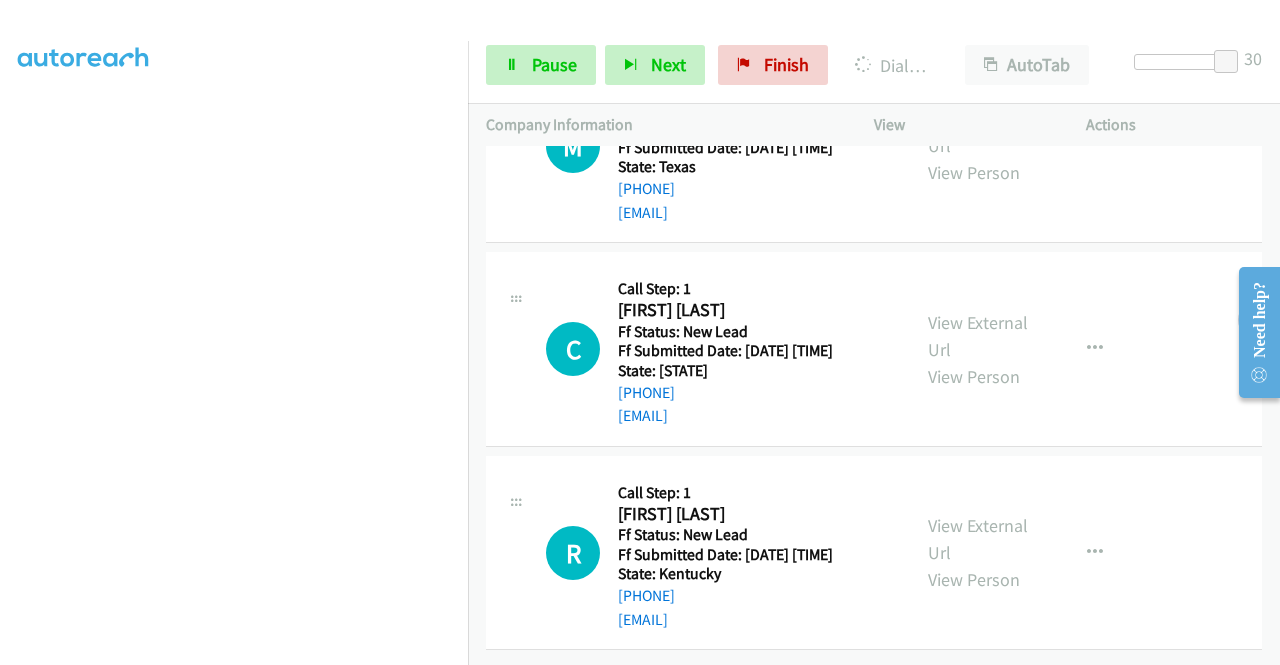 scroll, scrollTop: 2295, scrollLeft: 0, axis: vertical 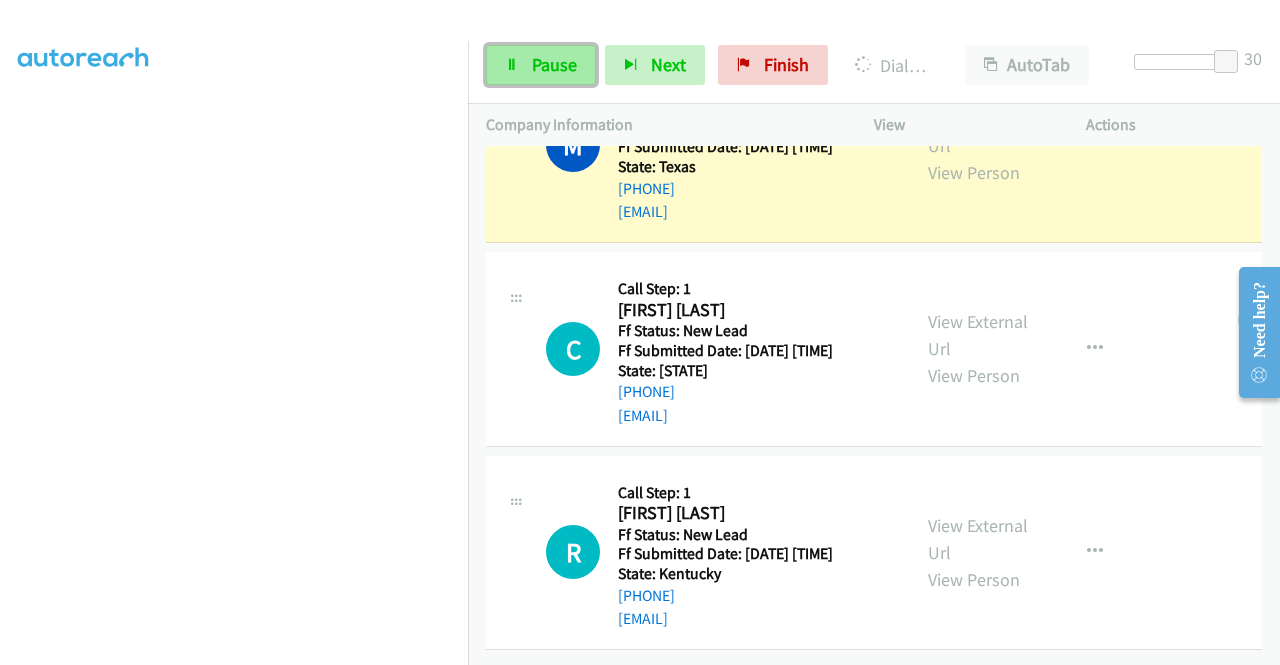 click on "Pause" at bounding box center (554, 64) 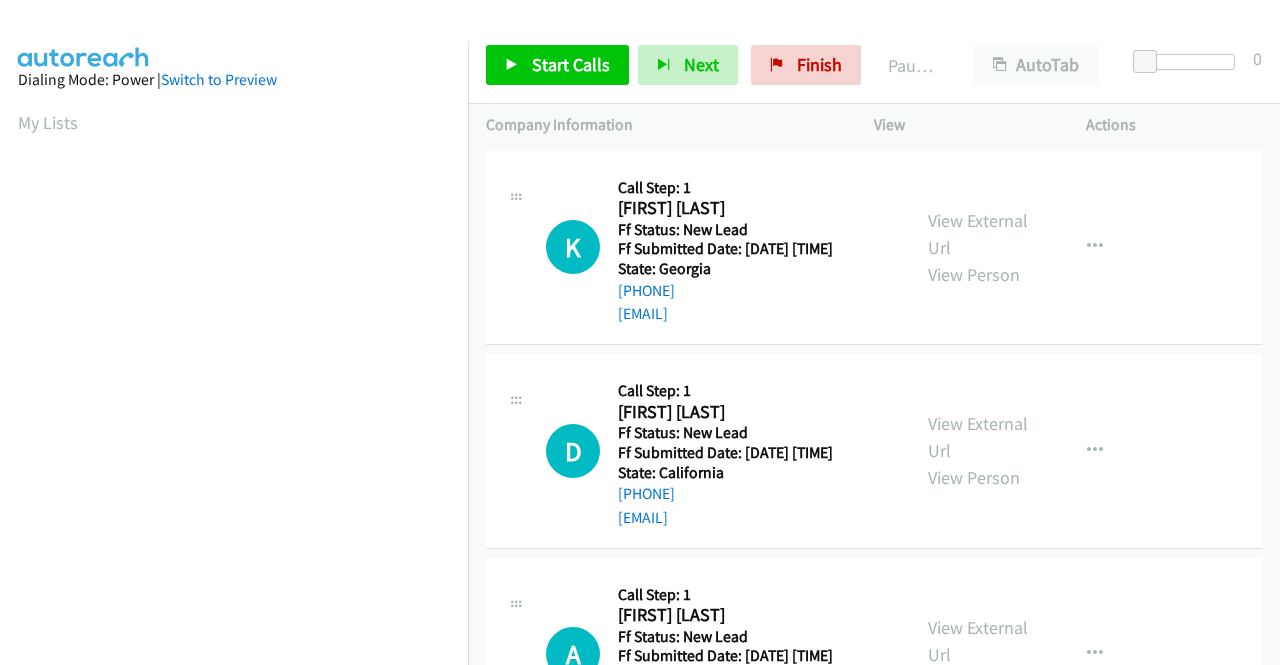 scroll, scrollTop: 0, scrollLeft: 0, axis: both 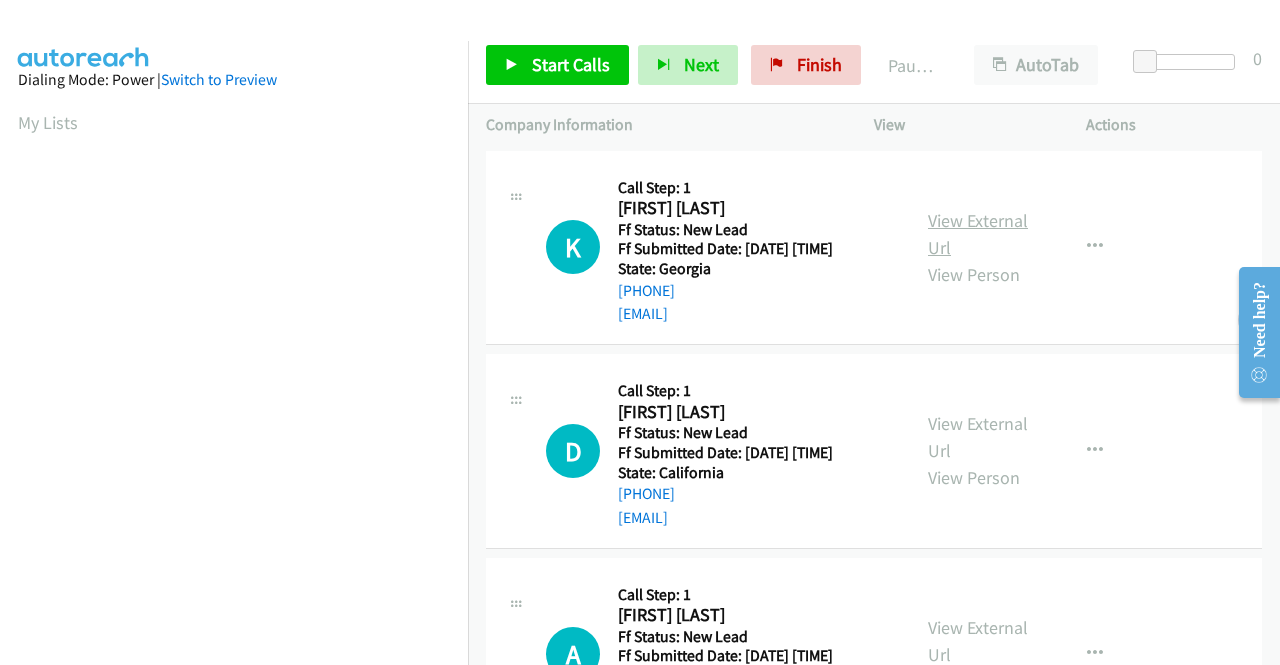 click on "View External Url" at bounding box center [978, 234] 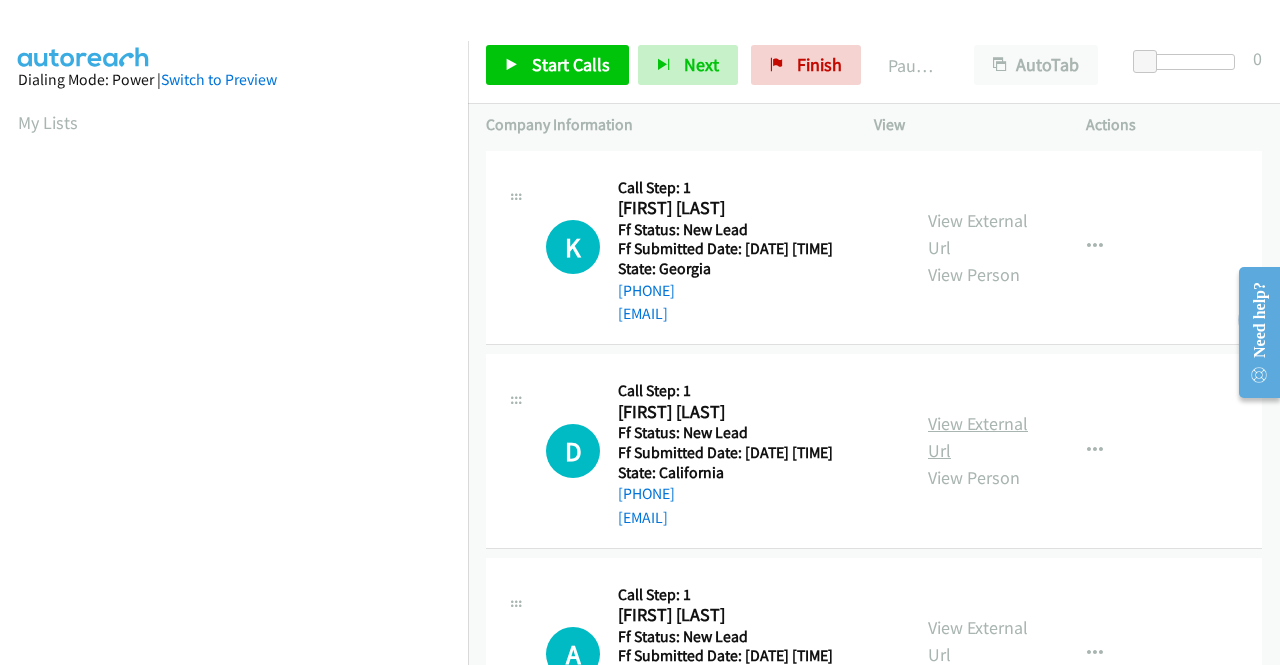 click on "View External Url" at bounding box center [978, 437] 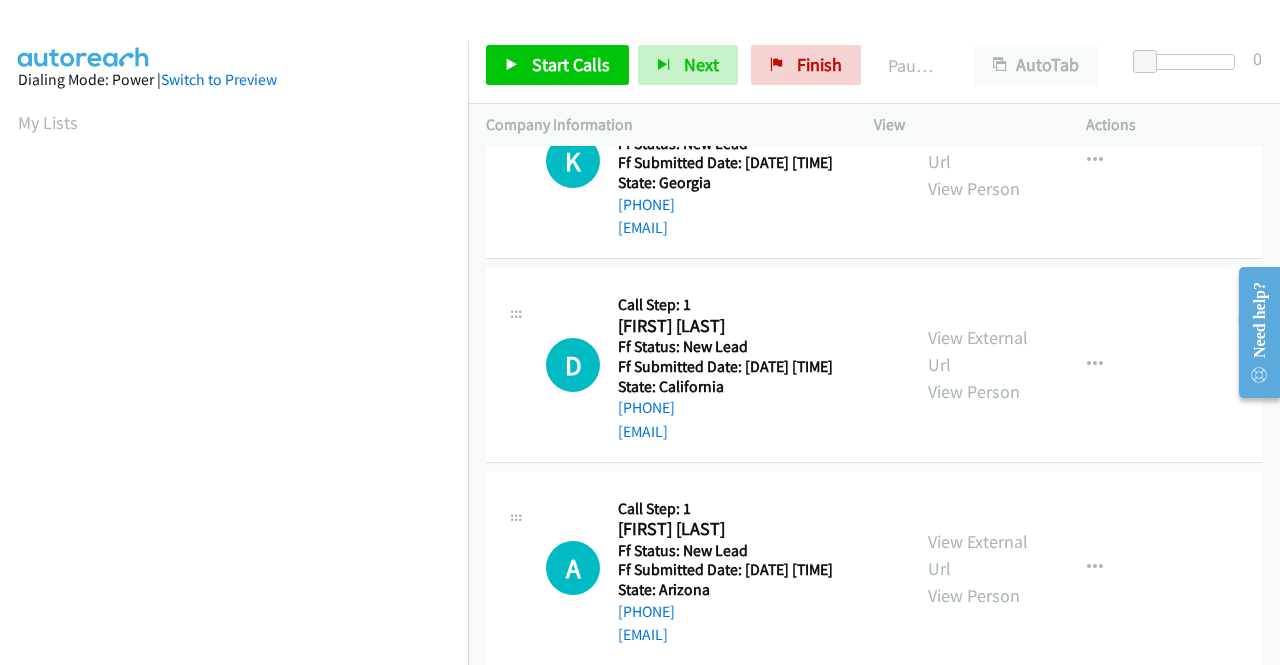 scroll, scrollTop: 200, scrollLeft: 0, axis: vertical 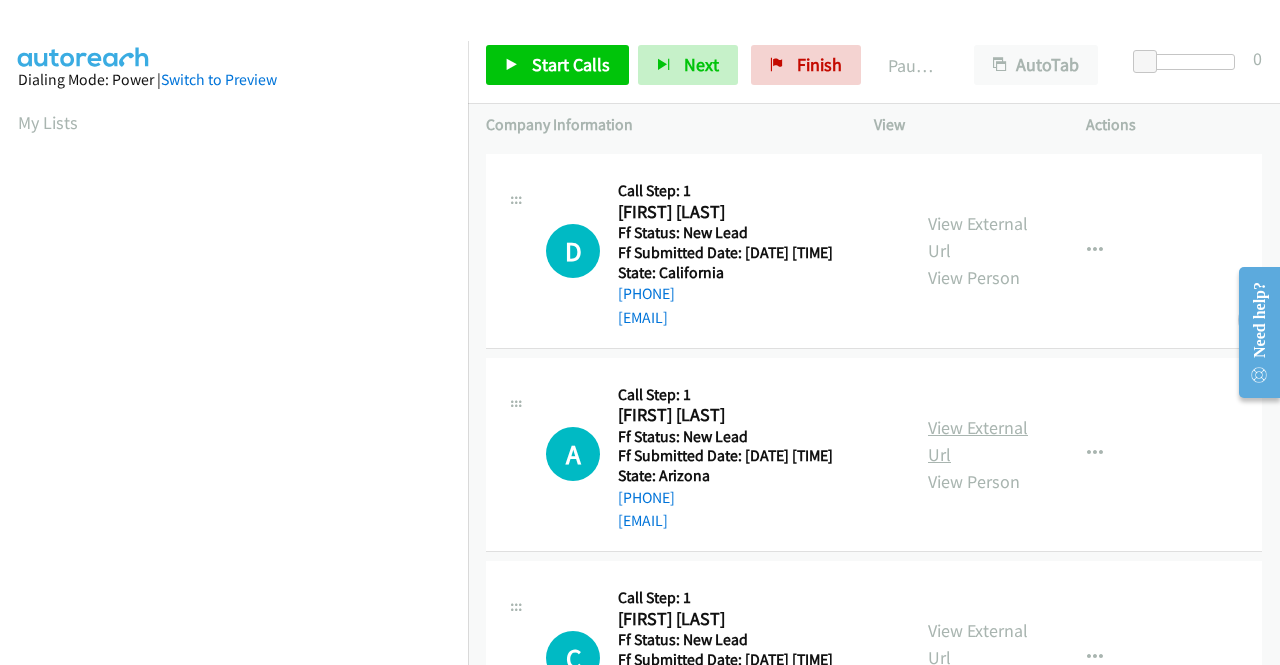 click on "View External Url" at bounding box center (978, 441) 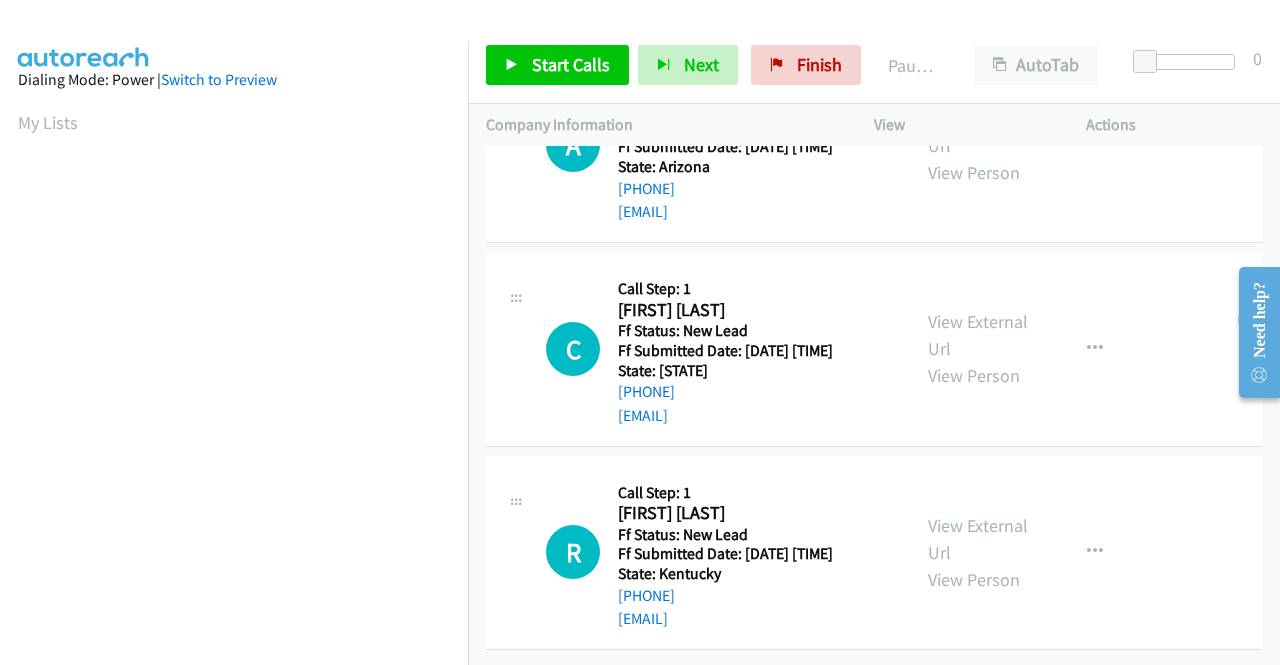 scroll, scrollTop: 320, scrollLeft: 0, axis: vertical 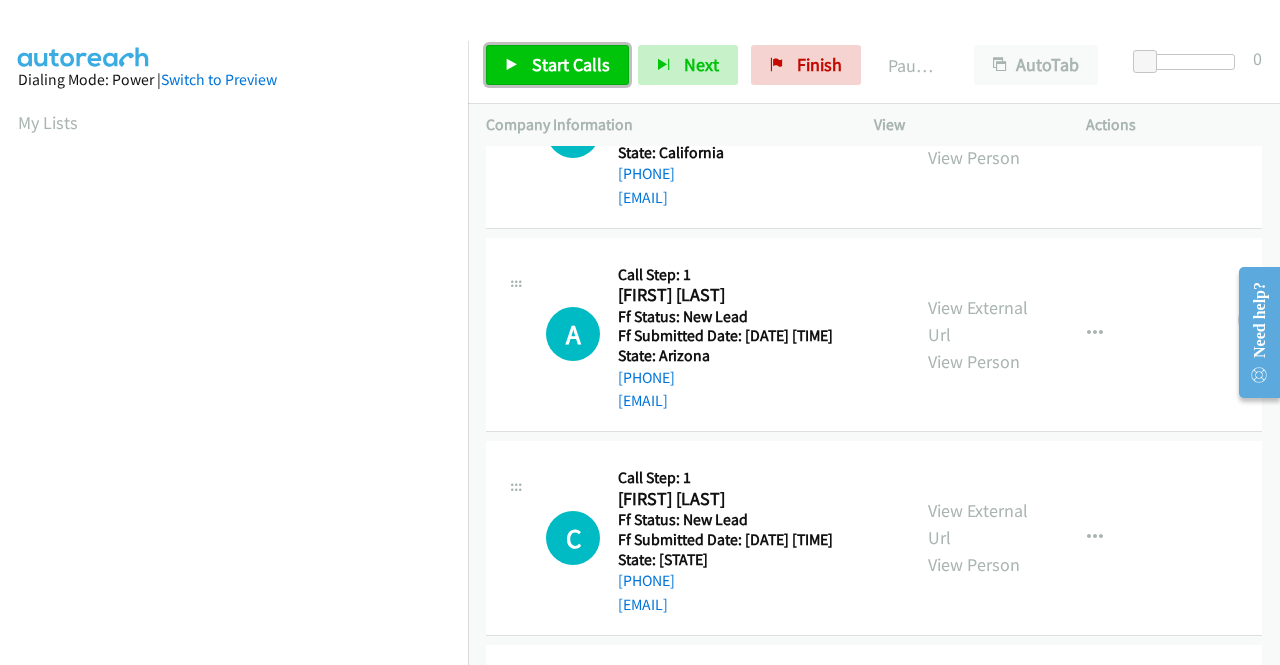 click on "Start Calls" at bounding box center (571, 64) 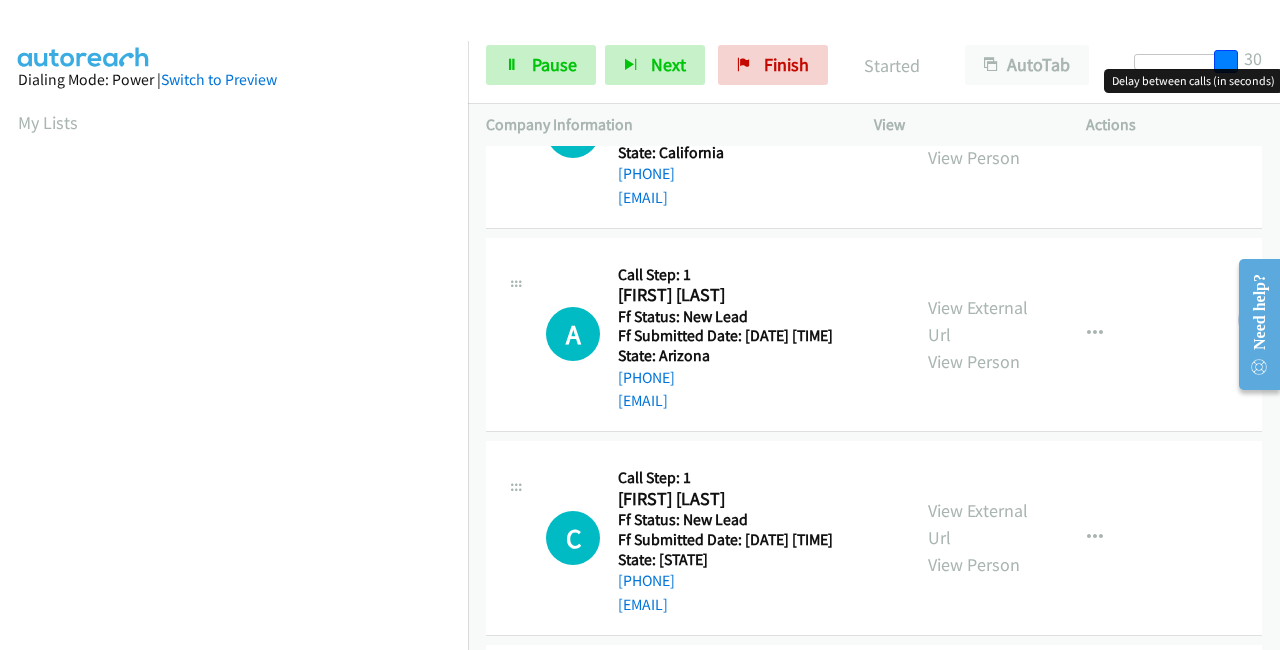 drag, startPoint x: 1144, startPoint y: 57, endPoint x: 1279, endPoint y: 53, distance: 135.05925 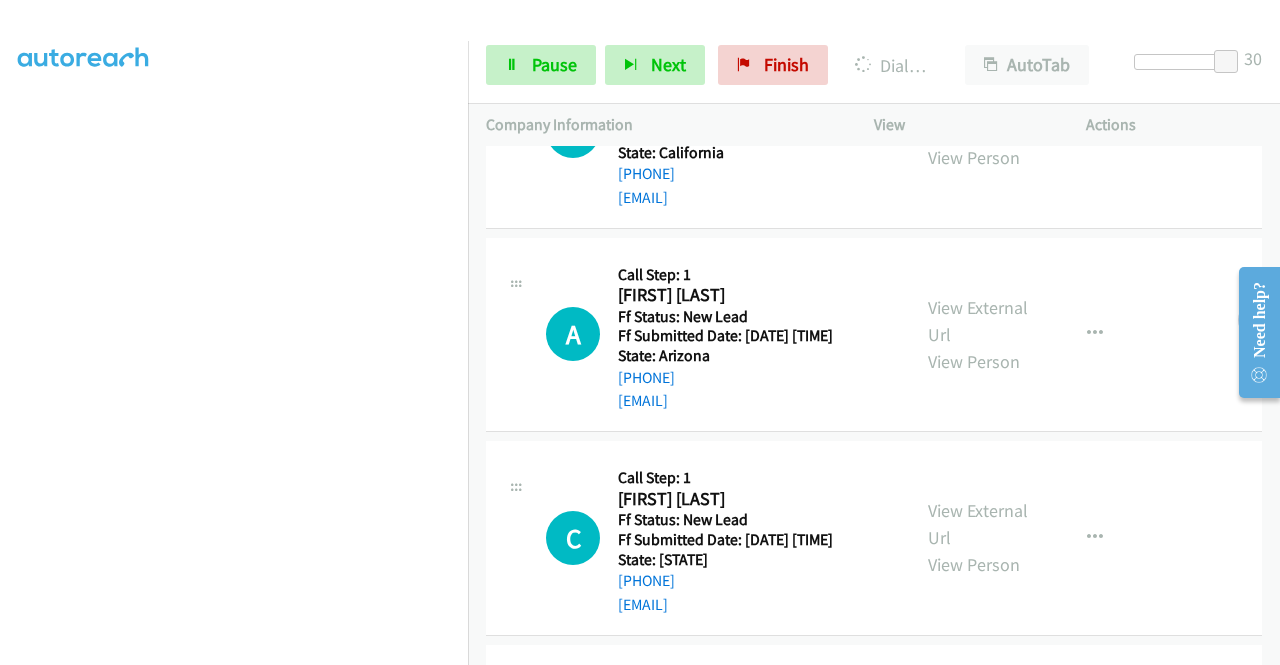 scroll, scrollTop: 456, scrollLeft: 0, axis: vertical 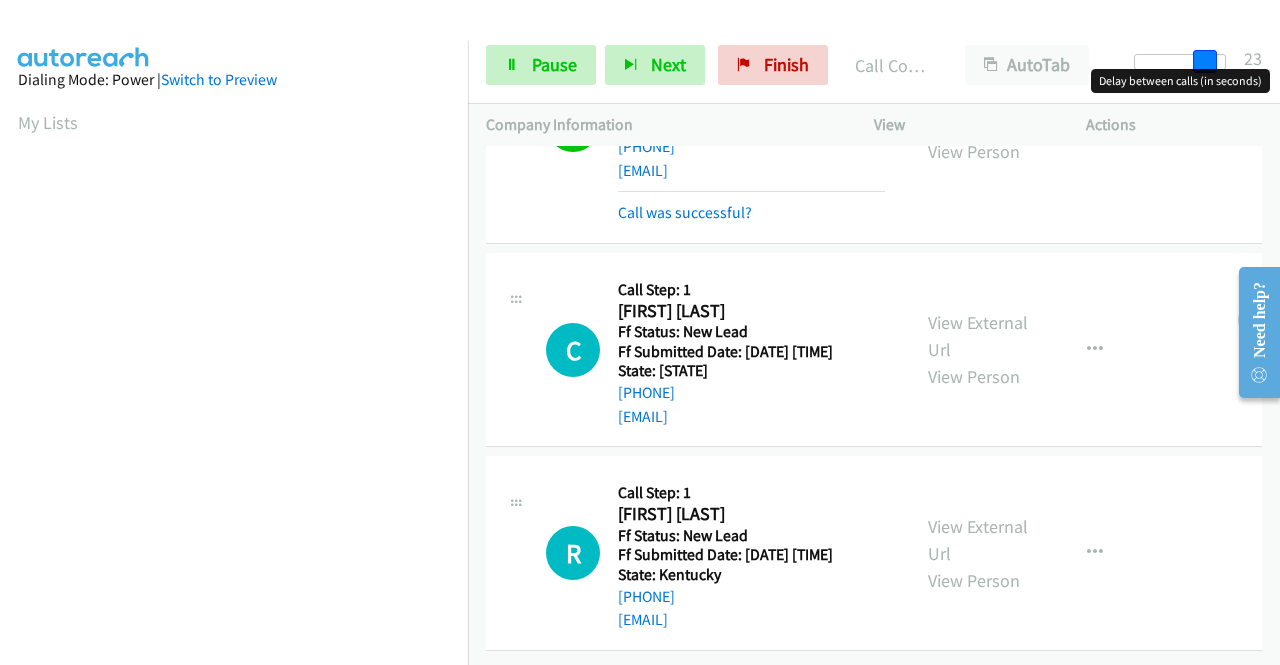 drag, startPoint x: 1228, startPoint y: 57, endPoint x: 1102, endPoint y: 72, distance: 126.88972 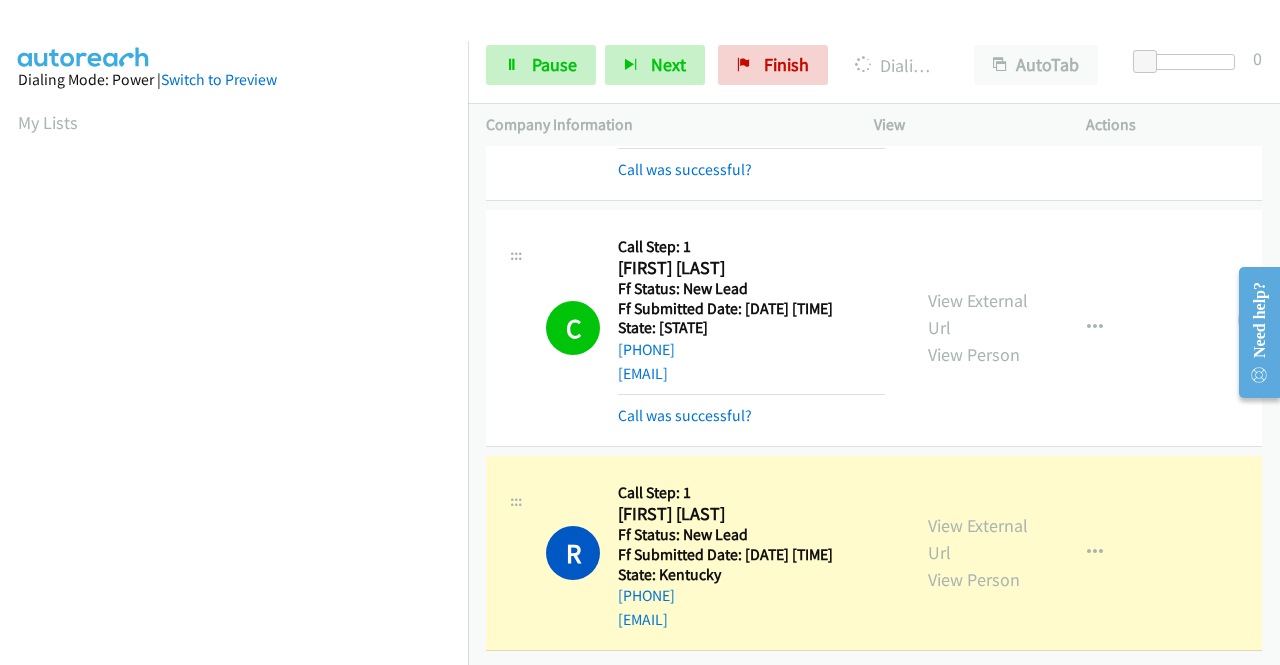 scroll, scrollTop: 456, scrollLeft: 0, axis: vertical 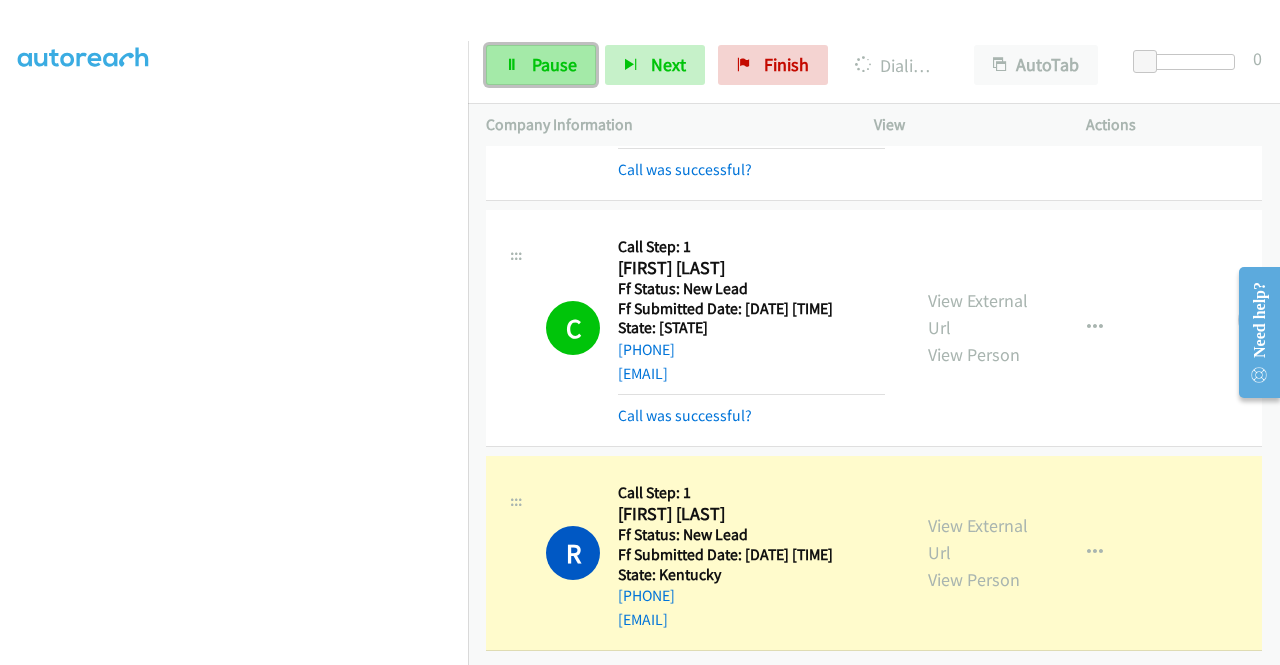 click at bounding box center (512, 66) 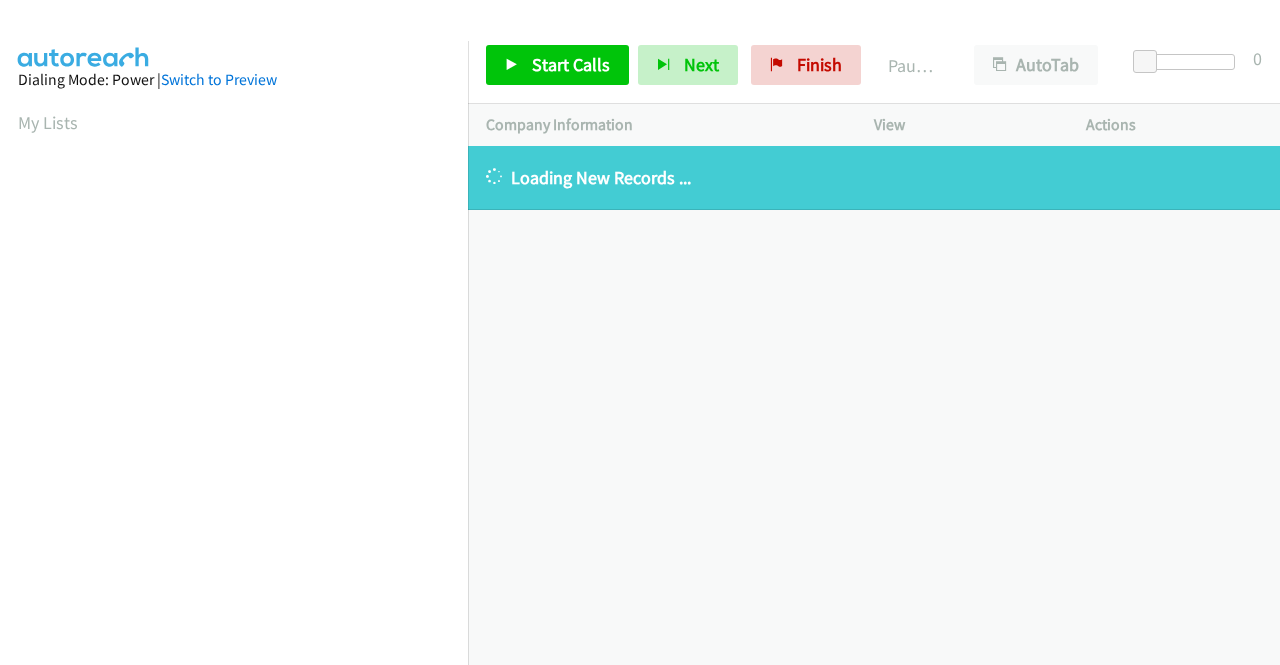 scroll, scrollTop: 0, scrollLeft: 0, axis: both 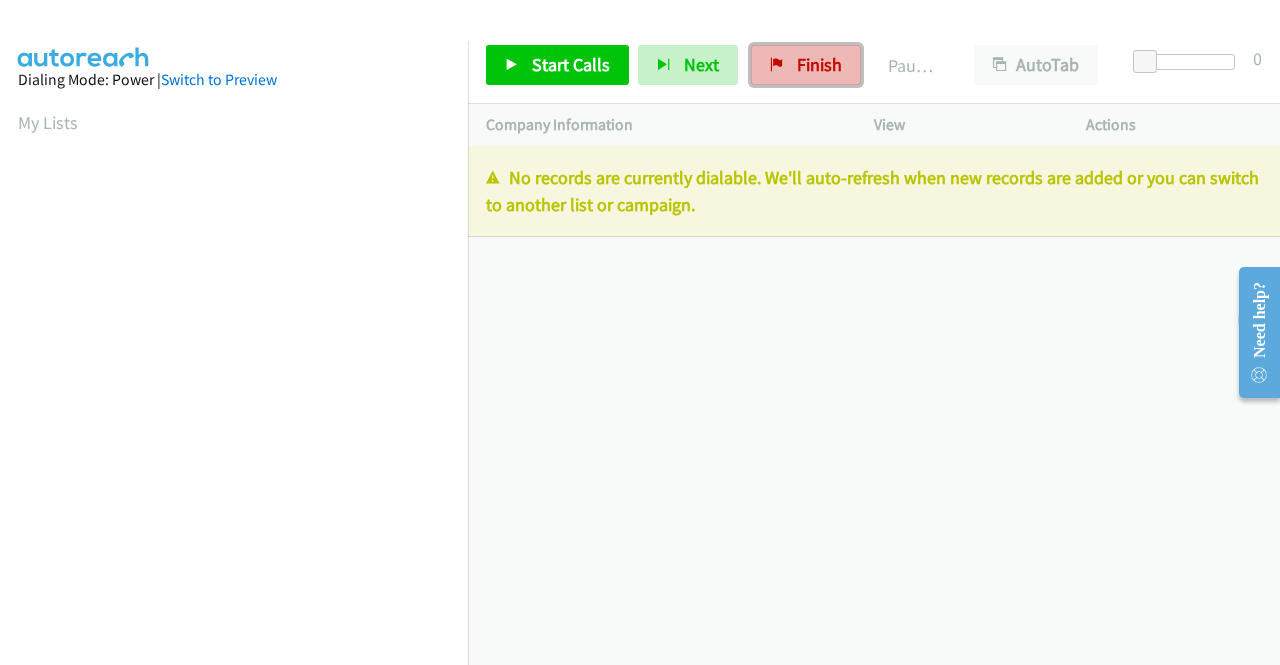 click on "Finish" at bounding box center [819, 64] 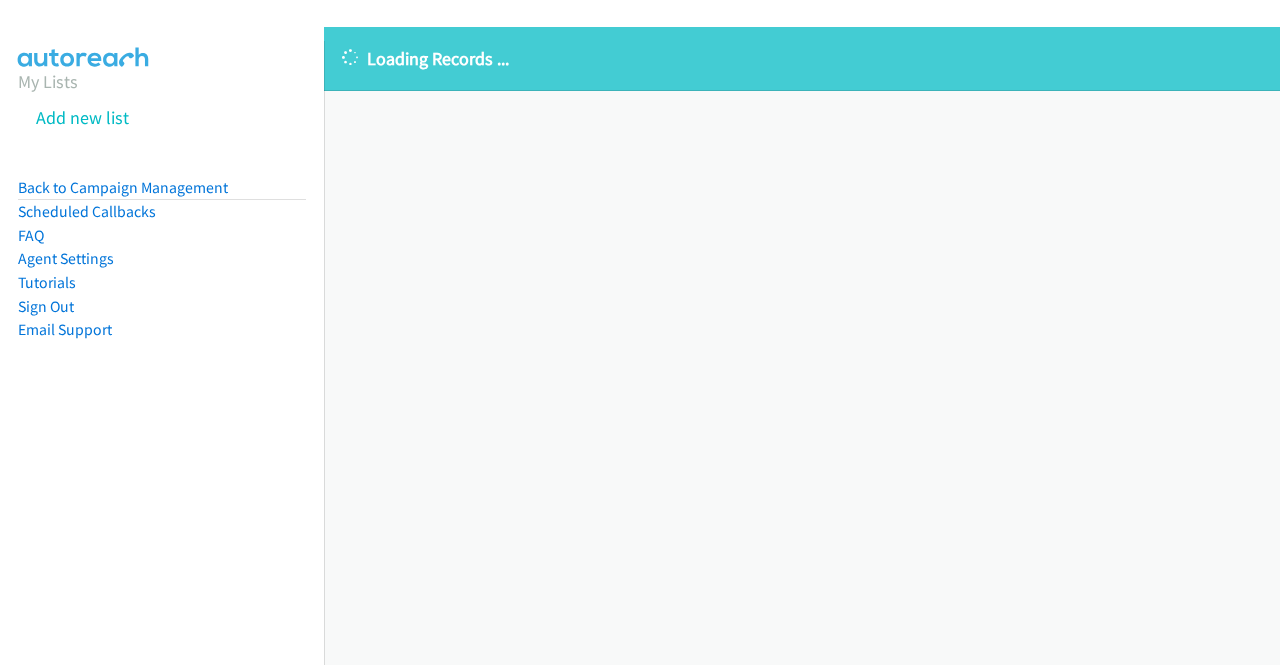 scroll, scrollTop: 0, scrollLeft: 0, axis: both 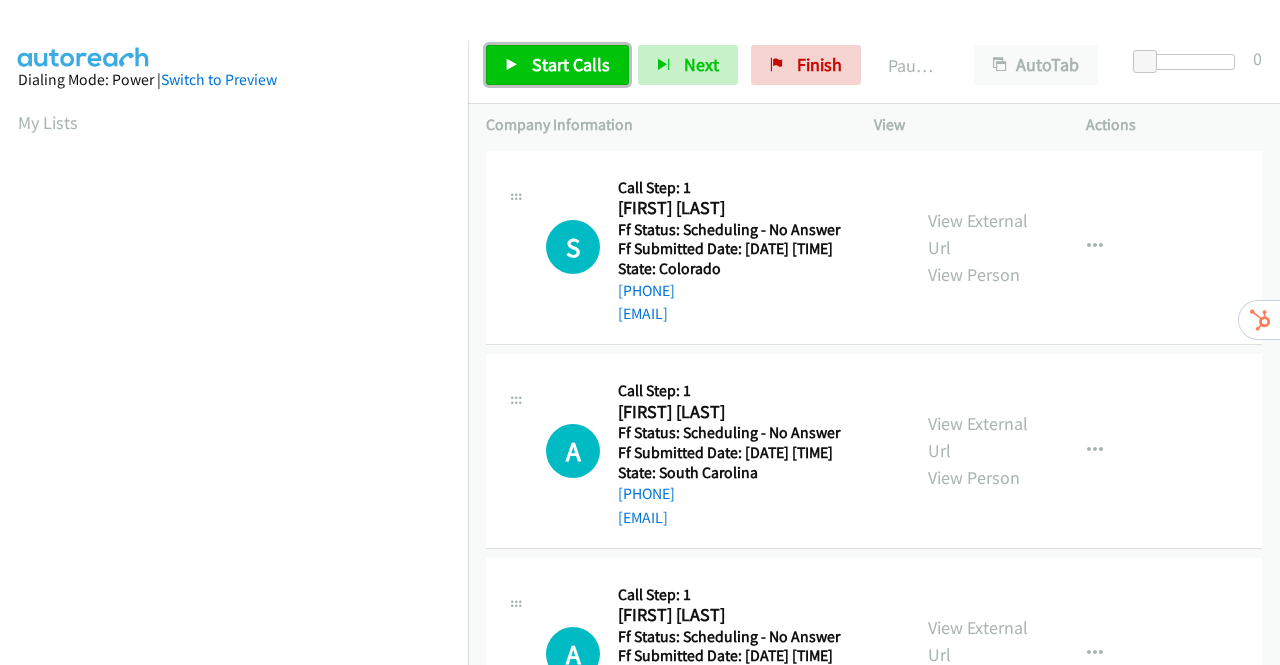 click on "Start Calls" at bounding box center [571, 64] 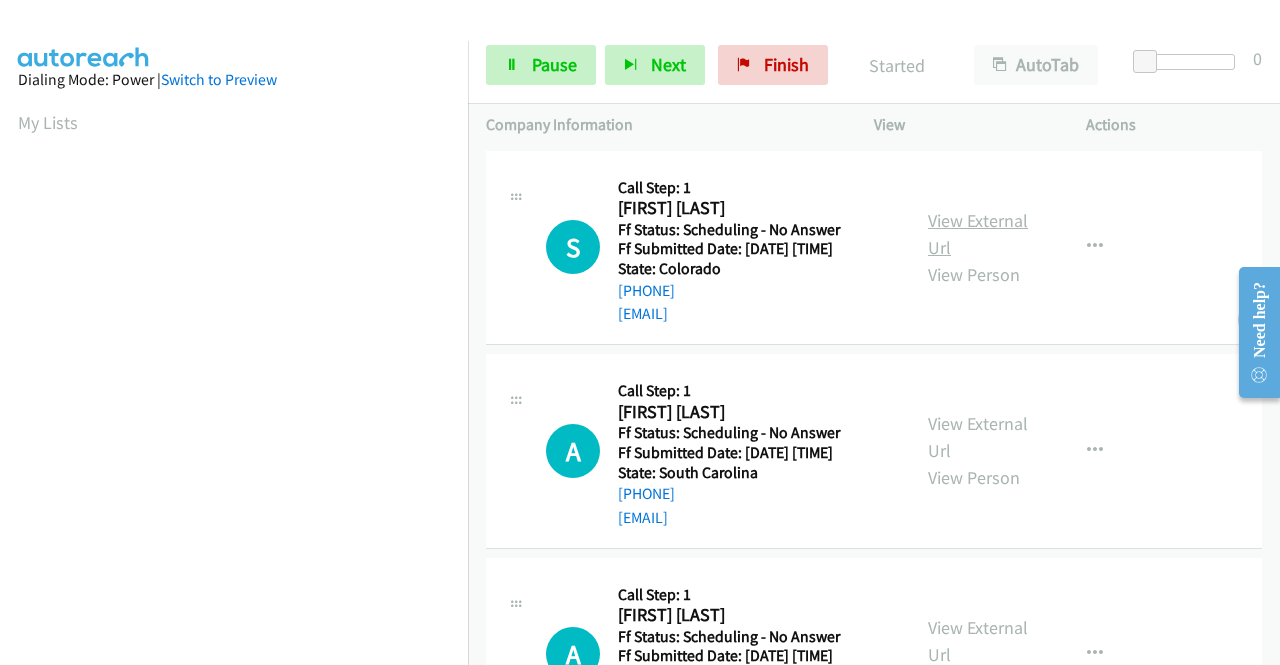click on "View External Url" at bounding box center (978, 234) 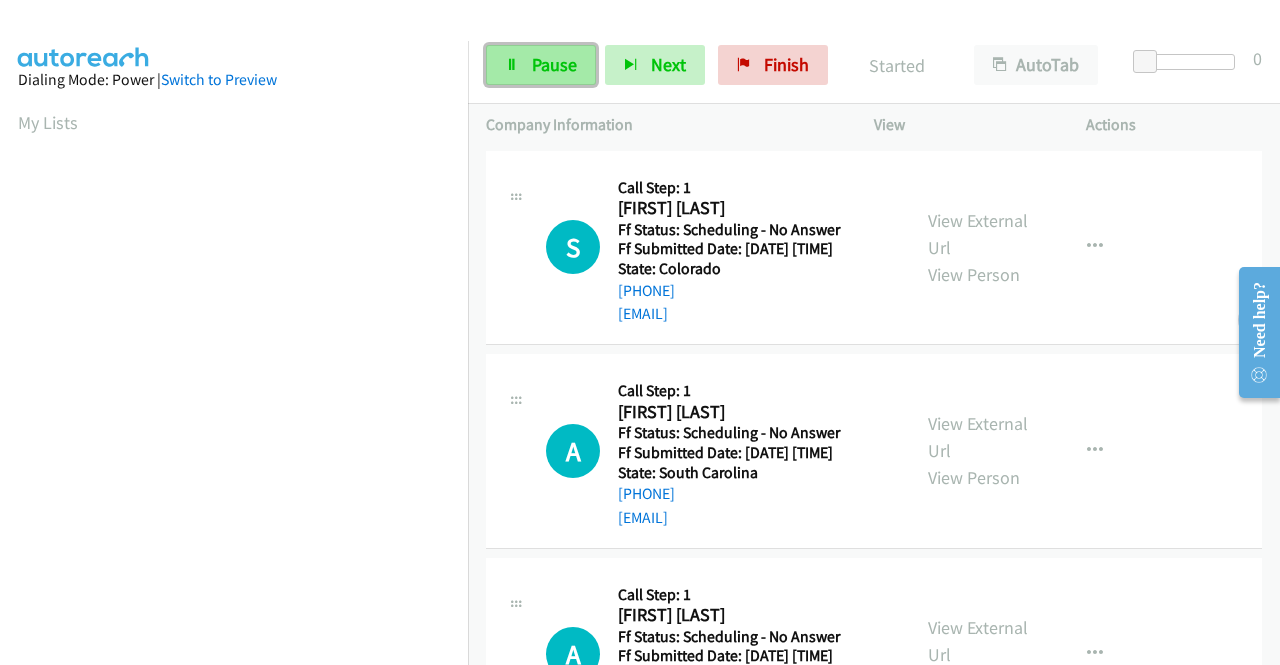 click on "Pause" at bounding box center (541, 65) 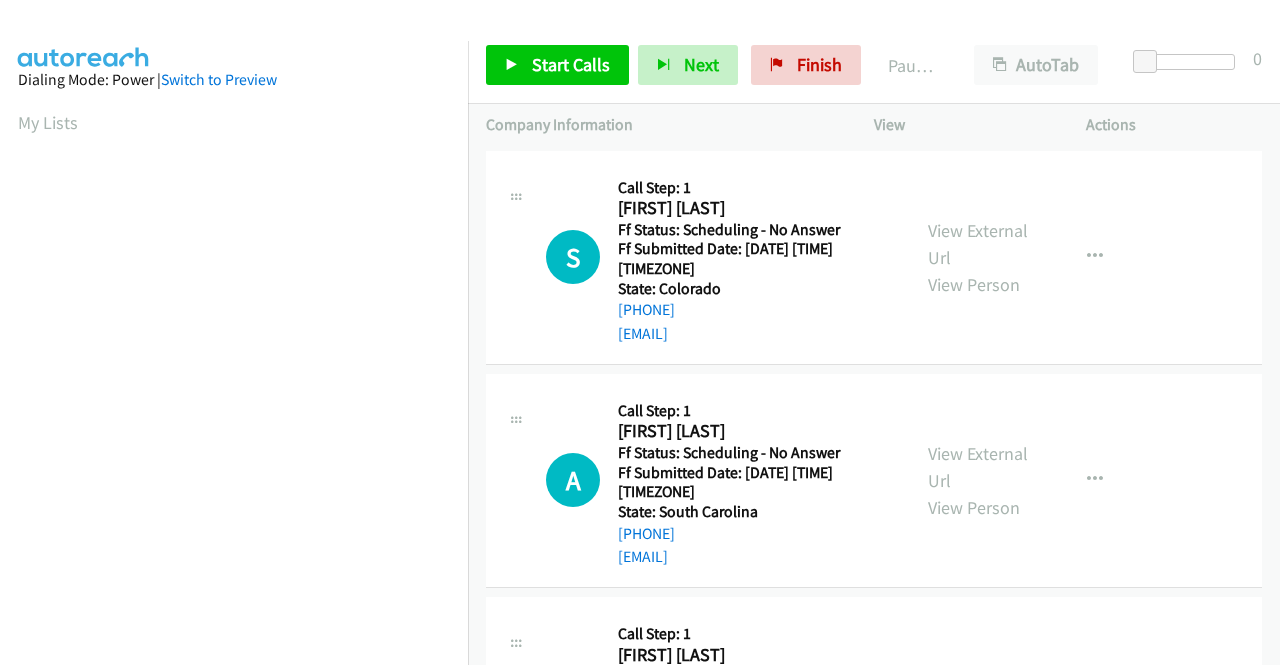 scroll, scrollTop: 0, scrollLeft: 0, axis: both 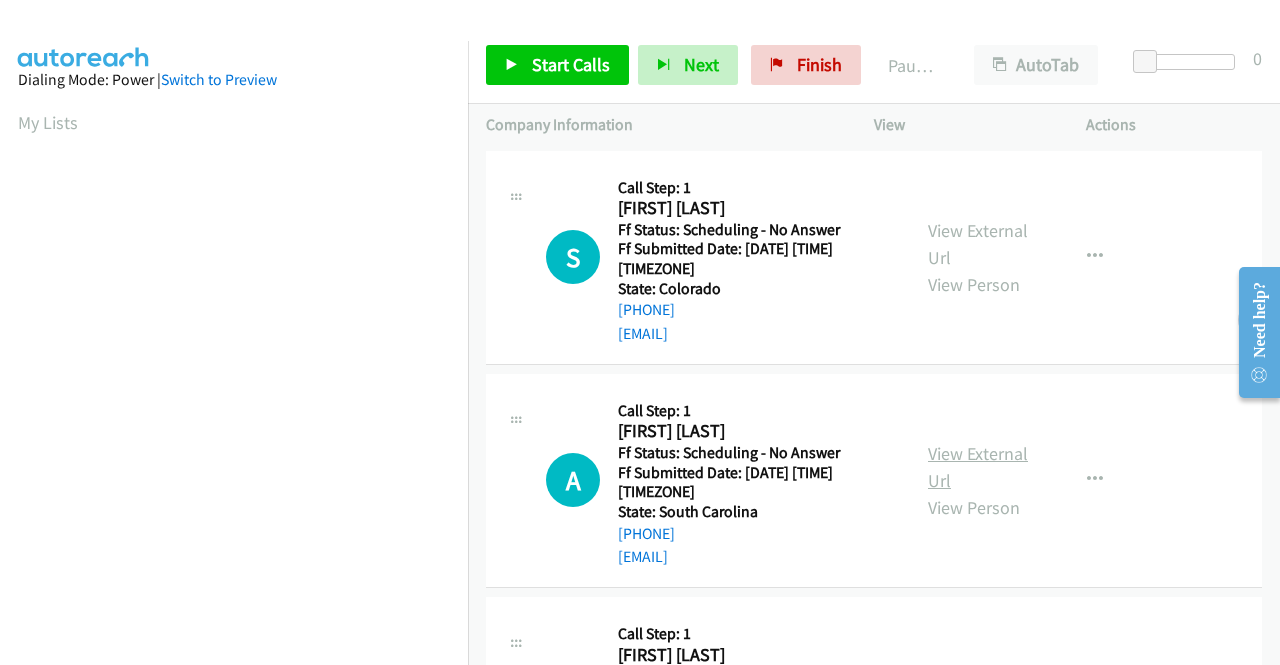 click on "View External Url" at bounding box center (978, 467) 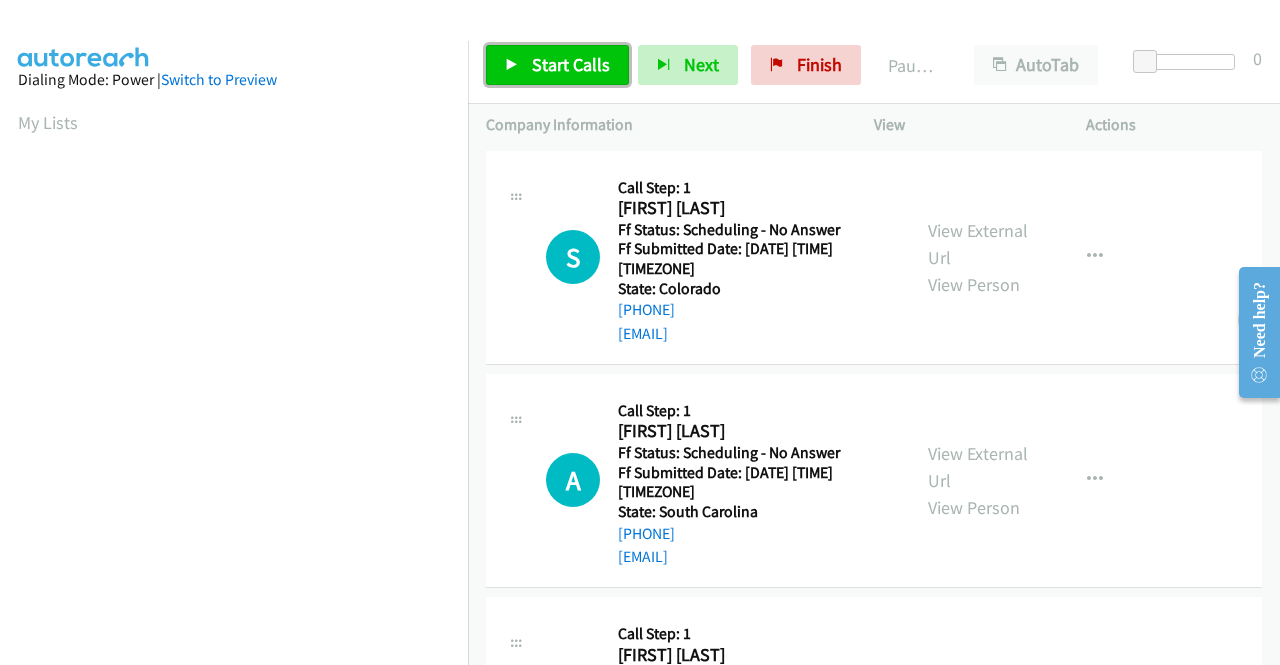 click on "Start Calls" at bounding box center (571, 64) 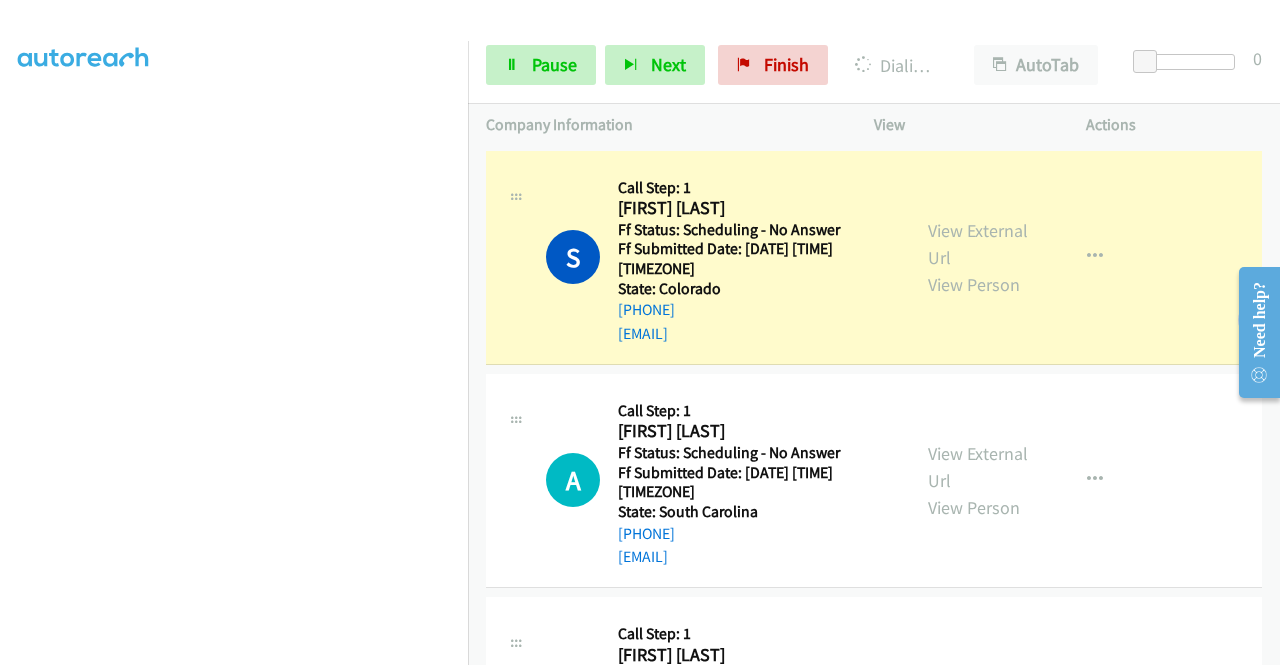 scroll, scrollTop: 400, scrollLeft: 0, axis: vertical 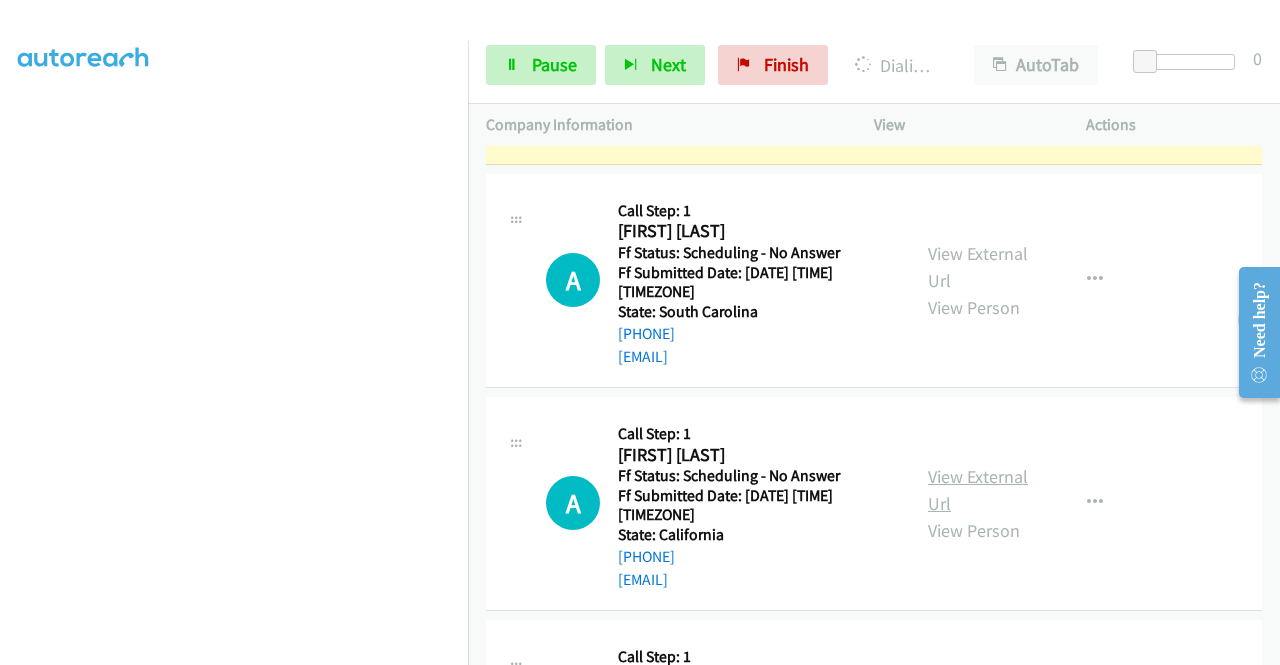 click on "View External Url" at bounding box center [978, 490] 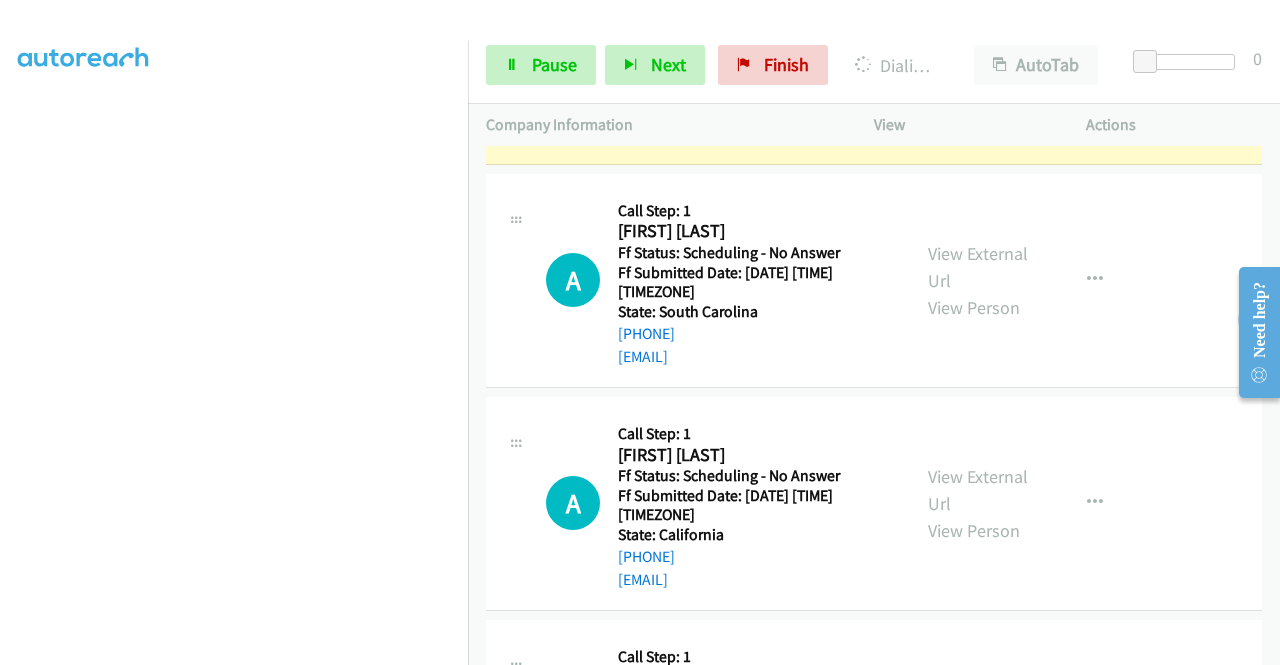 scroll, scrollTop: 0, scrollLeft: 0, axis: both 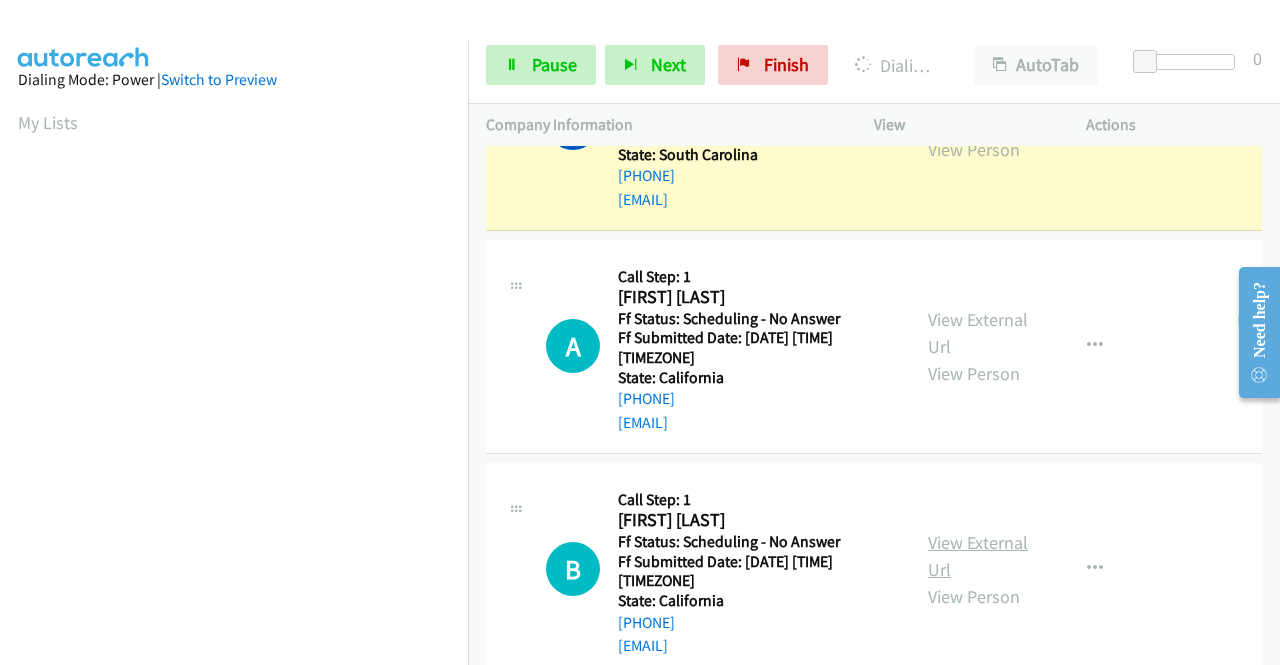 click on "View External Url" at bounding box center [978, 556] 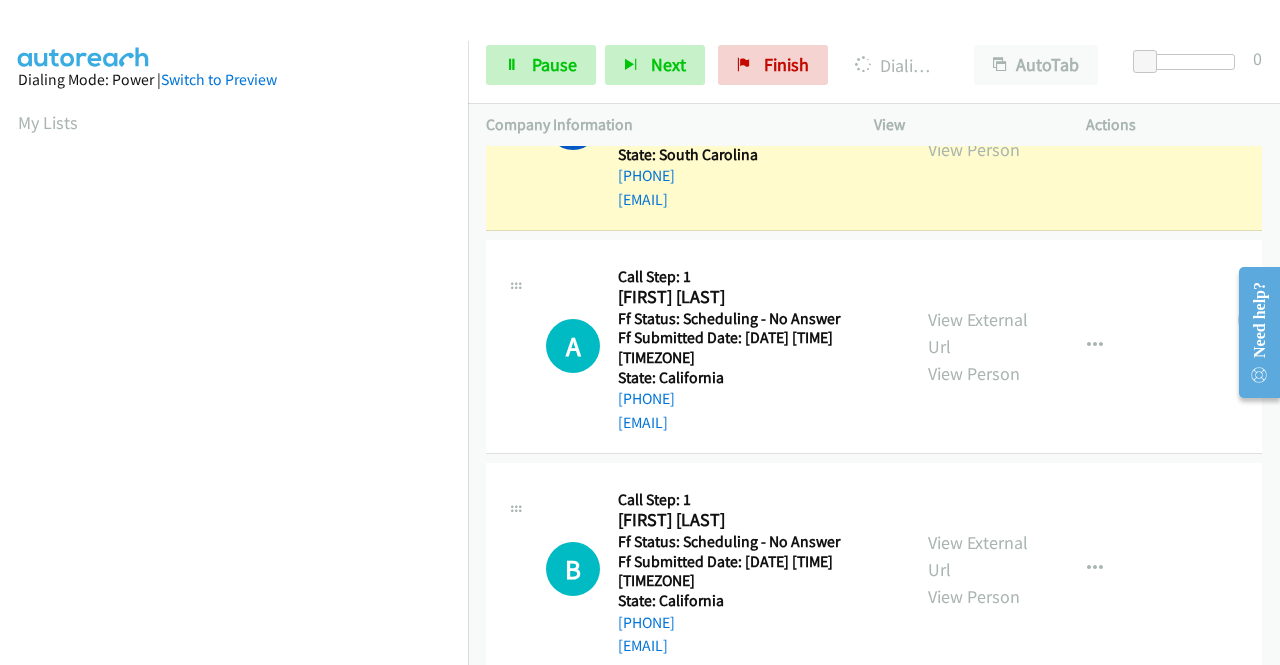 scroll, scrollTop: 300, scrollLeft: 0, axis: vertical 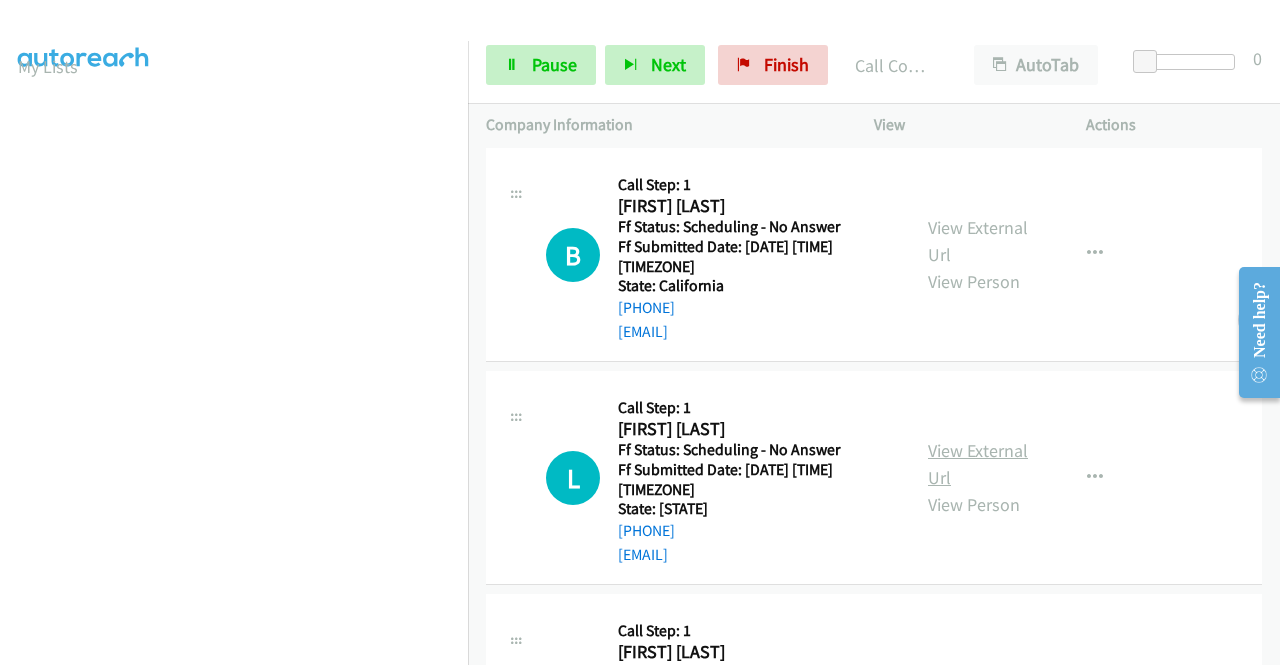 click on "View External Url" at bounding box center [978, 464] 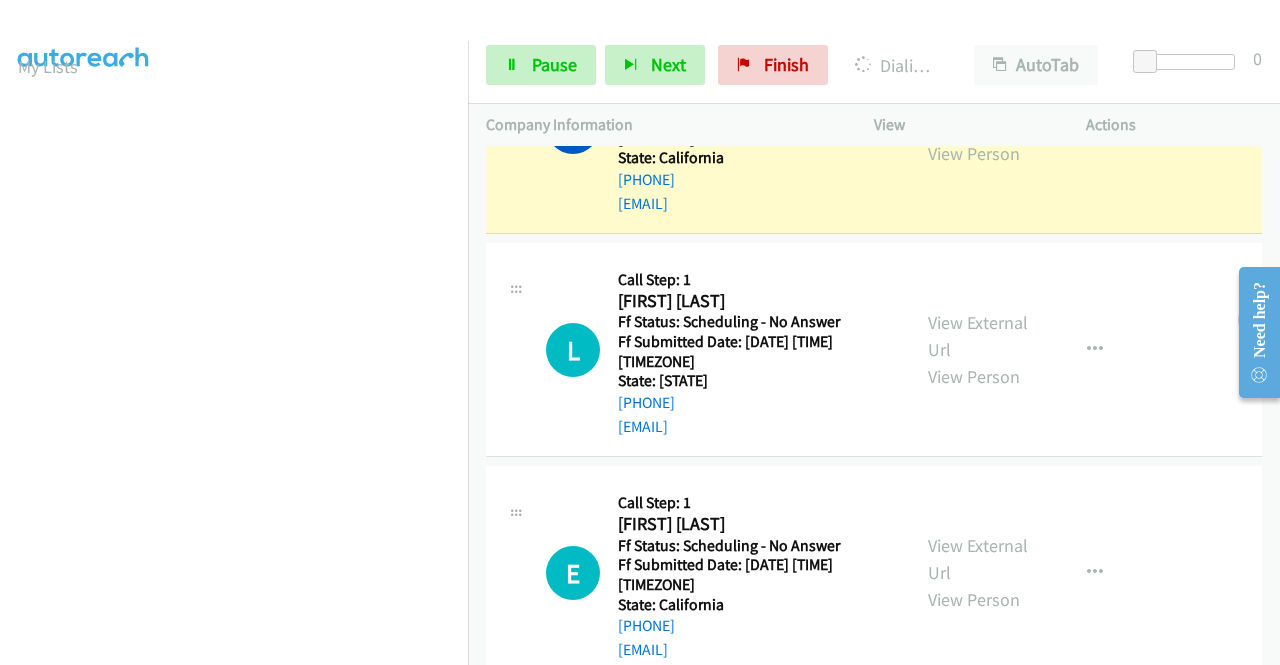 scroll, scrollTop: 1000, scrollLeft: 0, axis: vertical 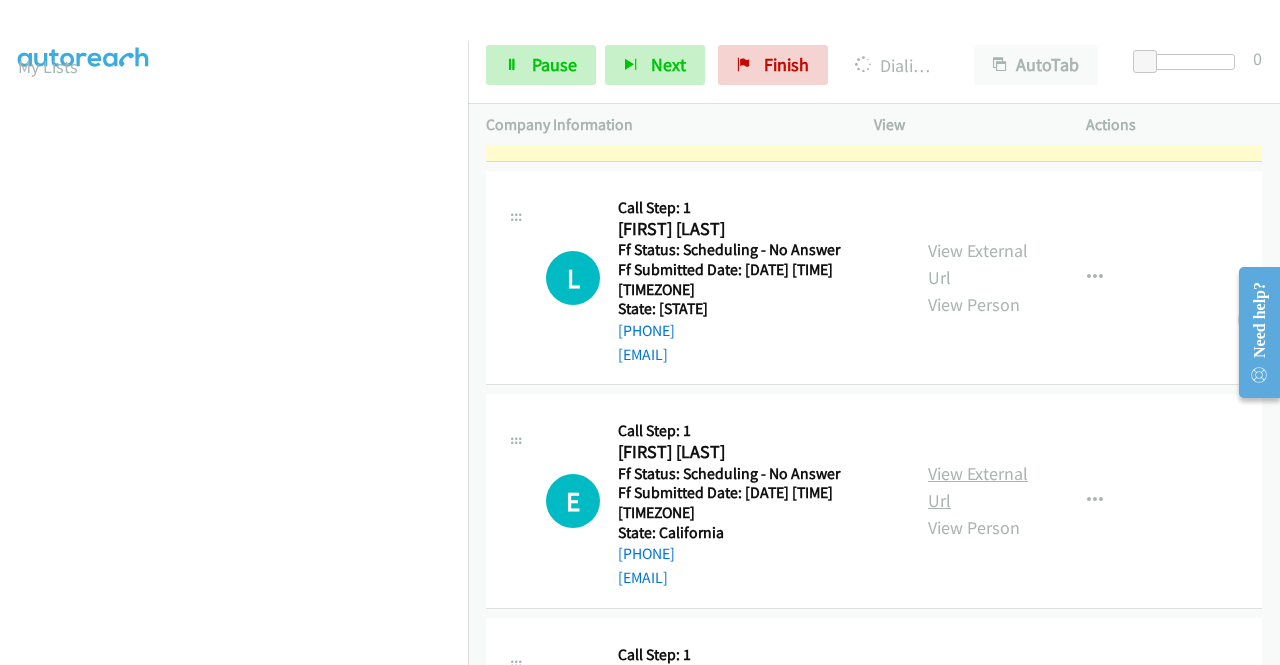 click on "View External Url" at bounding box center [978, 487] 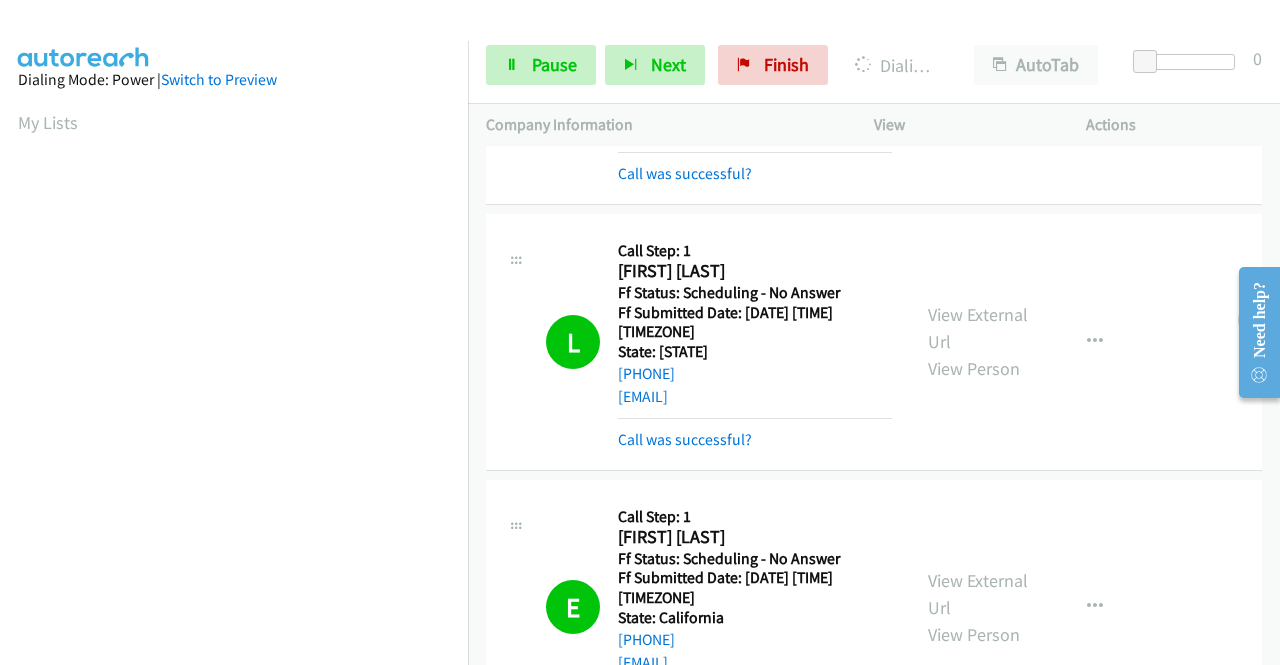 scroll, scrollTop: 456, scrollLeft: 0, axis: vertical 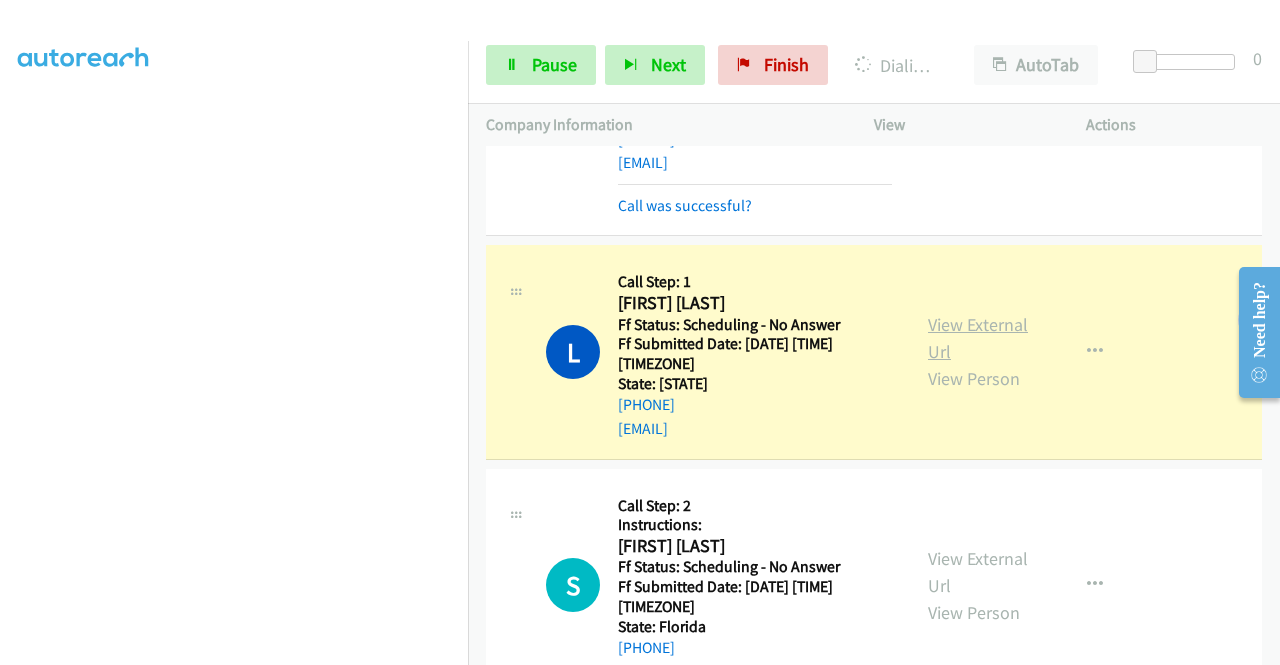 click on "View External Url" at bounding box center [978, 338] 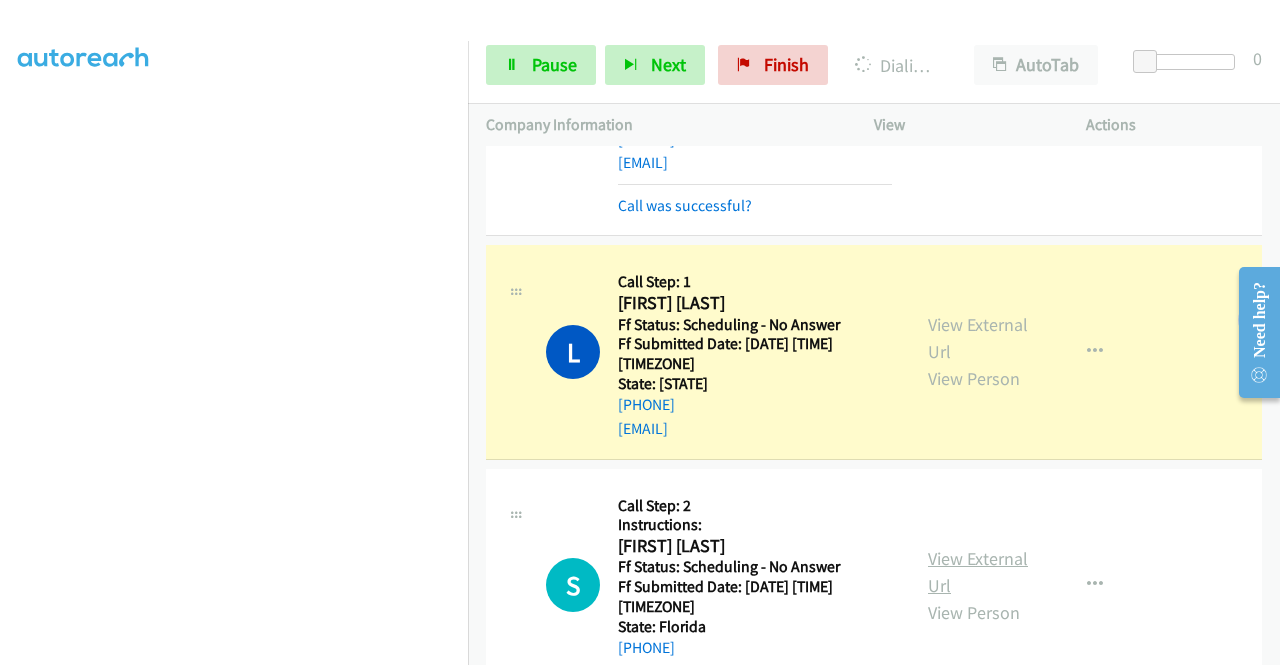 click on "View External Url" at bounding box center [978, 572] 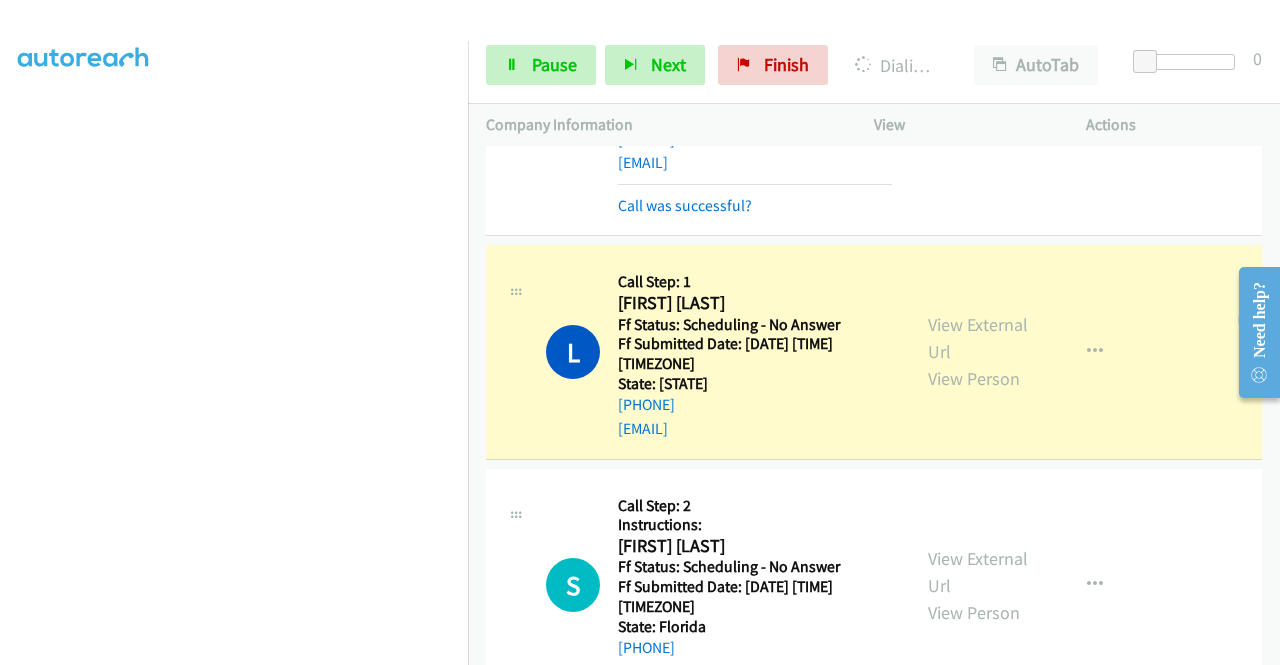 scroll, scrollTop: 456, scrollLeft: 0, axis: vertical 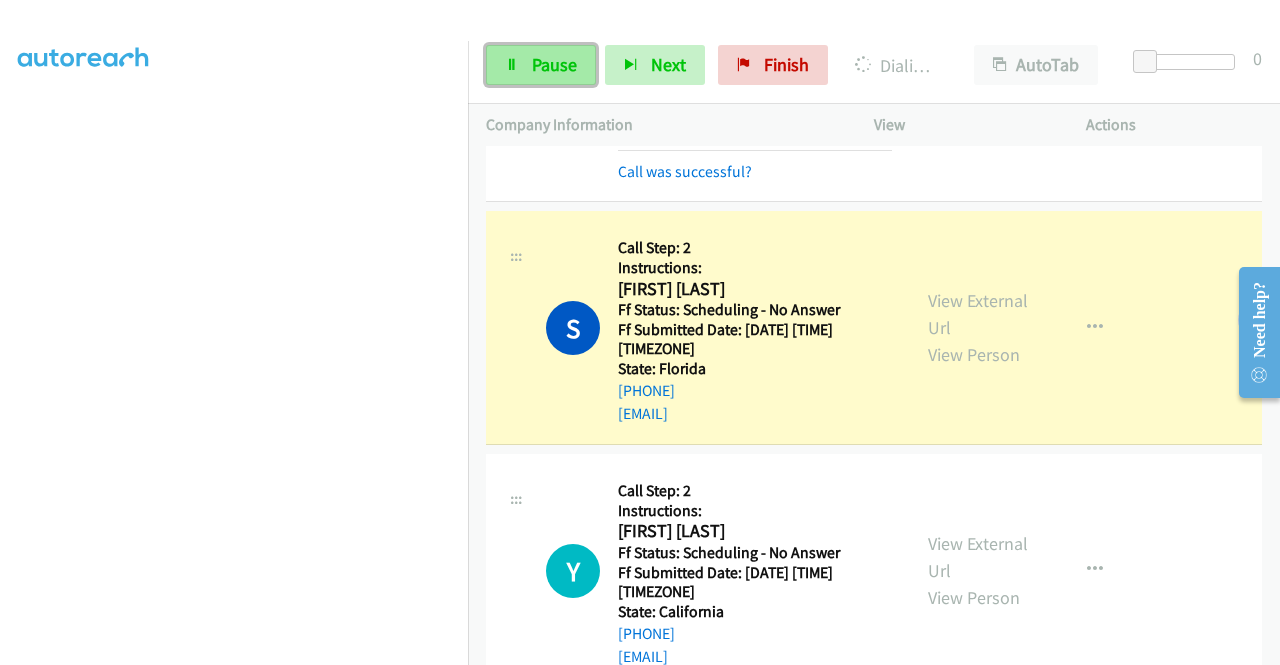 click on "Pause" at bounding box center (554, 64) 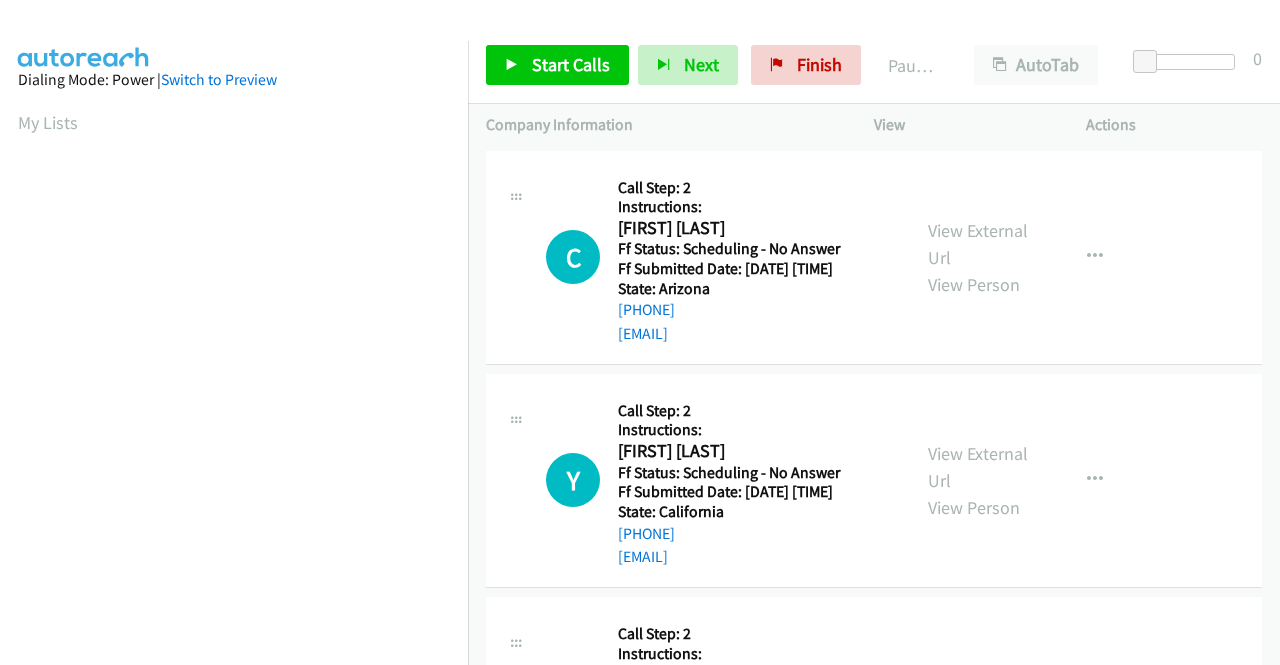 scroll, scrollTop: 0, scrollLeft: 0, axis: both 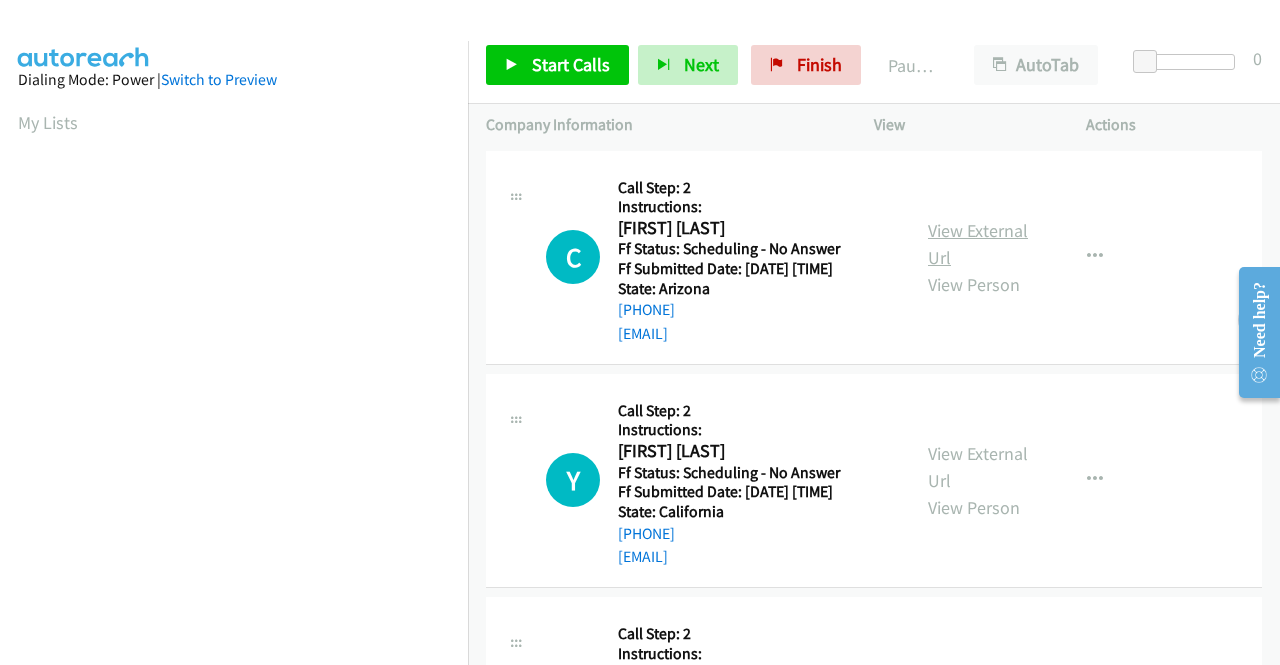 click on "View External Url" at bounding box center [978, 244] 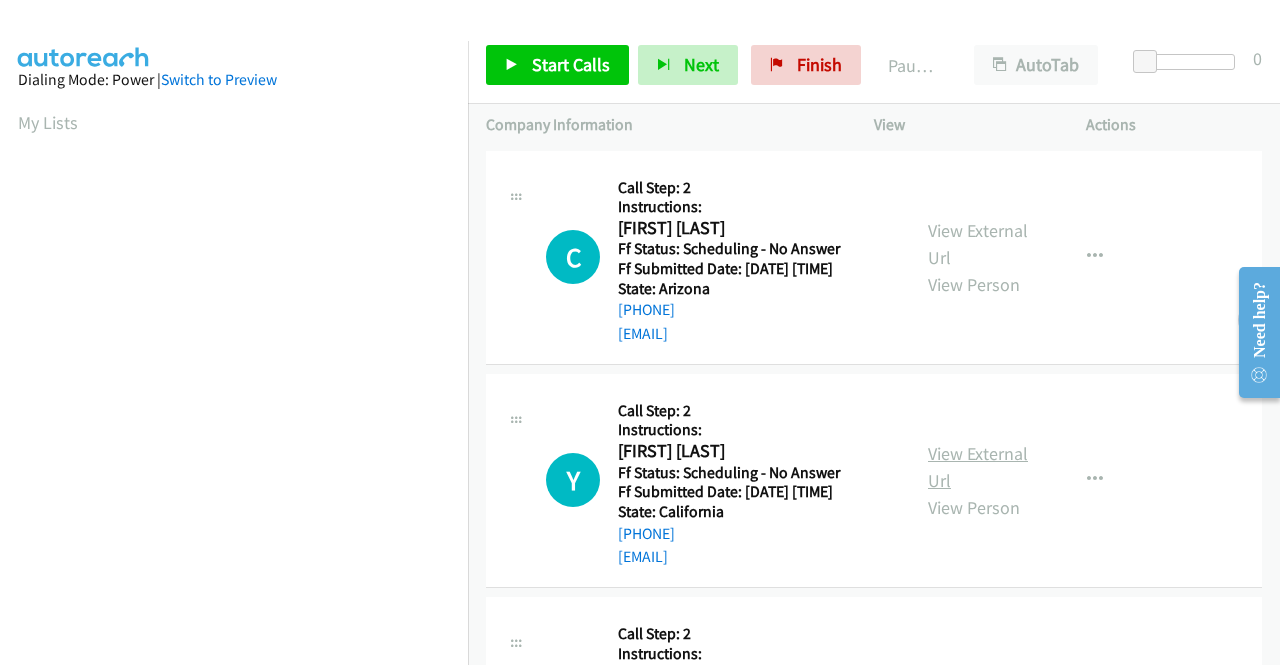 click on "View External Url" at bounding box center [978, 467] 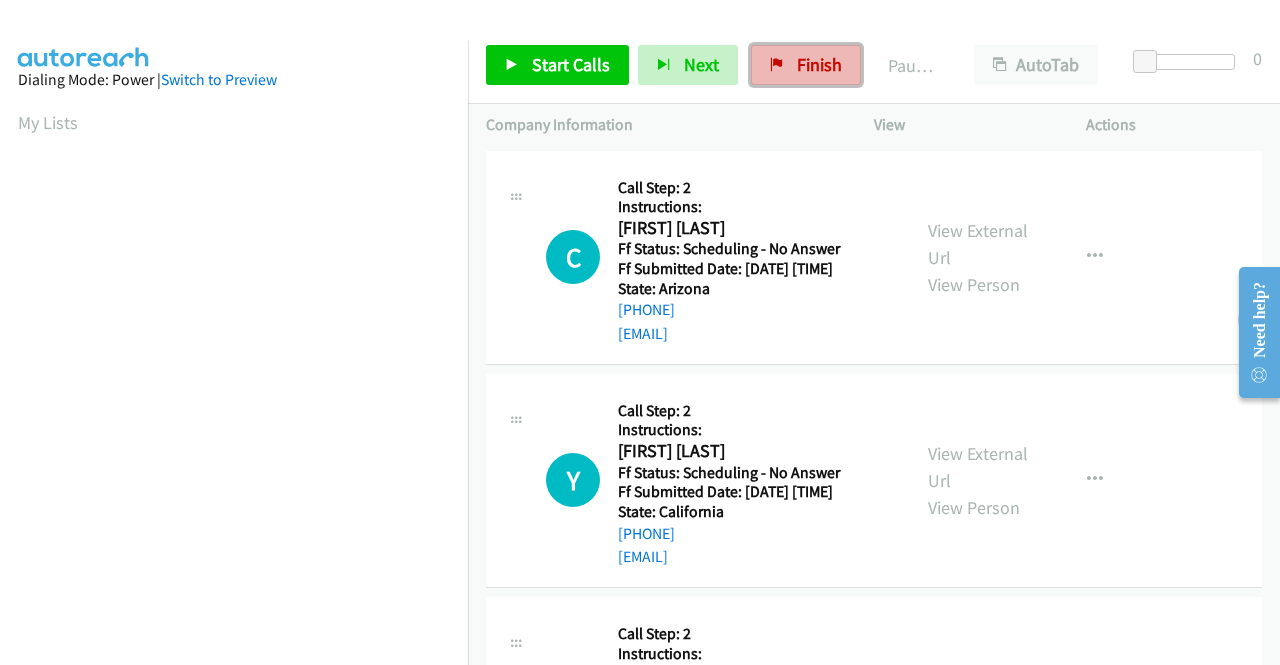 click on "Finish" at bounding box center (819, 64) 